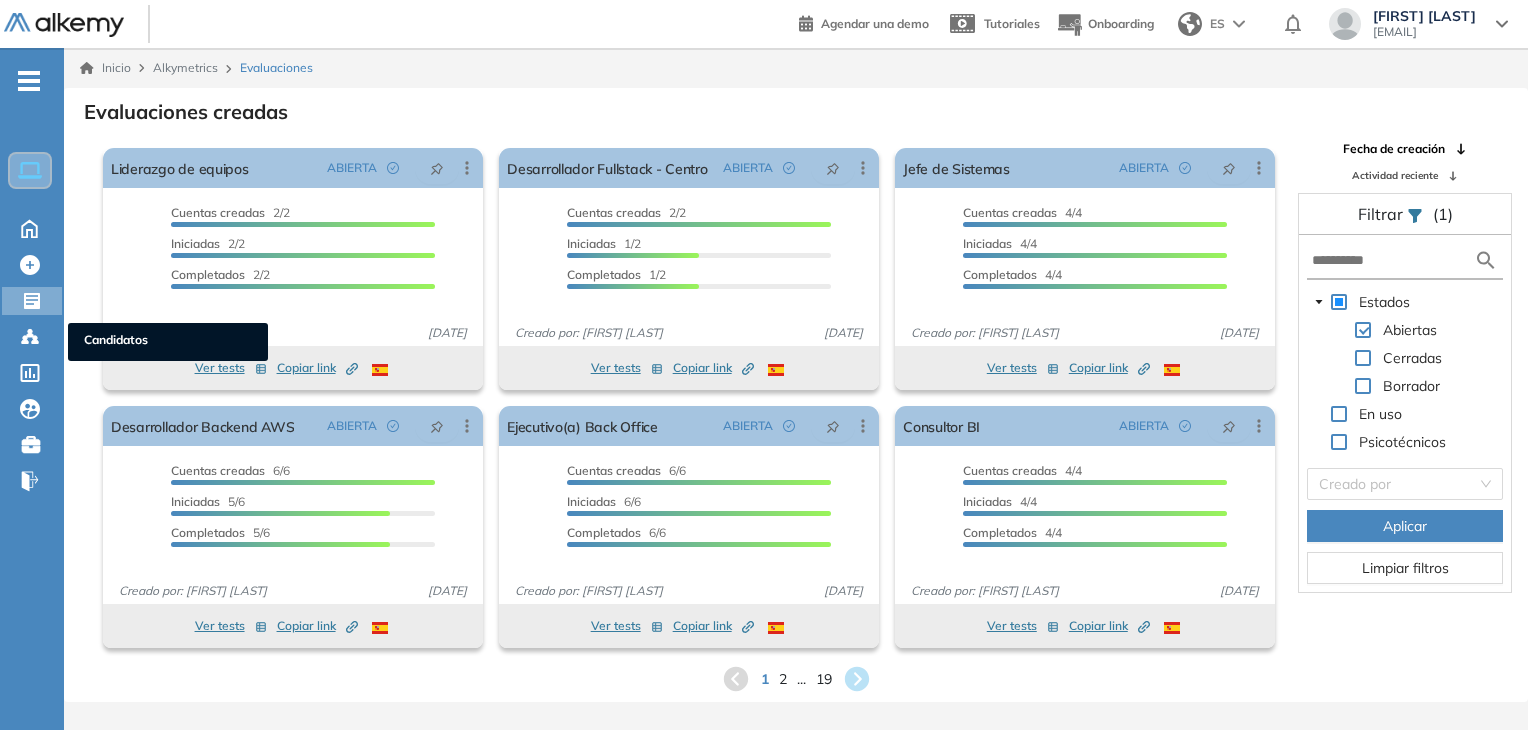 scroll, scrollTop: 0, scrollLeft: 0, axis: both 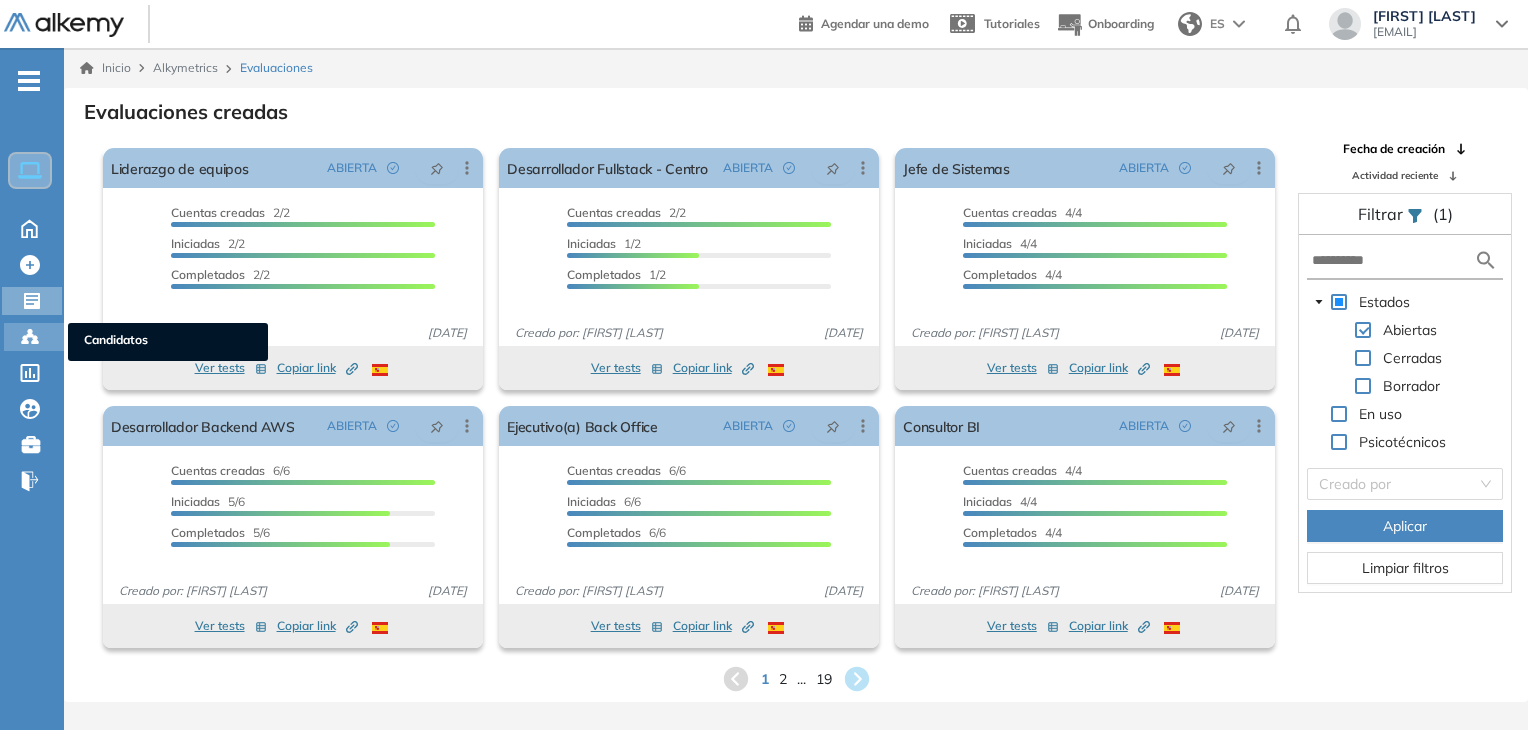 click on "Candidatos Candidatos" at bounding box center (34, 337) 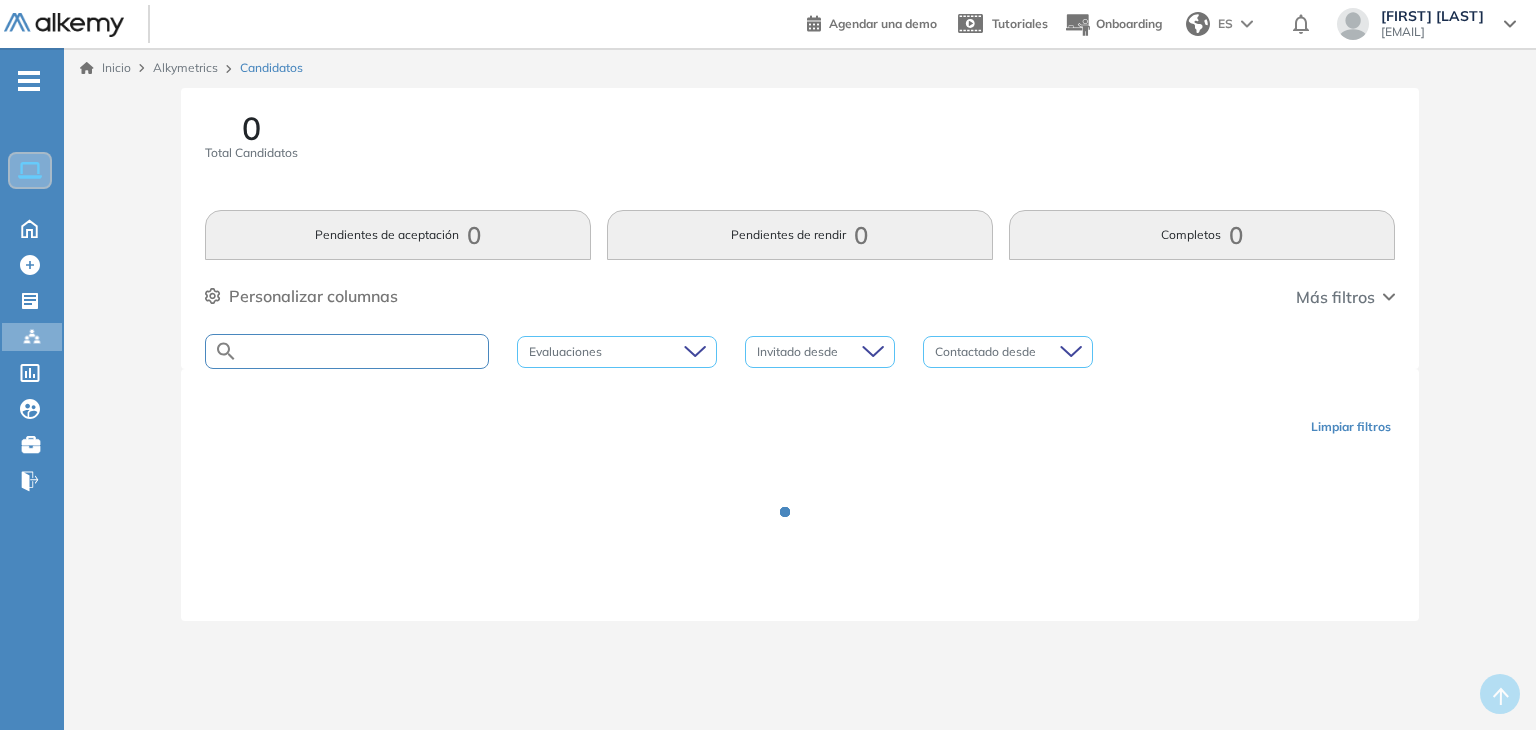 click at bounding box center [363, 351] 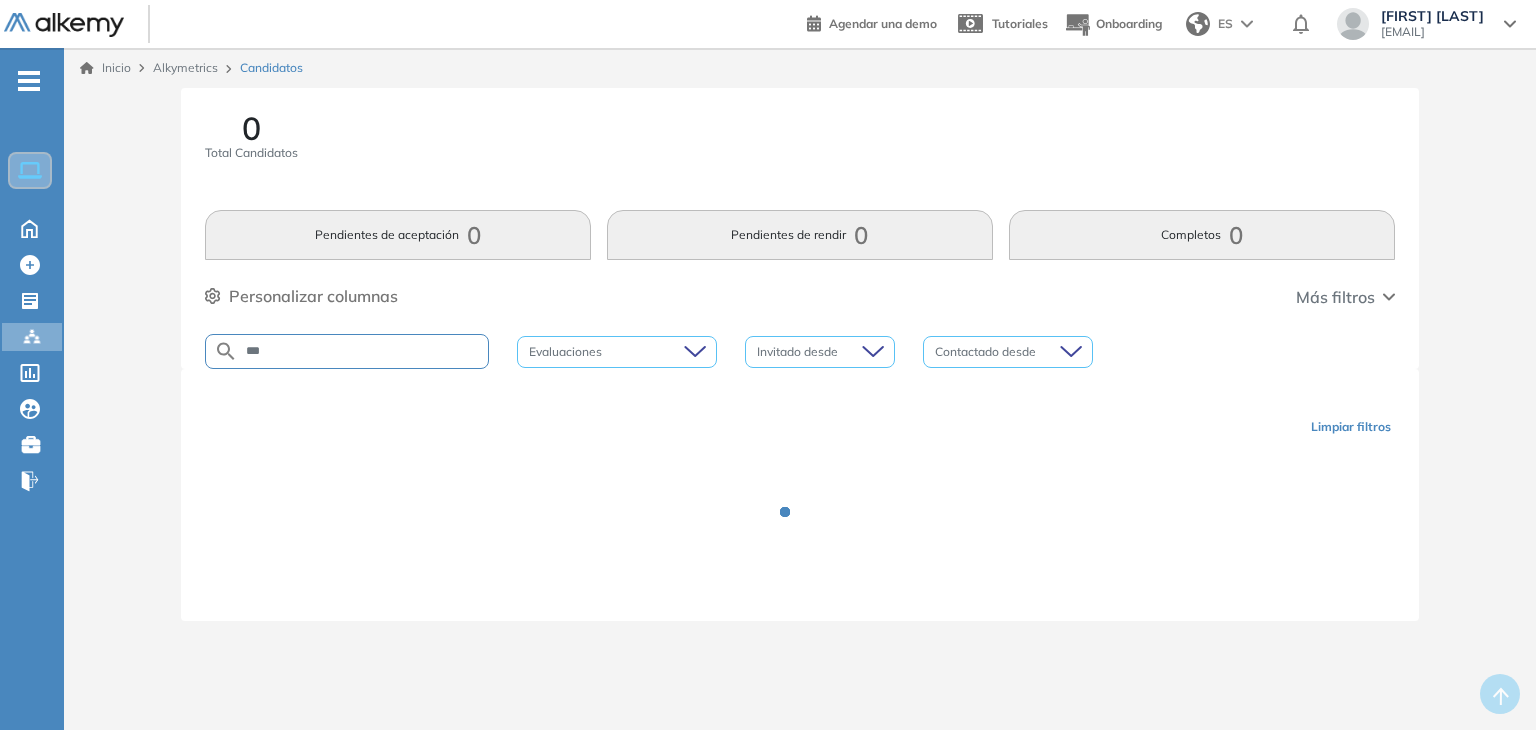 type on "****" 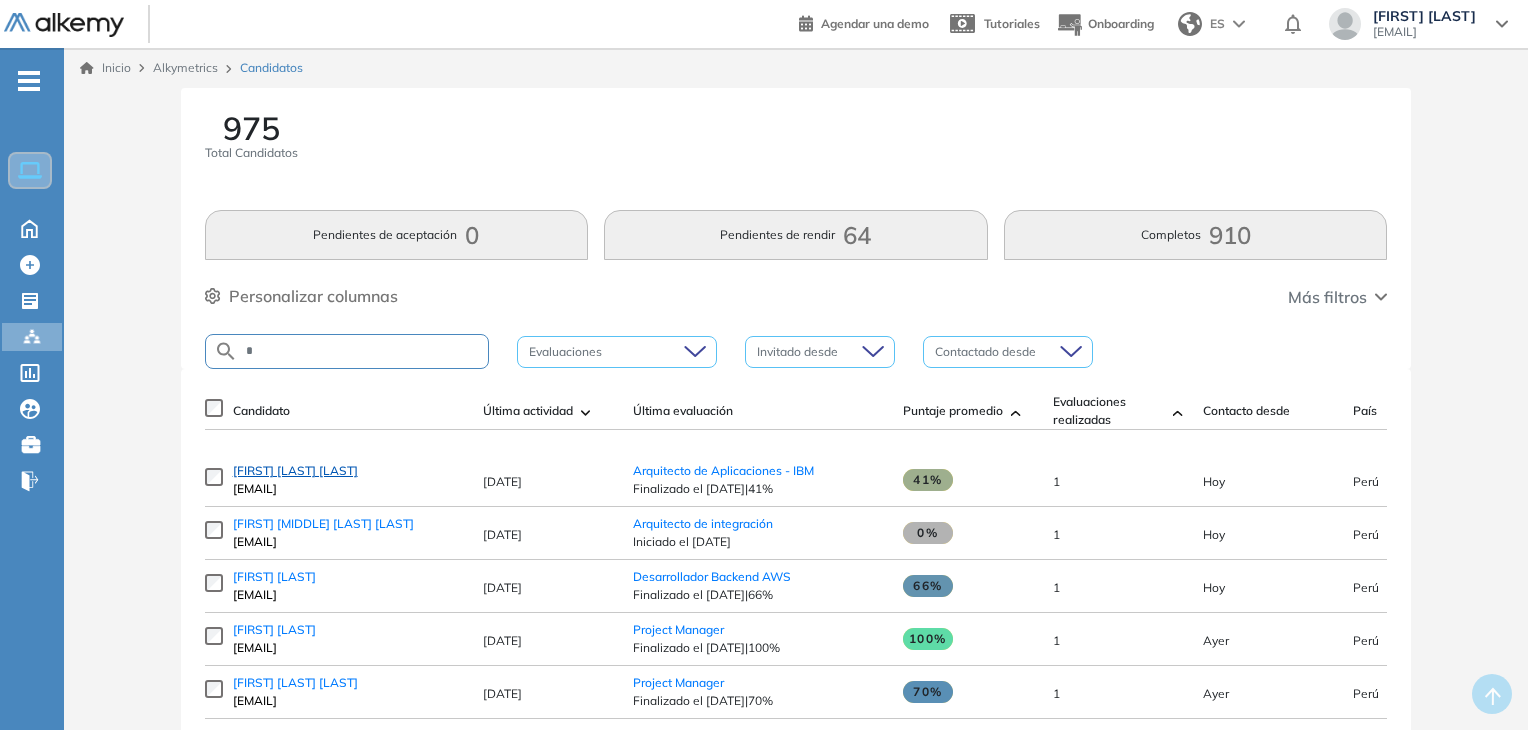type on "*" 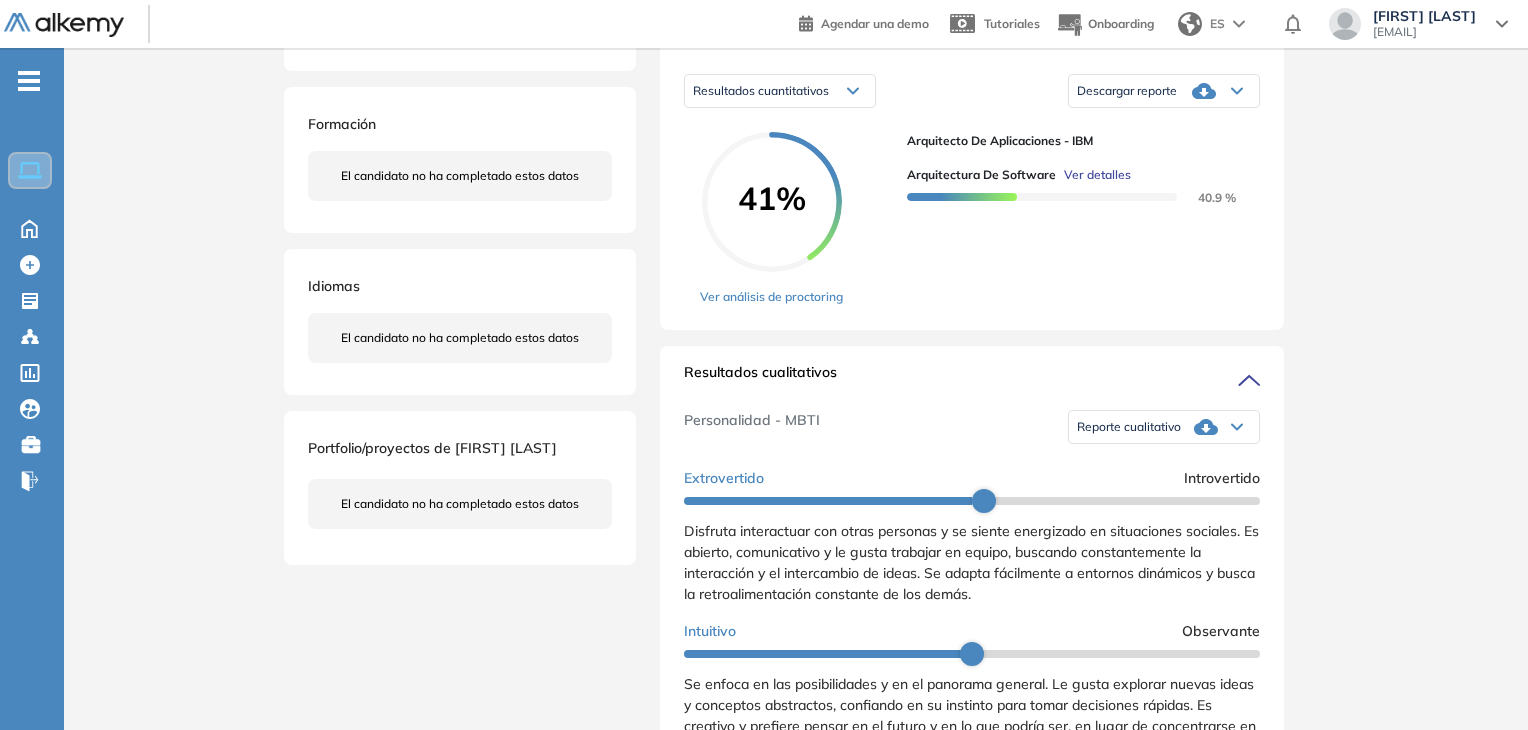 scroll, scrollTop: 400, scrollLeft: 0, axis: vertical 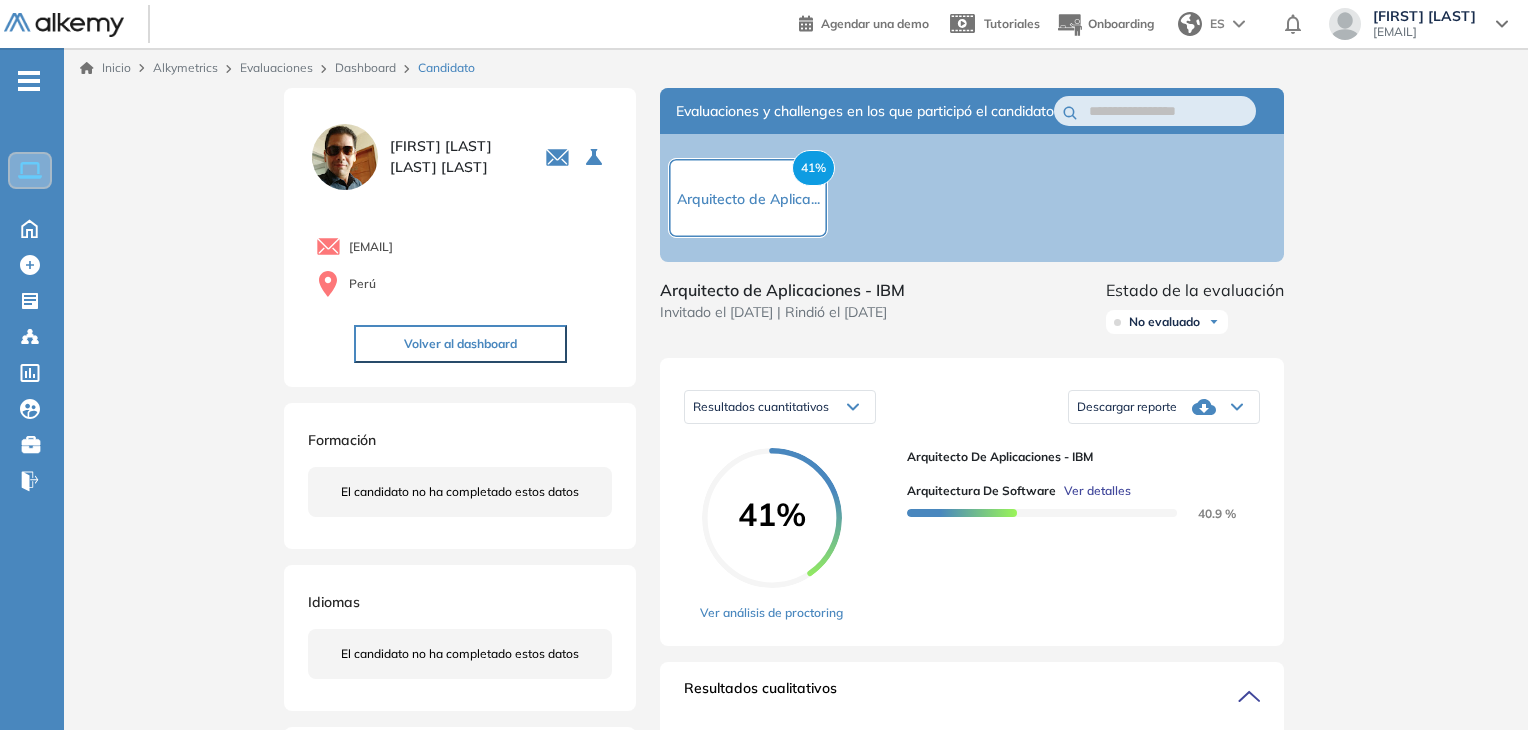 click on "Ver detalles" at bounding box center (1097, 491) 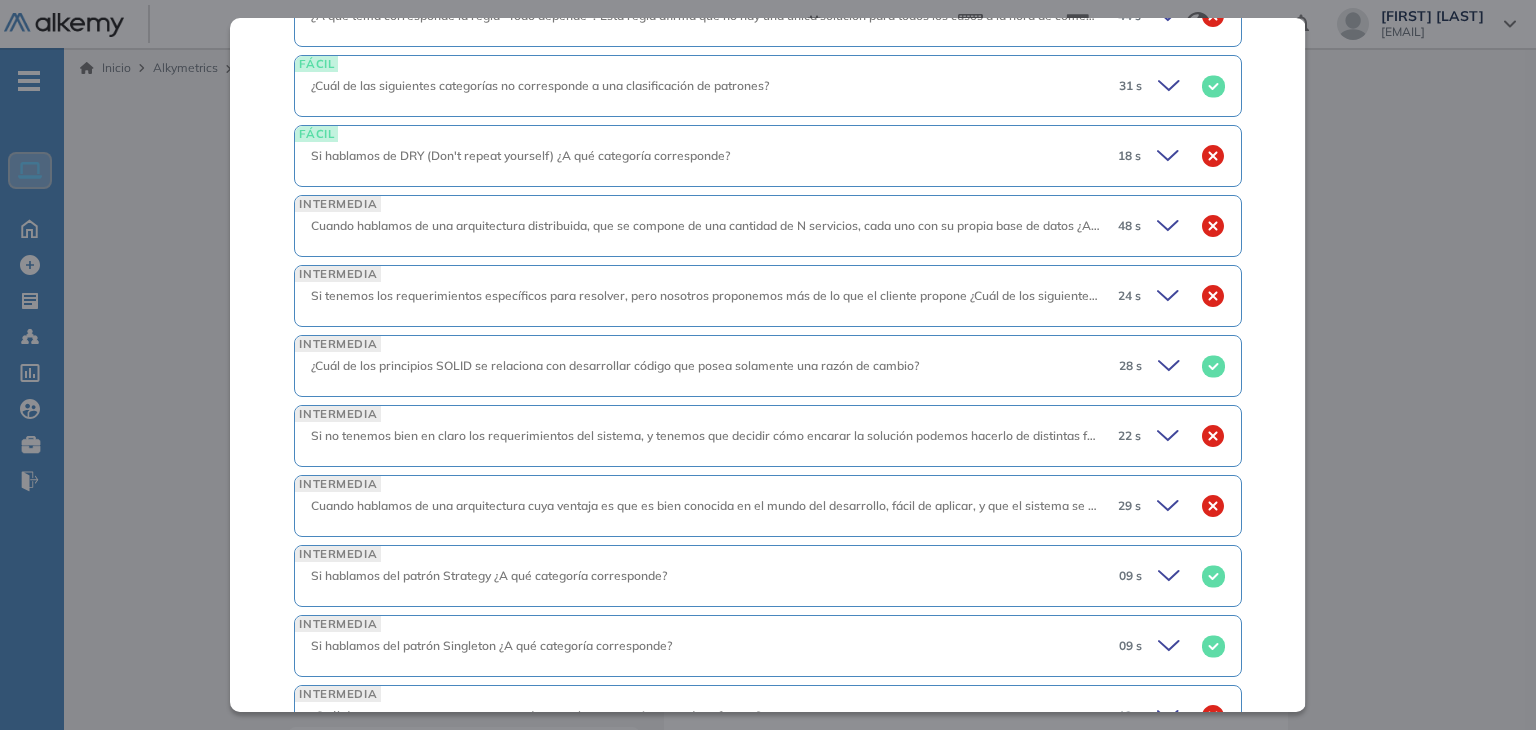 scroll, scrollTop: 992, scrollLeft: 0, axis: vertical 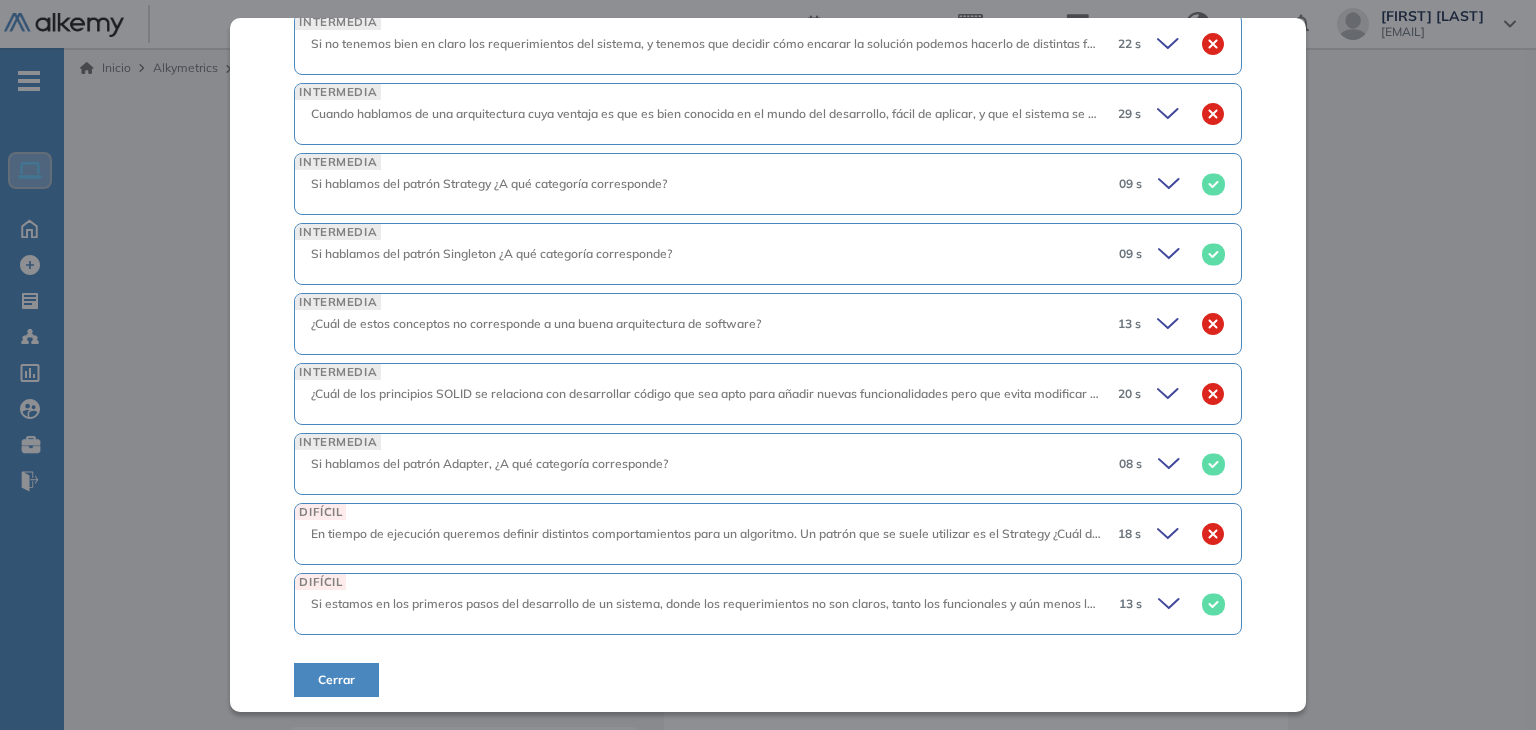 click 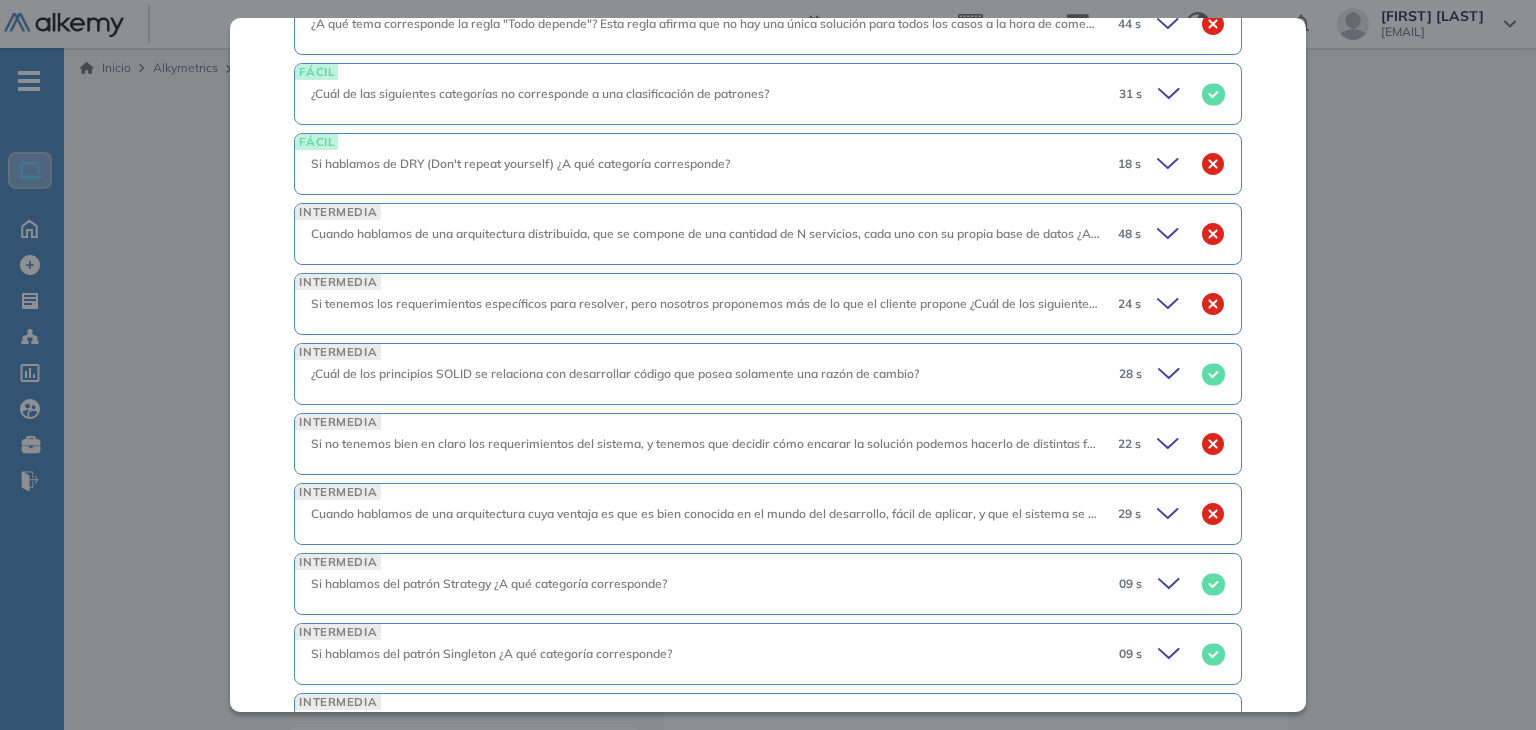 scroll, scrollTop: 192, scrollLeft: 0, axis: vertical 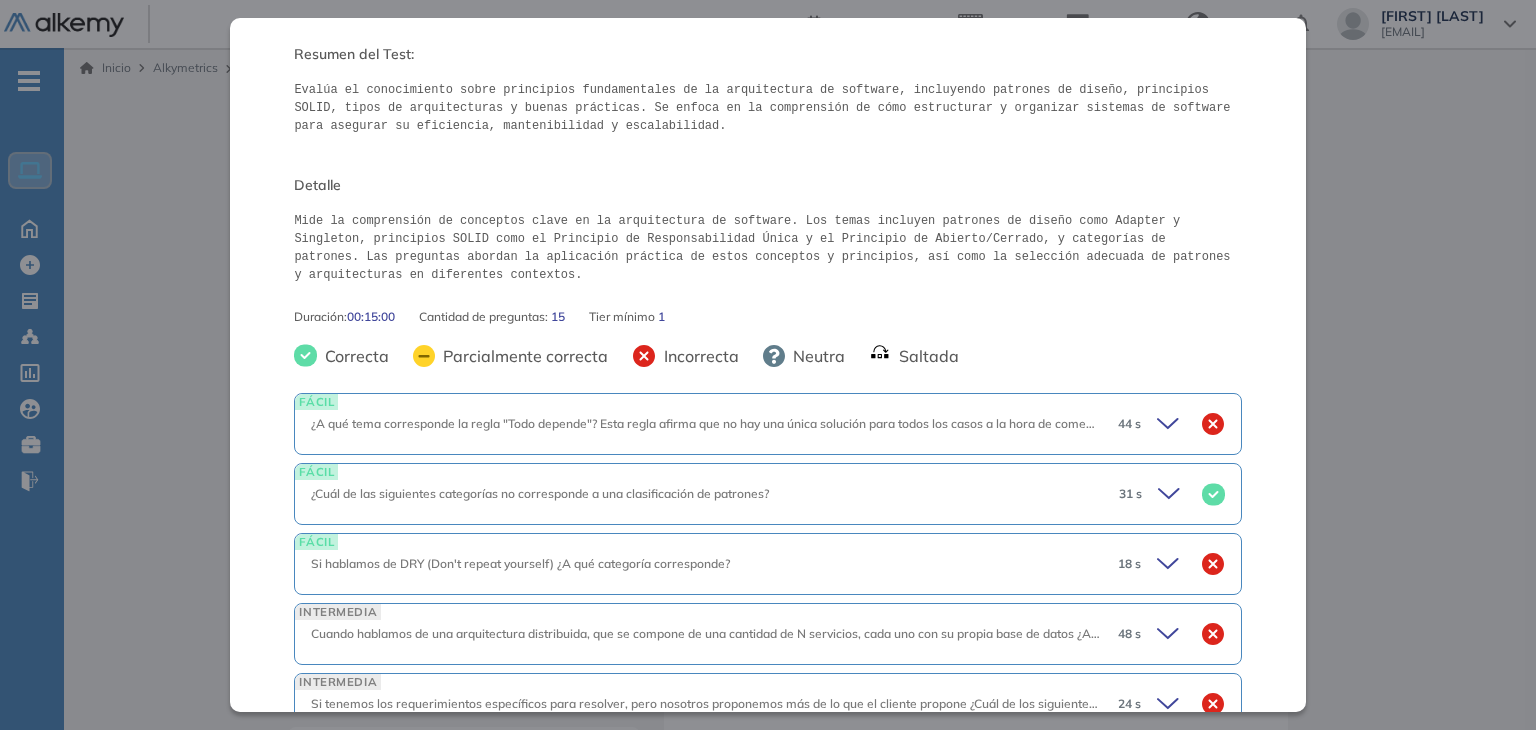 click 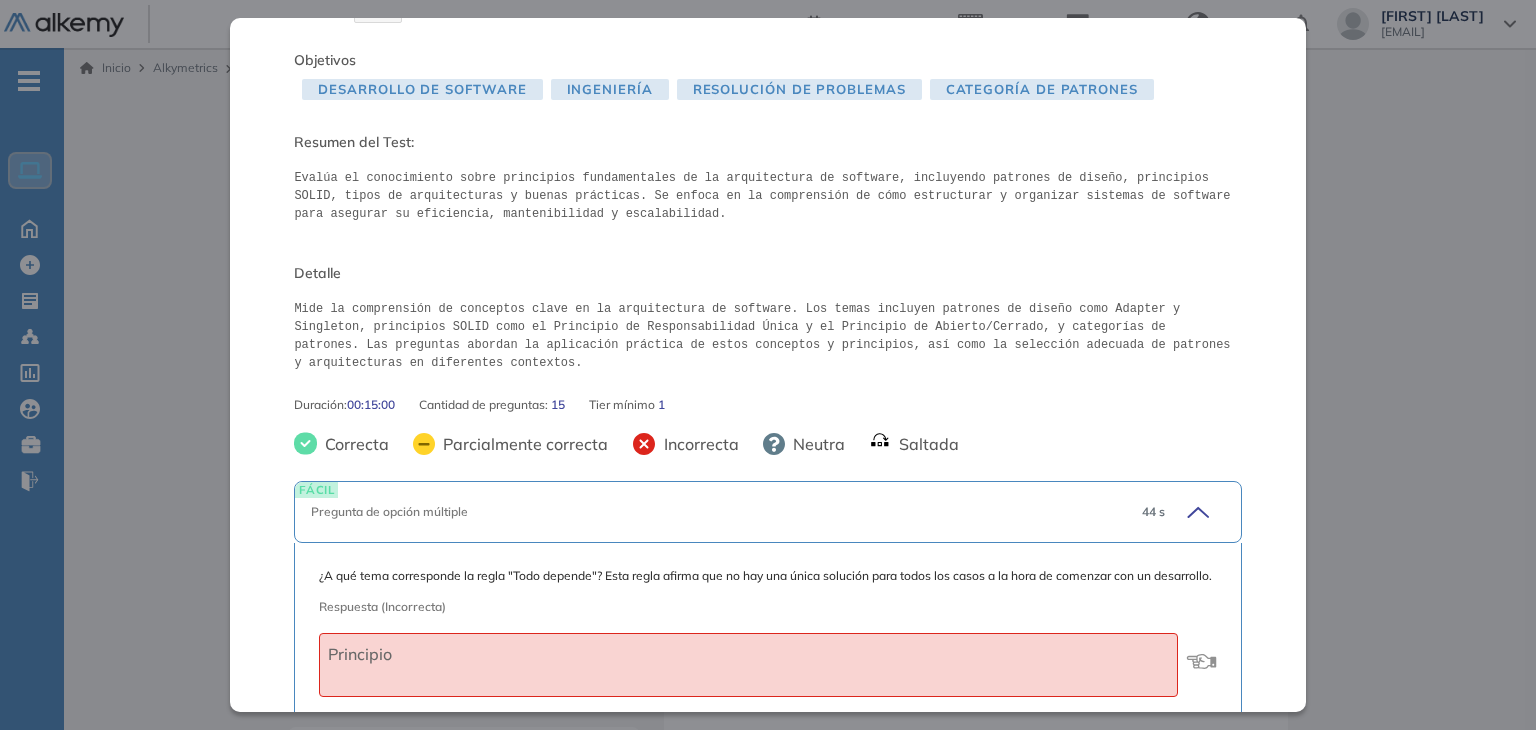 scroll, scrollTop: 0, scrollLeft: 0, axis: both 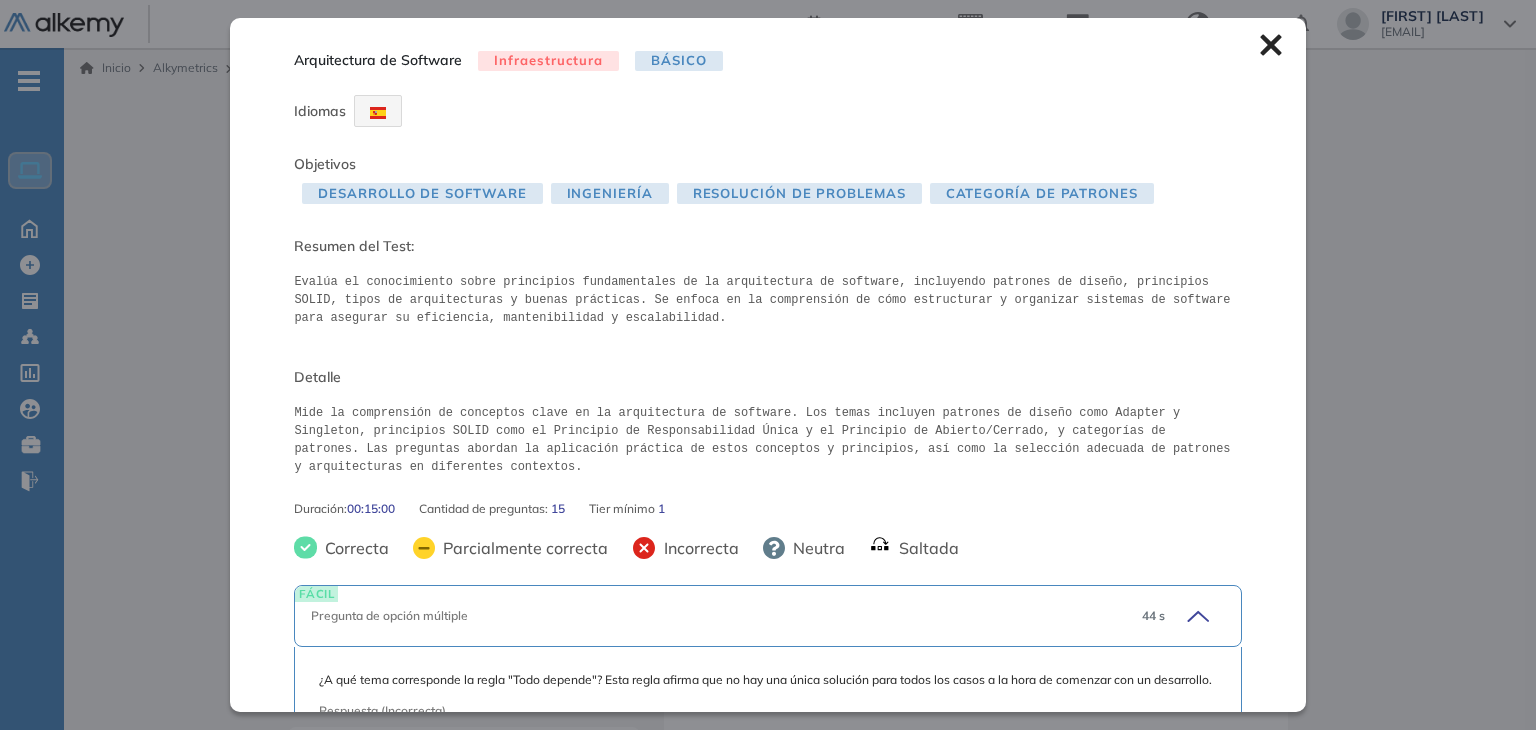 click 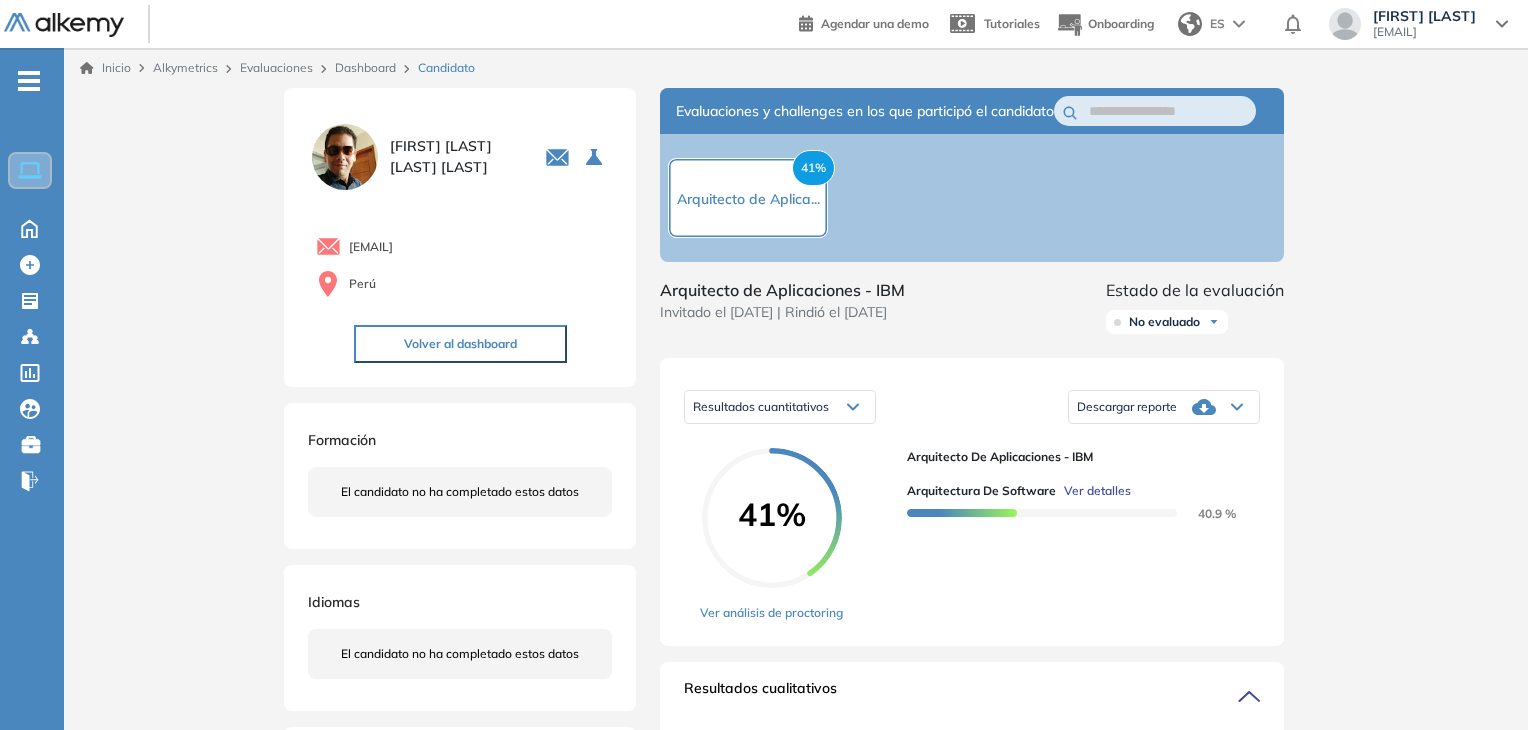 click on "Ver detalles" at bounding box center (1097, 491) 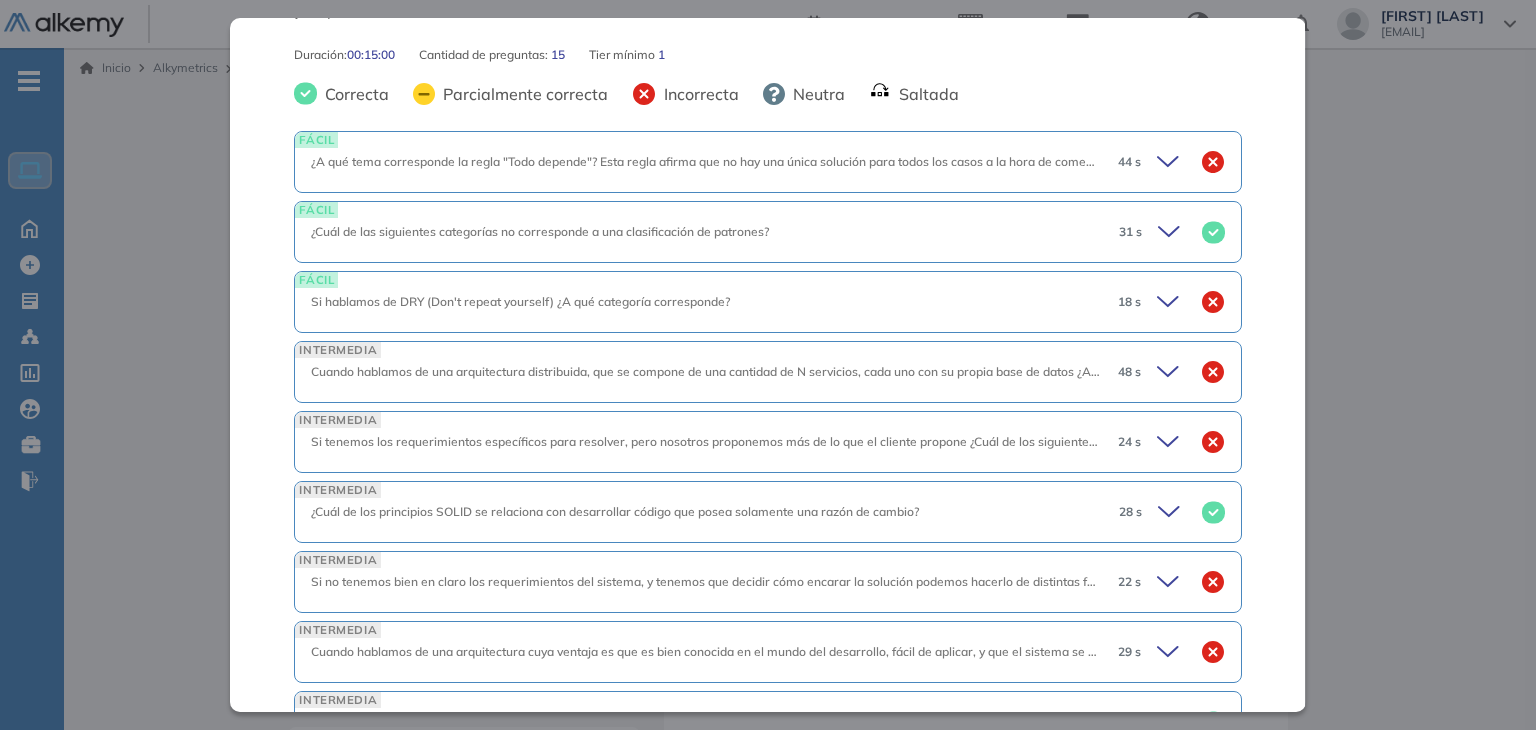scroll, scrollTop: 500, scrollLeft: 0, axis: vertical 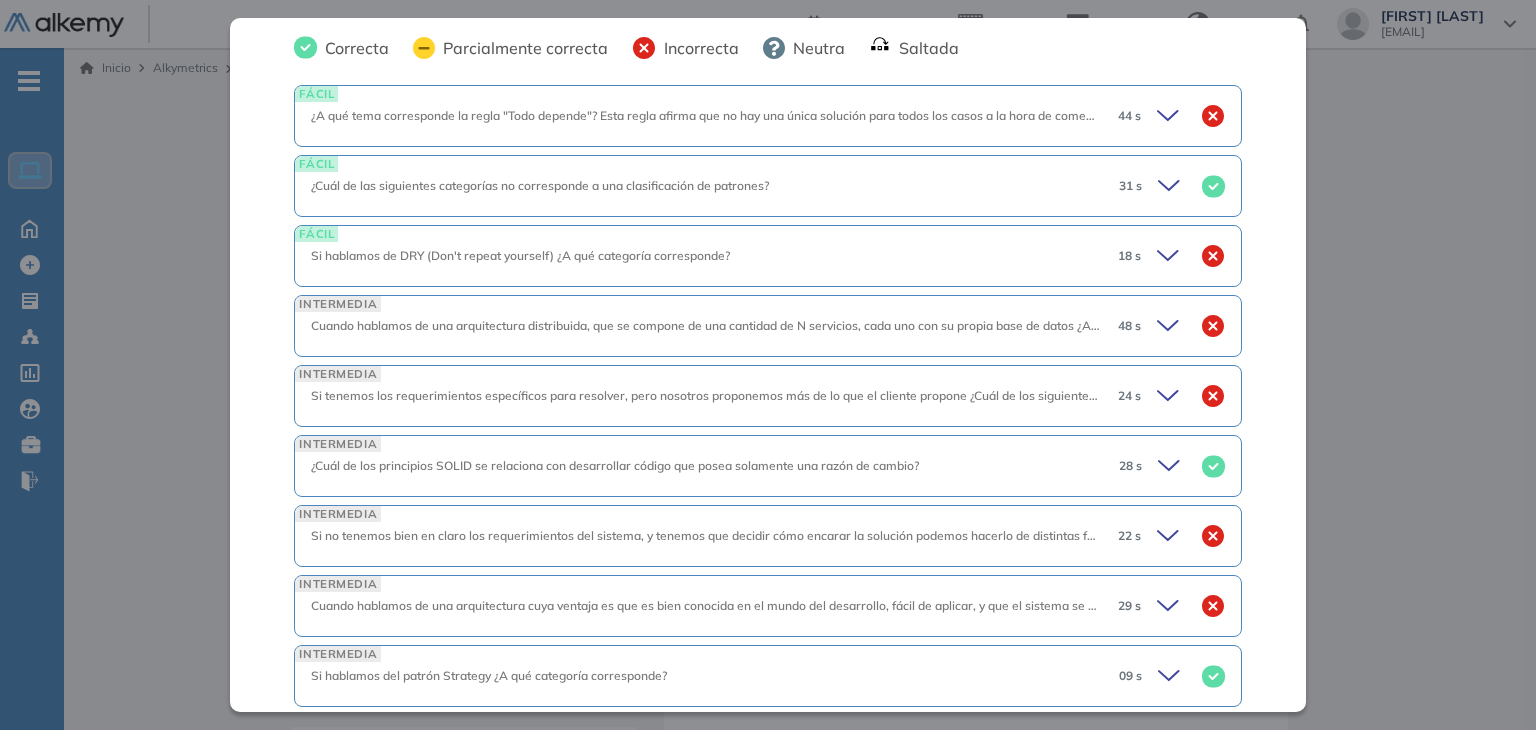 click 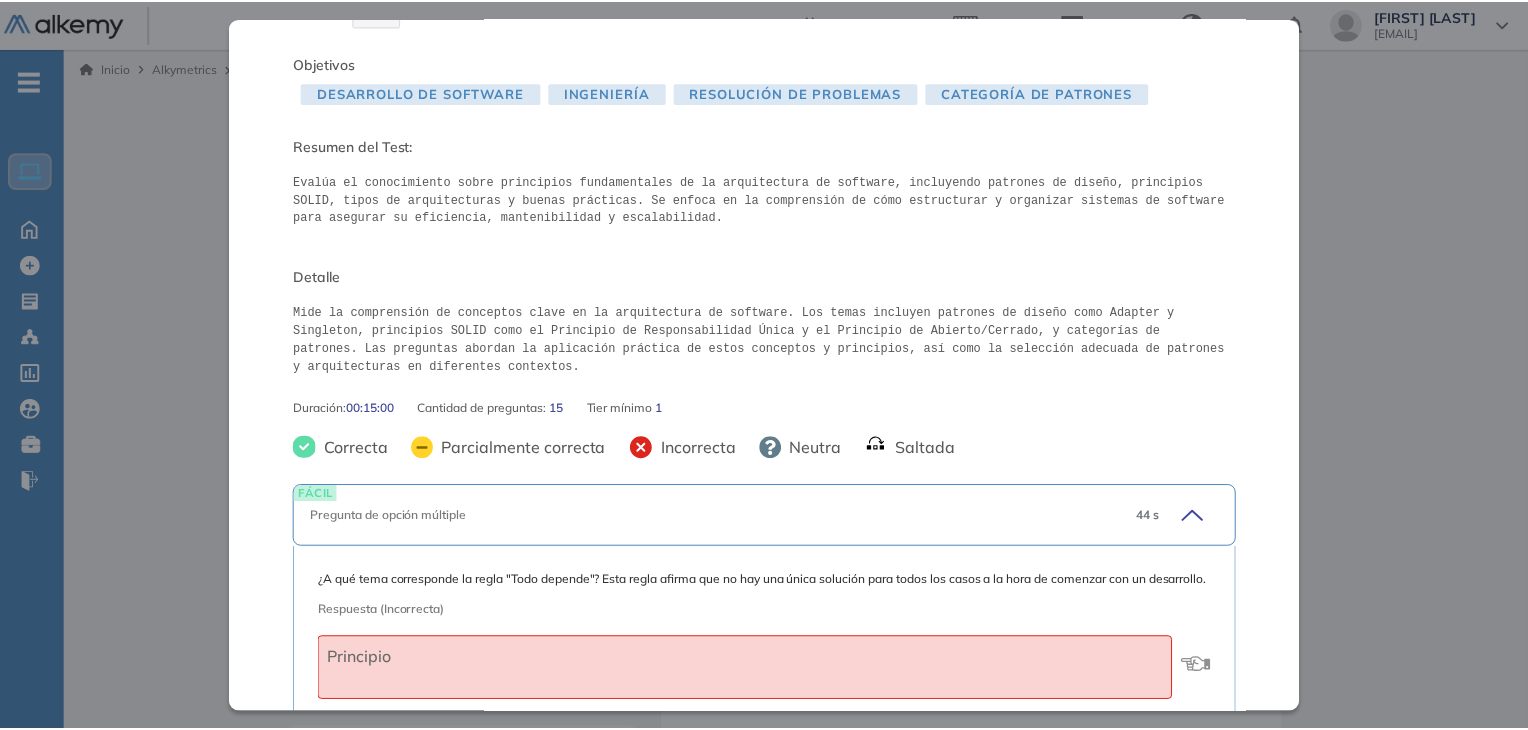scroll, scrollTop: 0, scrollLeft: 0, axis: both 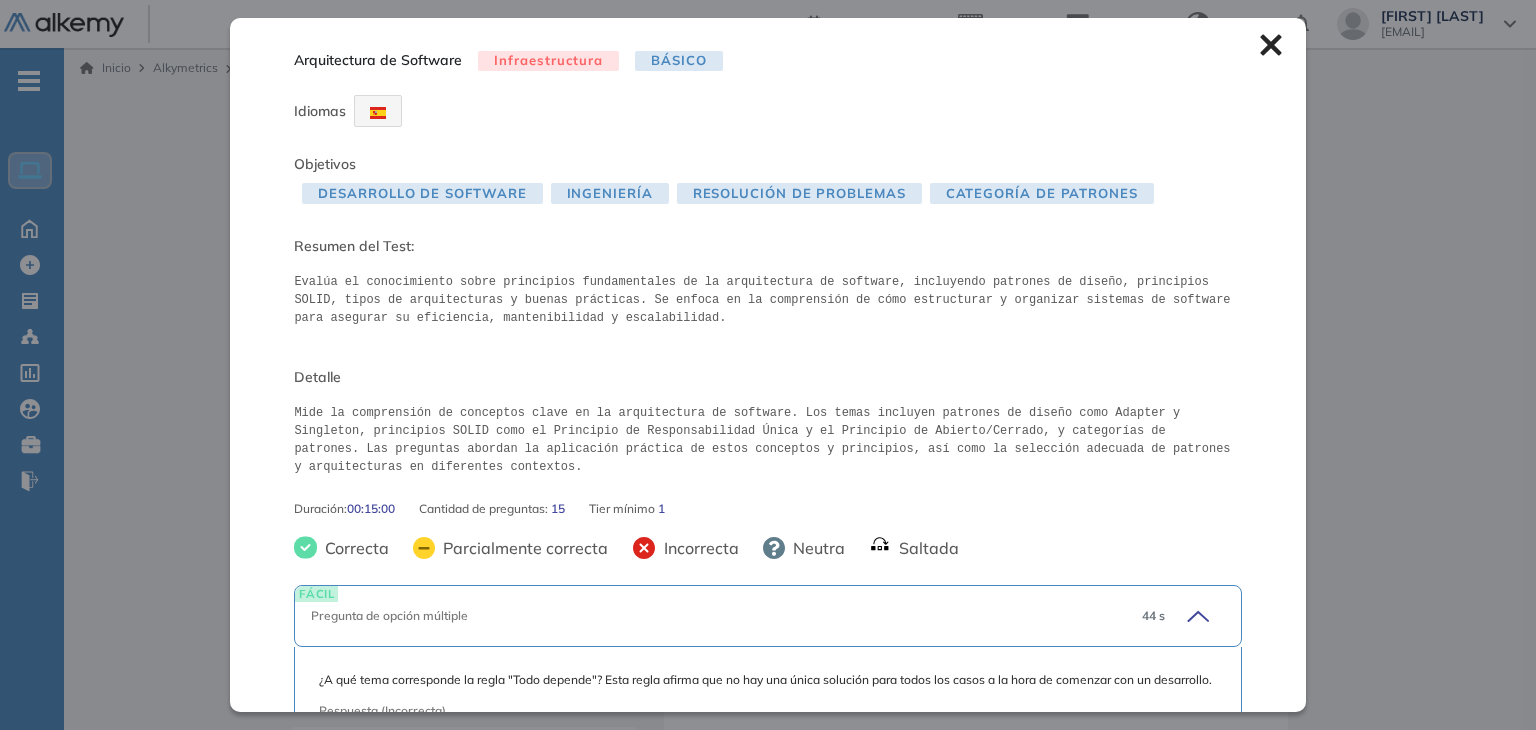 click 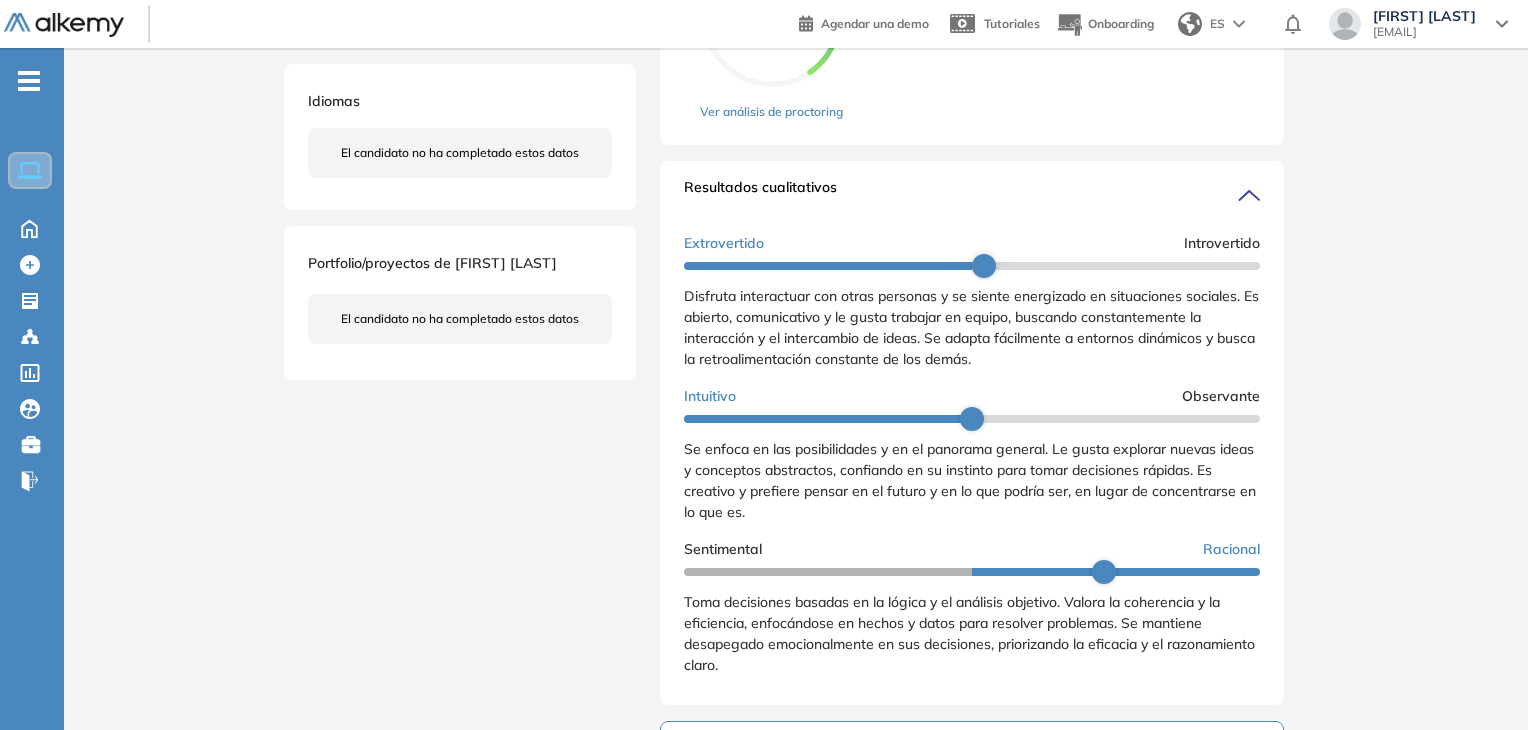 scroll, scrollTop: 700, scrollLeft: 0, axis: vertical 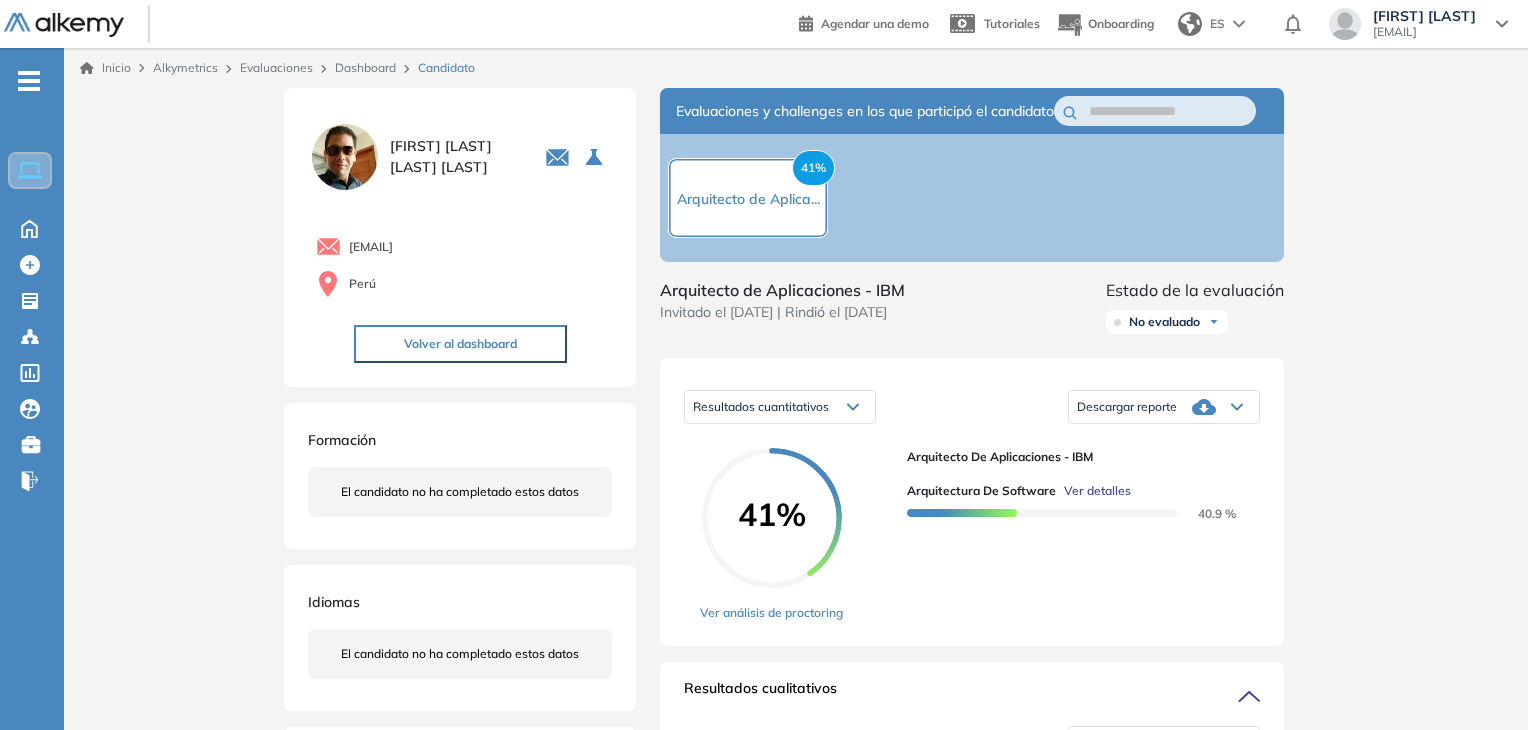 click on "Inicio Alkymetrics Evaluaciones Dashboard Candidato" at bounding box center (796, 68) 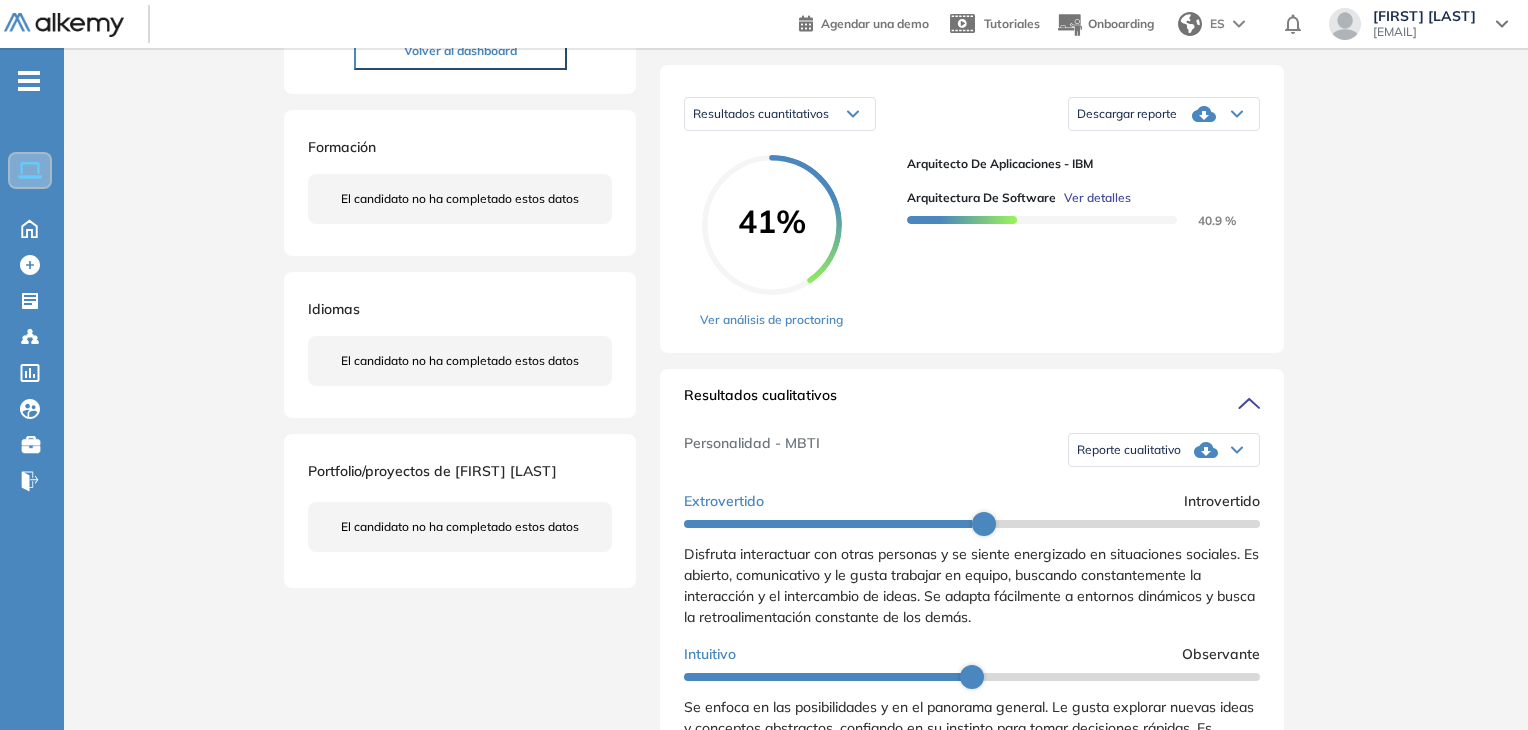 scroll, scrollTop: 400, scrollLeft: 0, axis: vertical 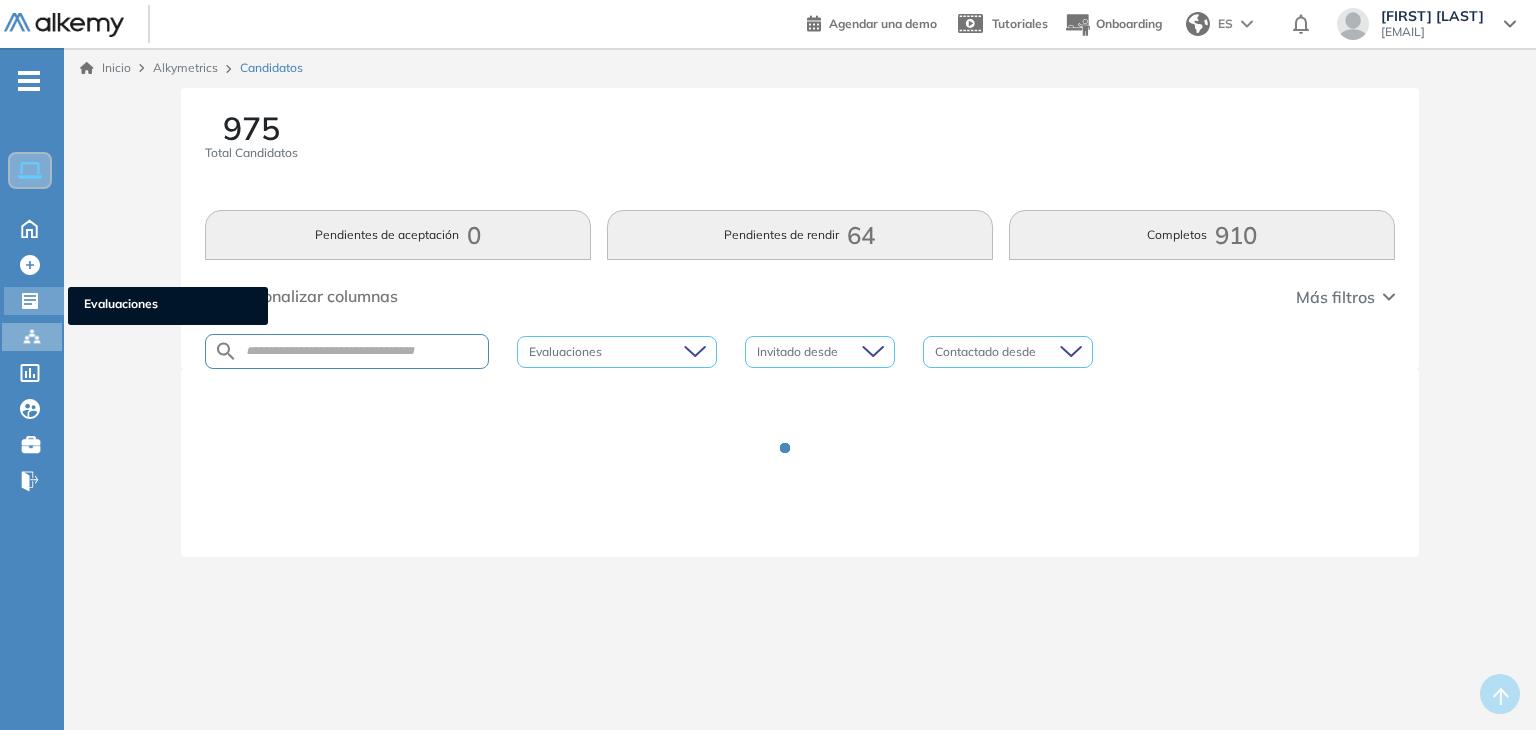 click 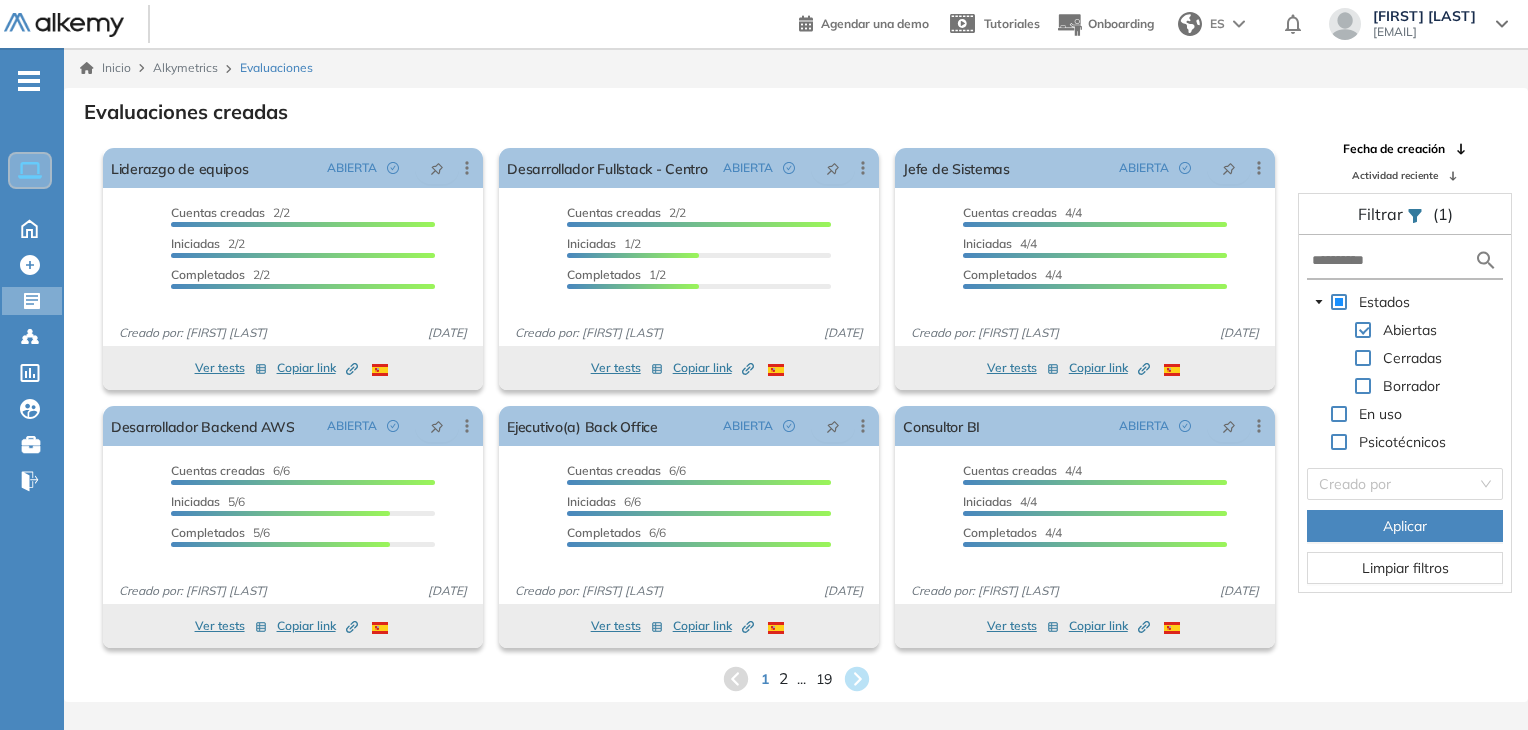 click on "2" at bounding box center (782, 678) 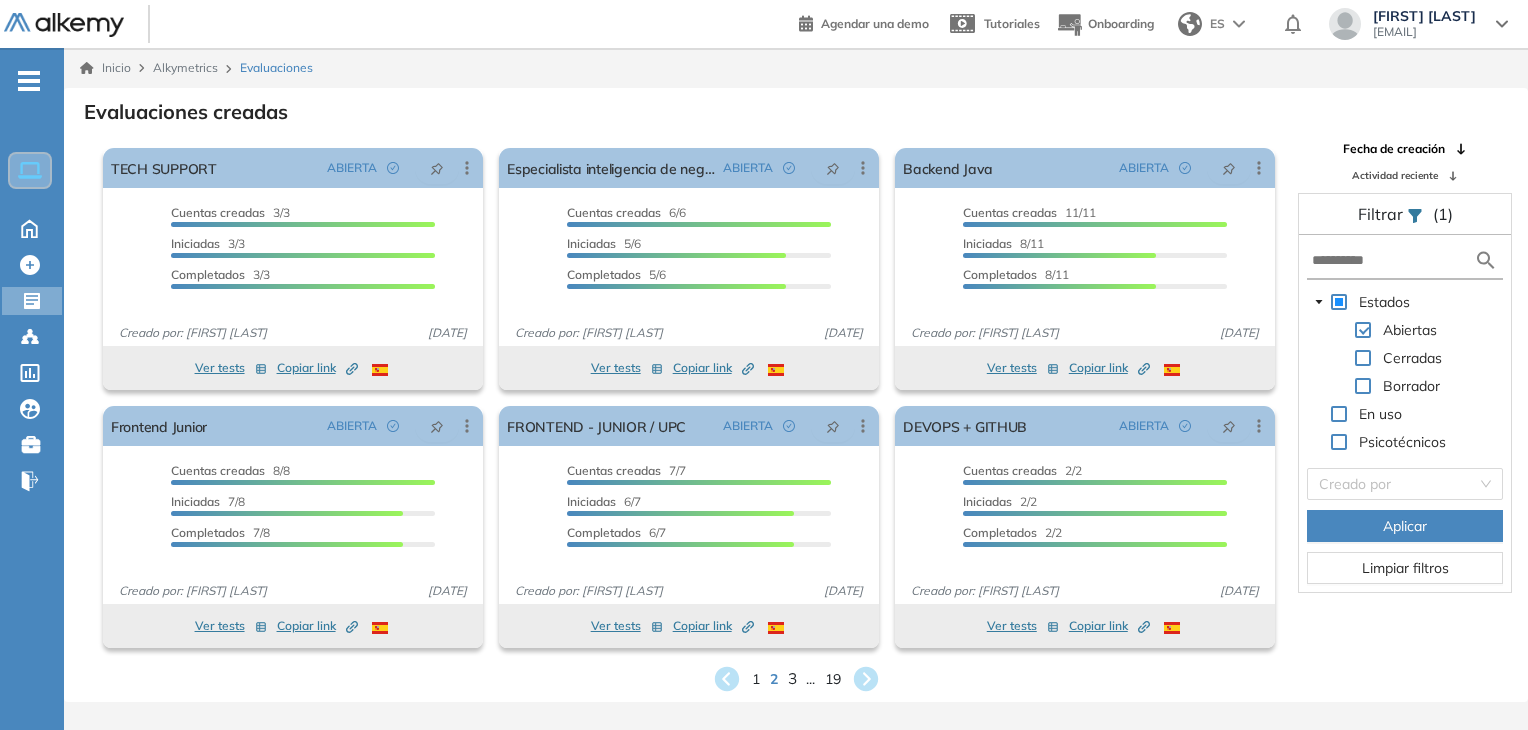 click on "3" at bounding box center (791, 678) 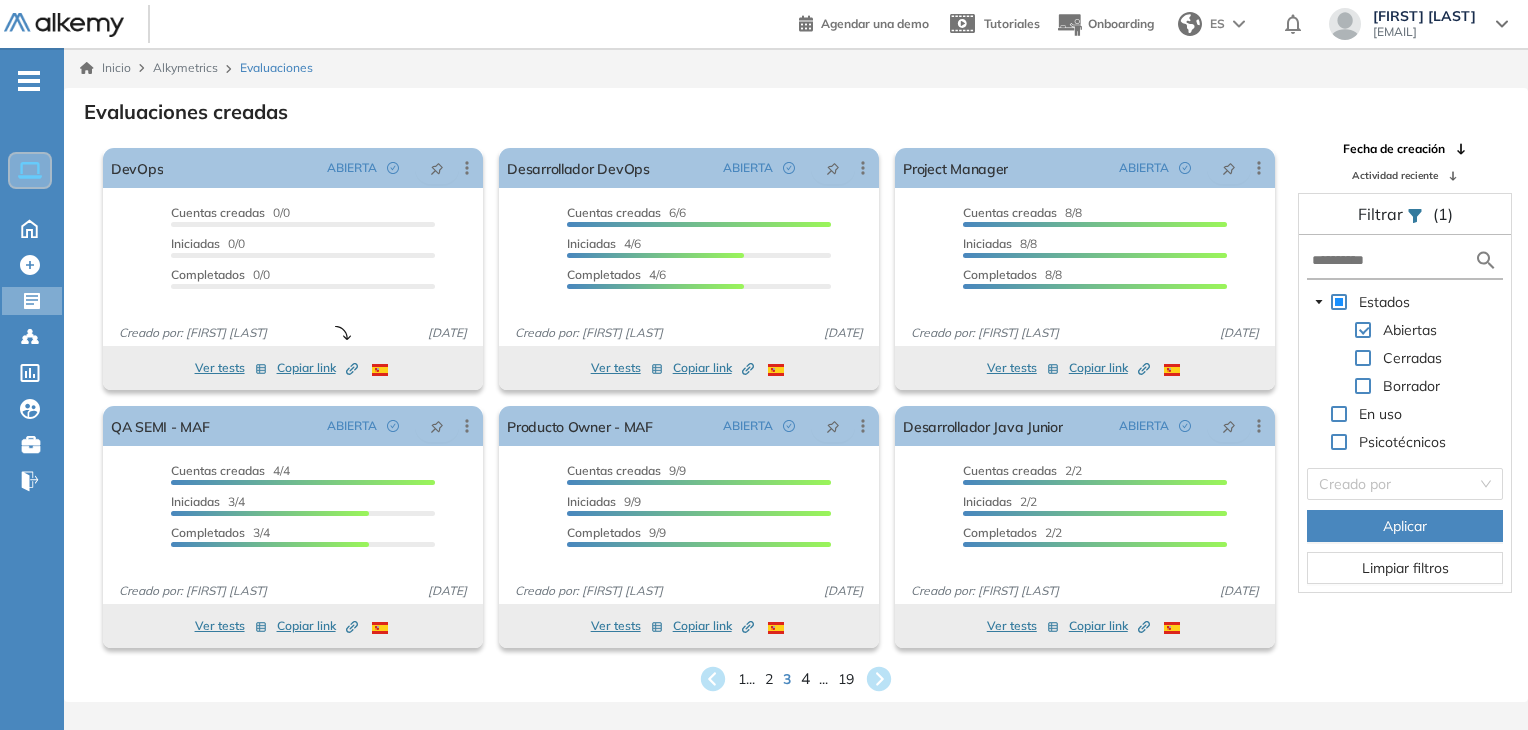 click on "4" at bounding box center [805, 678] 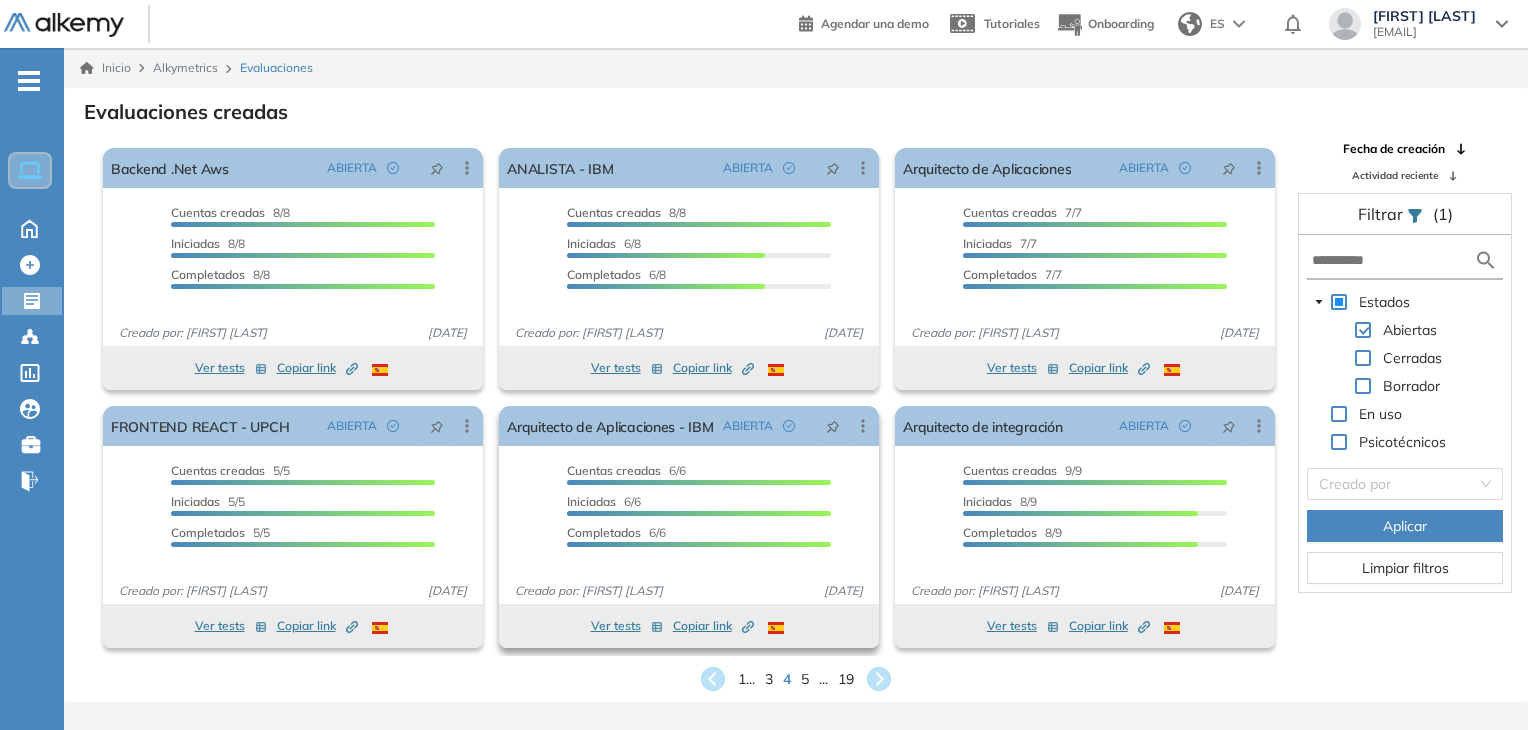 click on "Copiar link Created by potrace 1.16, written by Peter Selinger 2001-2019" at bounding box center [713, 626] 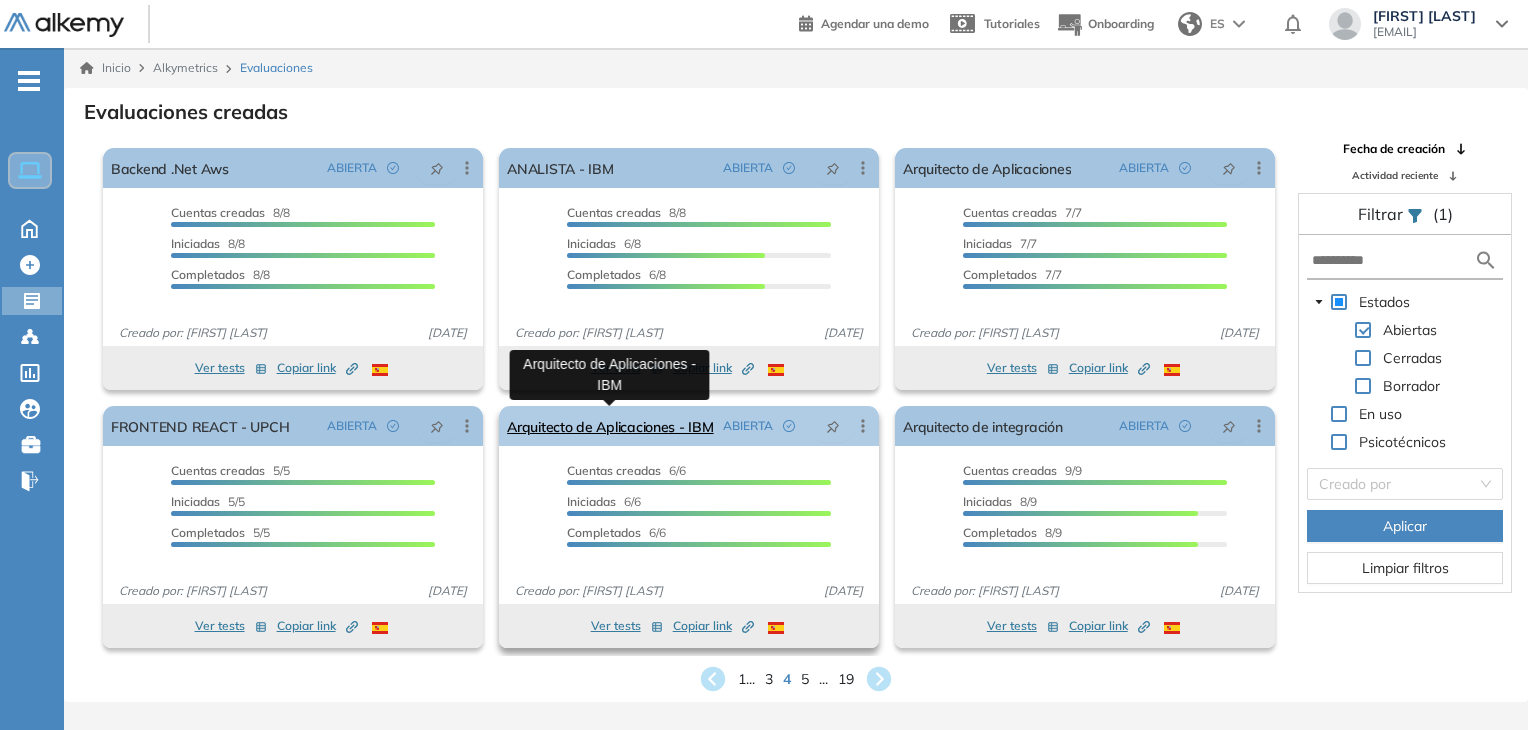 click on "Arquitecto de Aplicaciones - IBM" at bounding box center [610, 426] 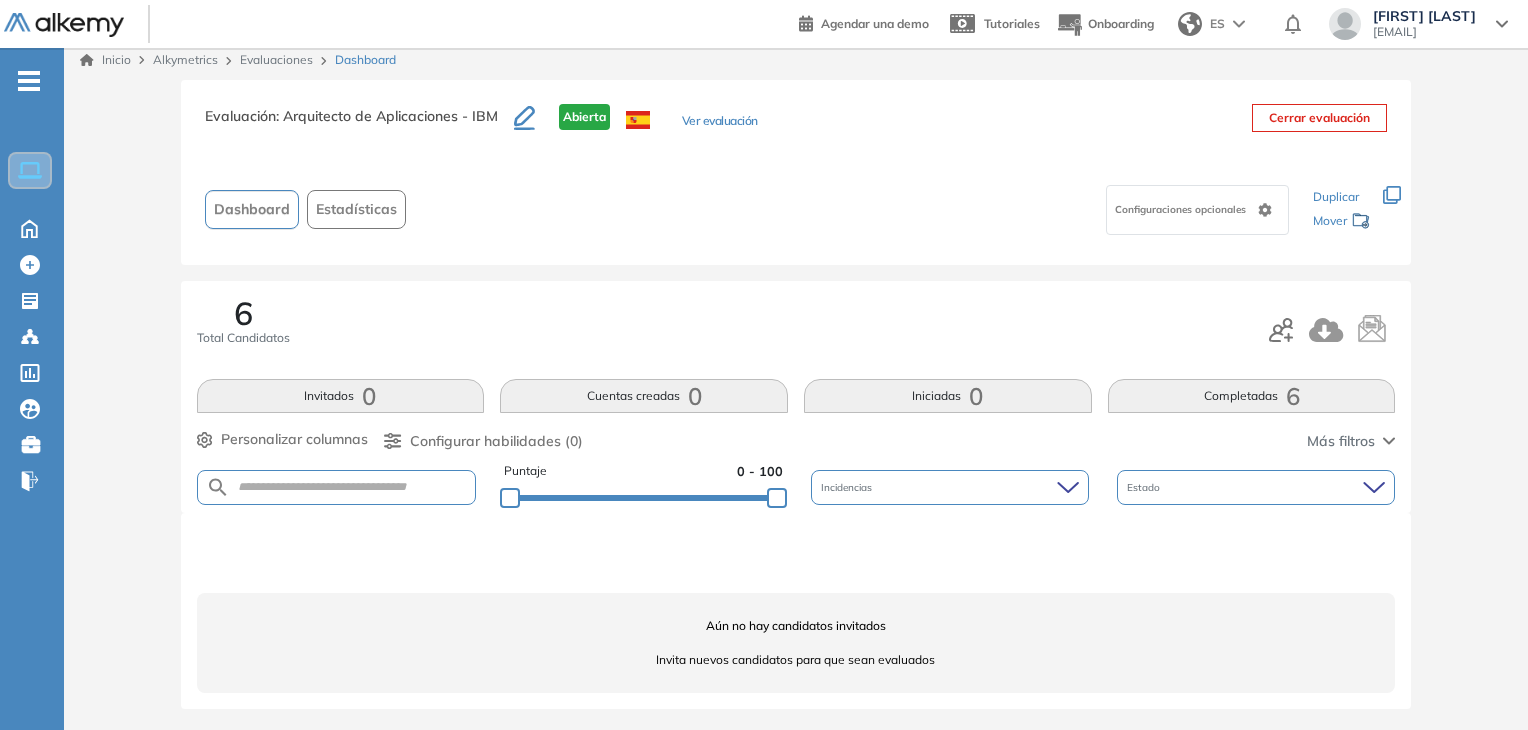 scroll, scrollTop: 10, scrollLeft: 0, axis: vertical 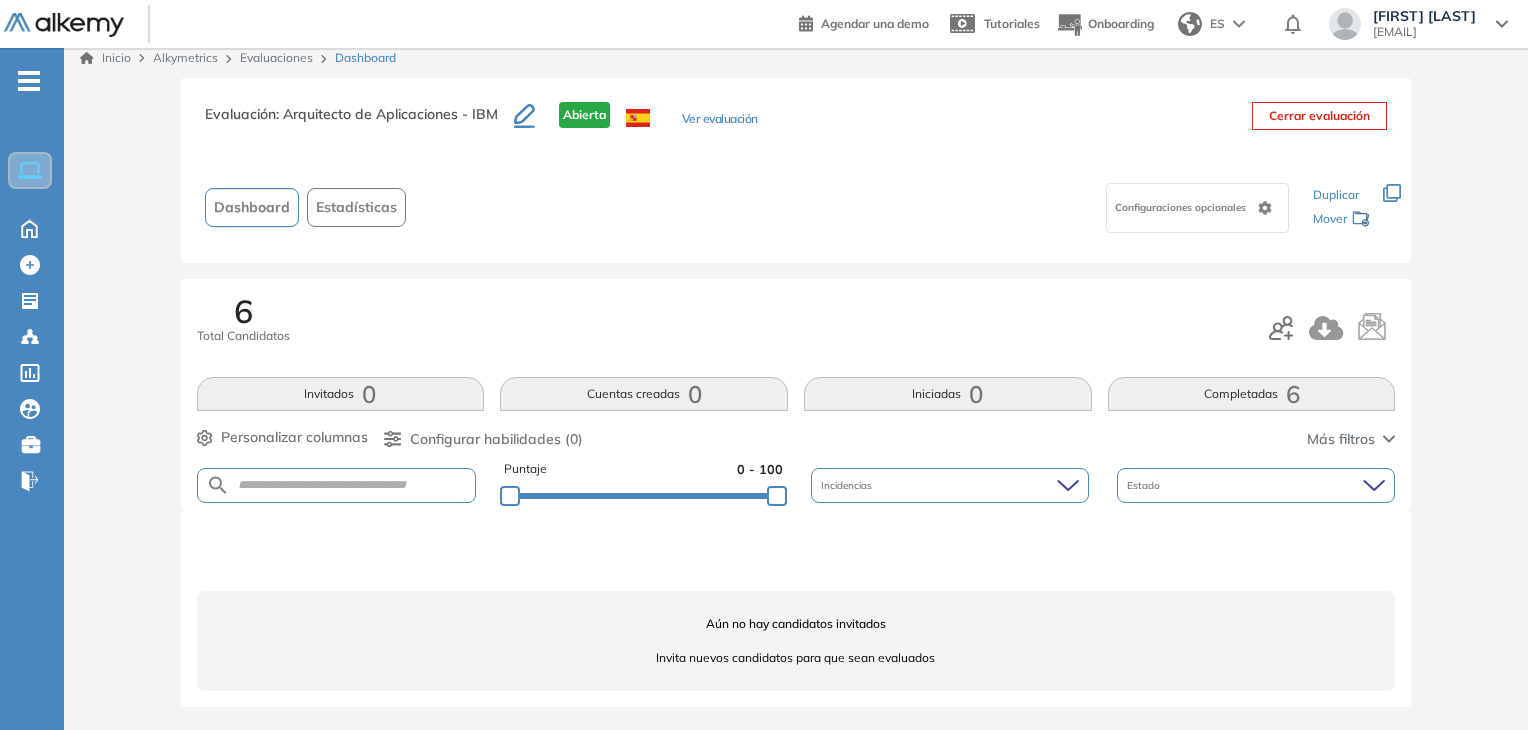 click on "Invitados 0" at bounding box center [341, 394] 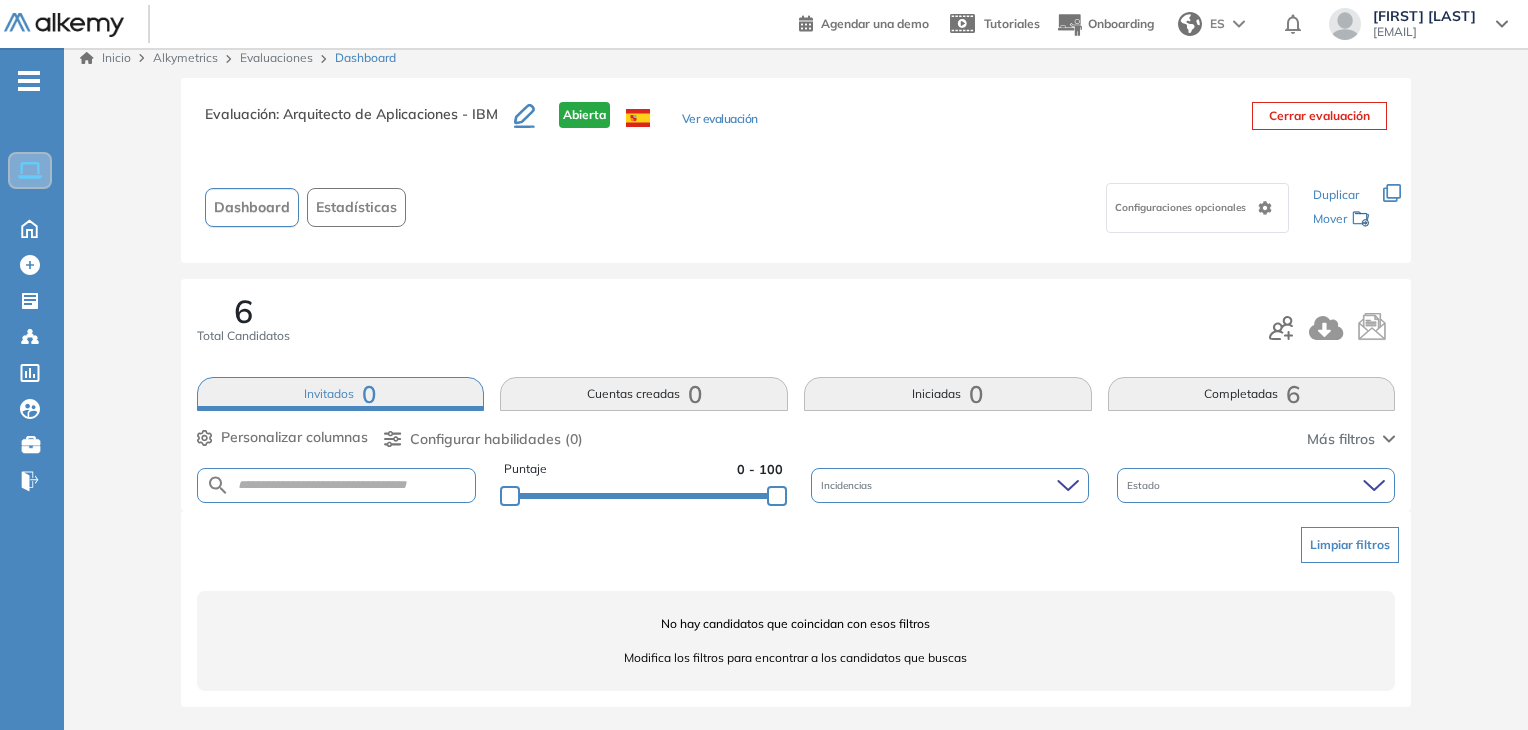 click on "Cuentas creadas 0" at bounding box center (644, 394) 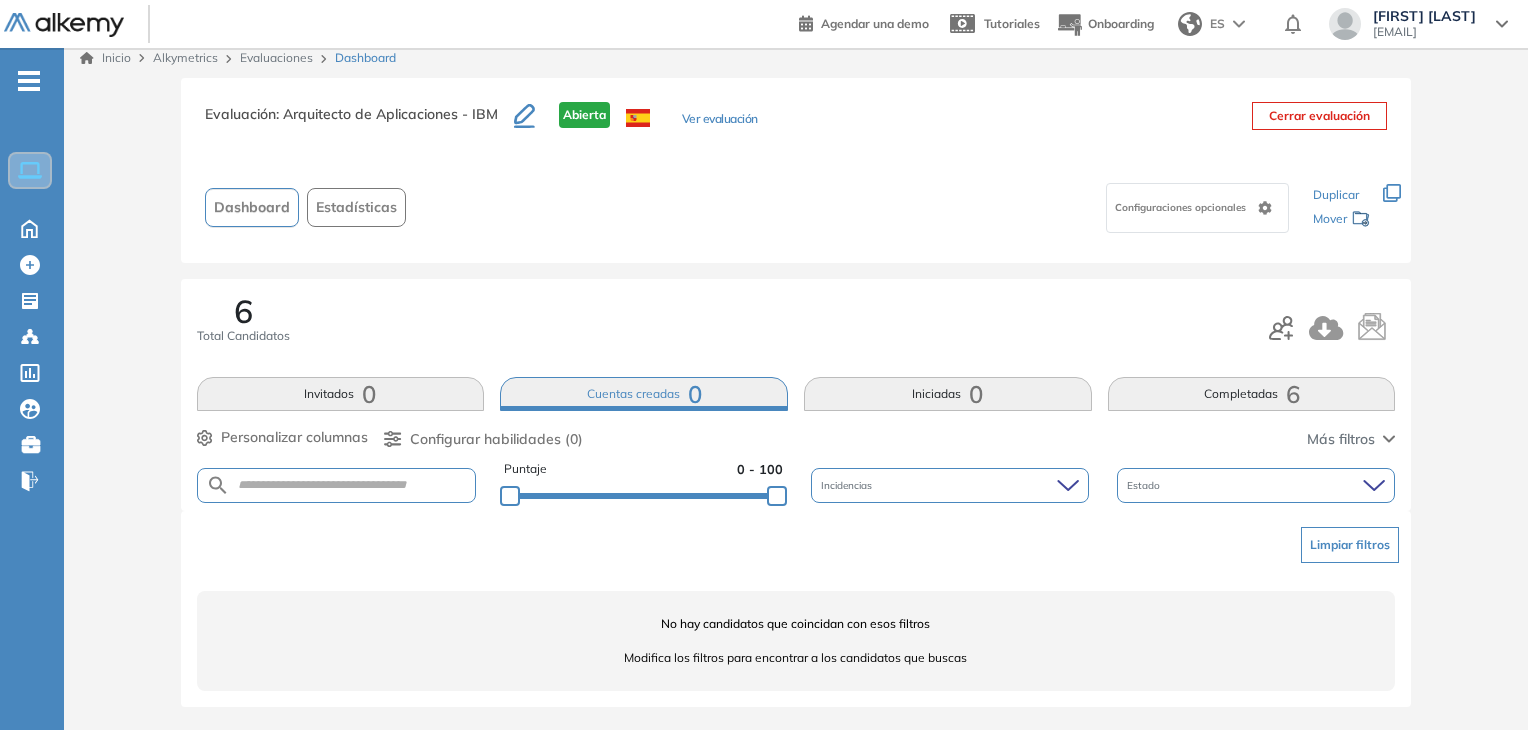 click on "Completadas 6" at bounding box center [1252, 394] 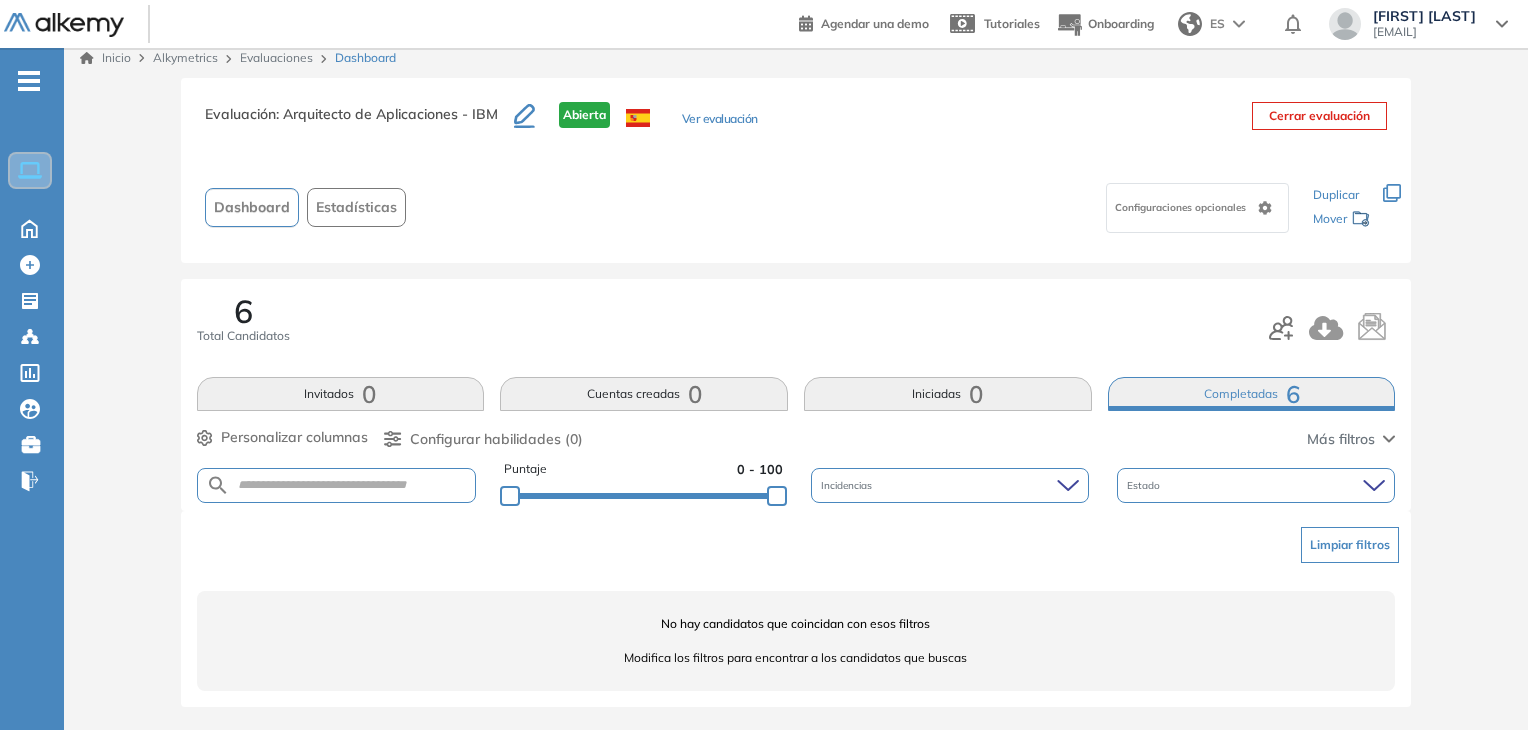 click on "Limpiar filtros" at bounding box center (1350, 545) 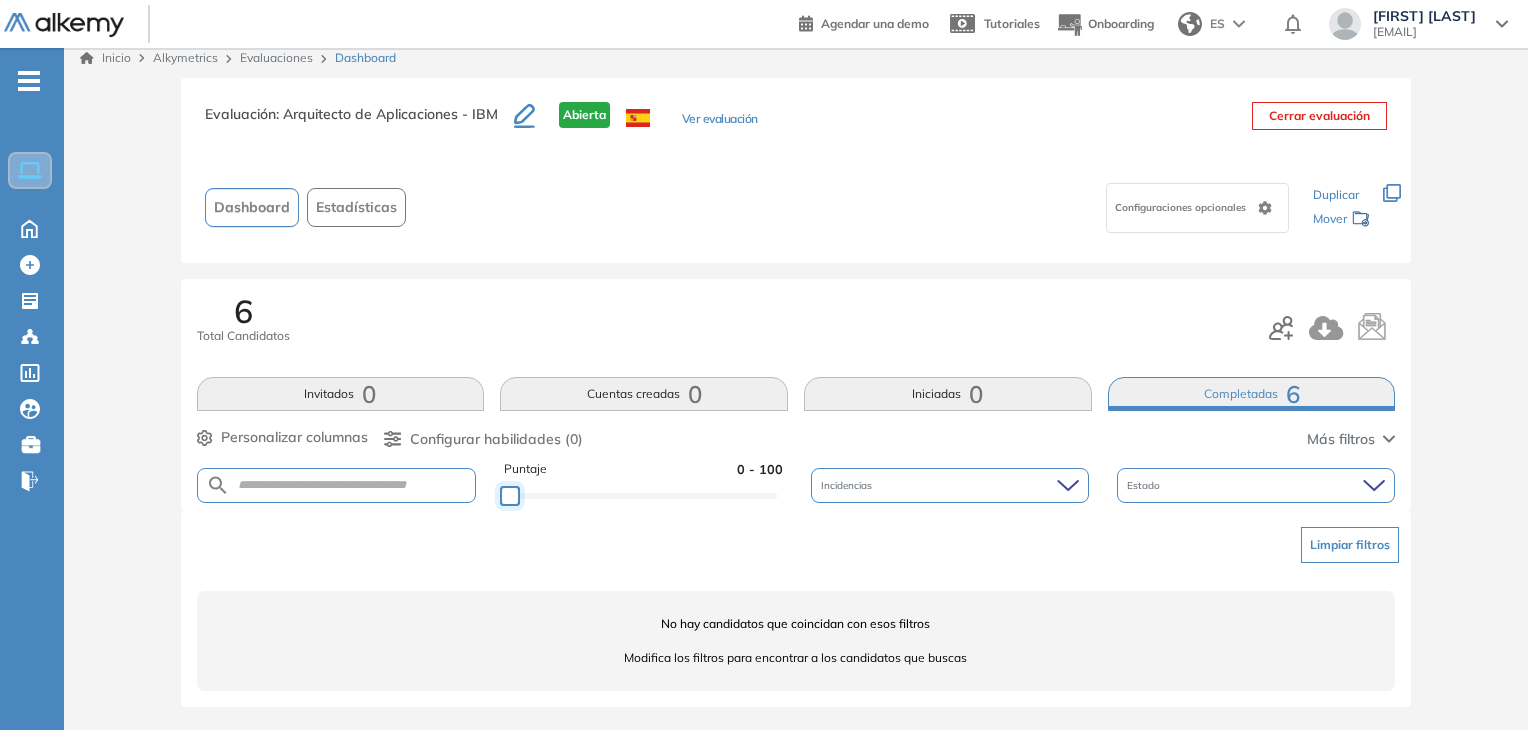 drag, startPoint x: 774, startPoint y: 495, endPoint x: 478, endPoint y: 501, distance: 296.0608 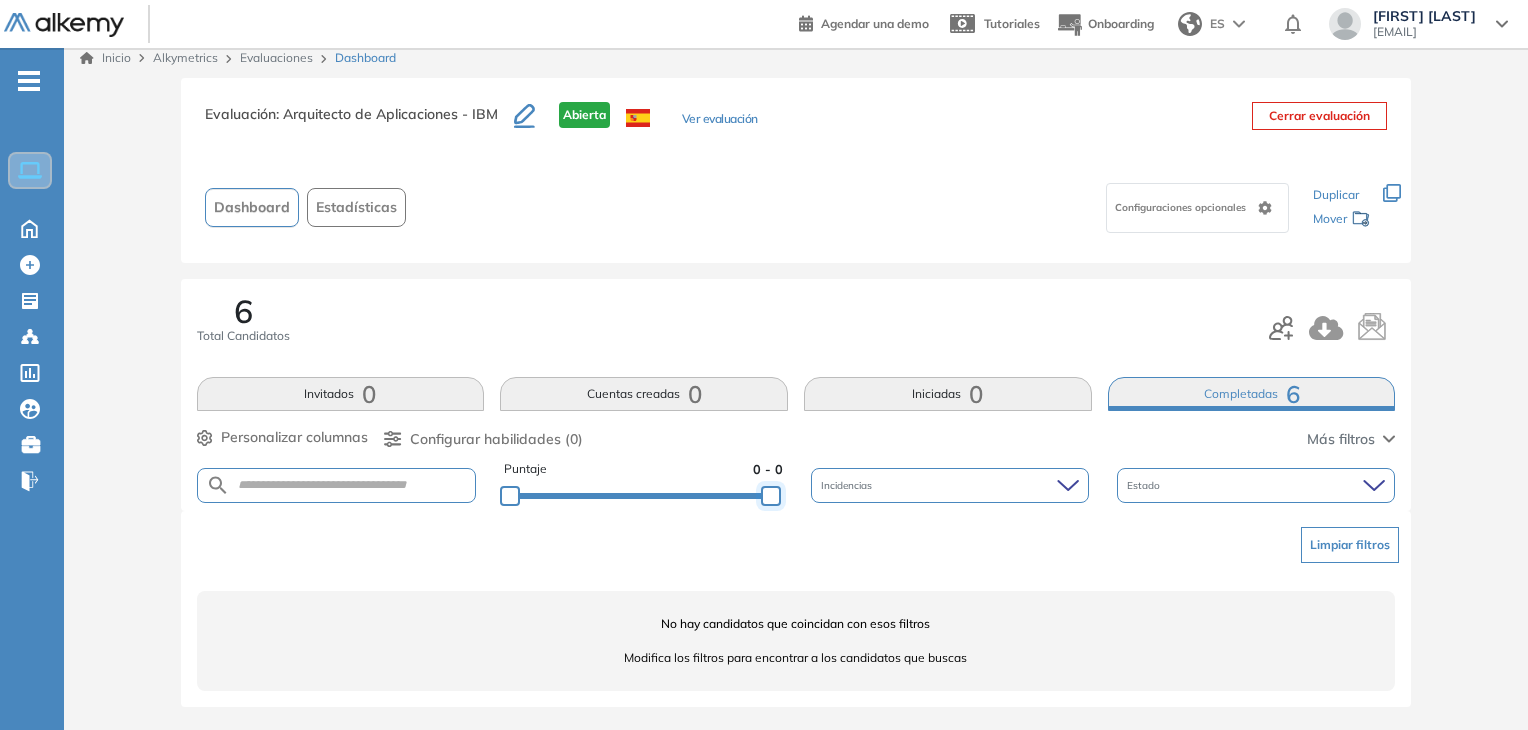 drag, startPoint x: 514, startPoint y: 493, endPoint x: 776, endPoint y: 484, distance: 262.15454 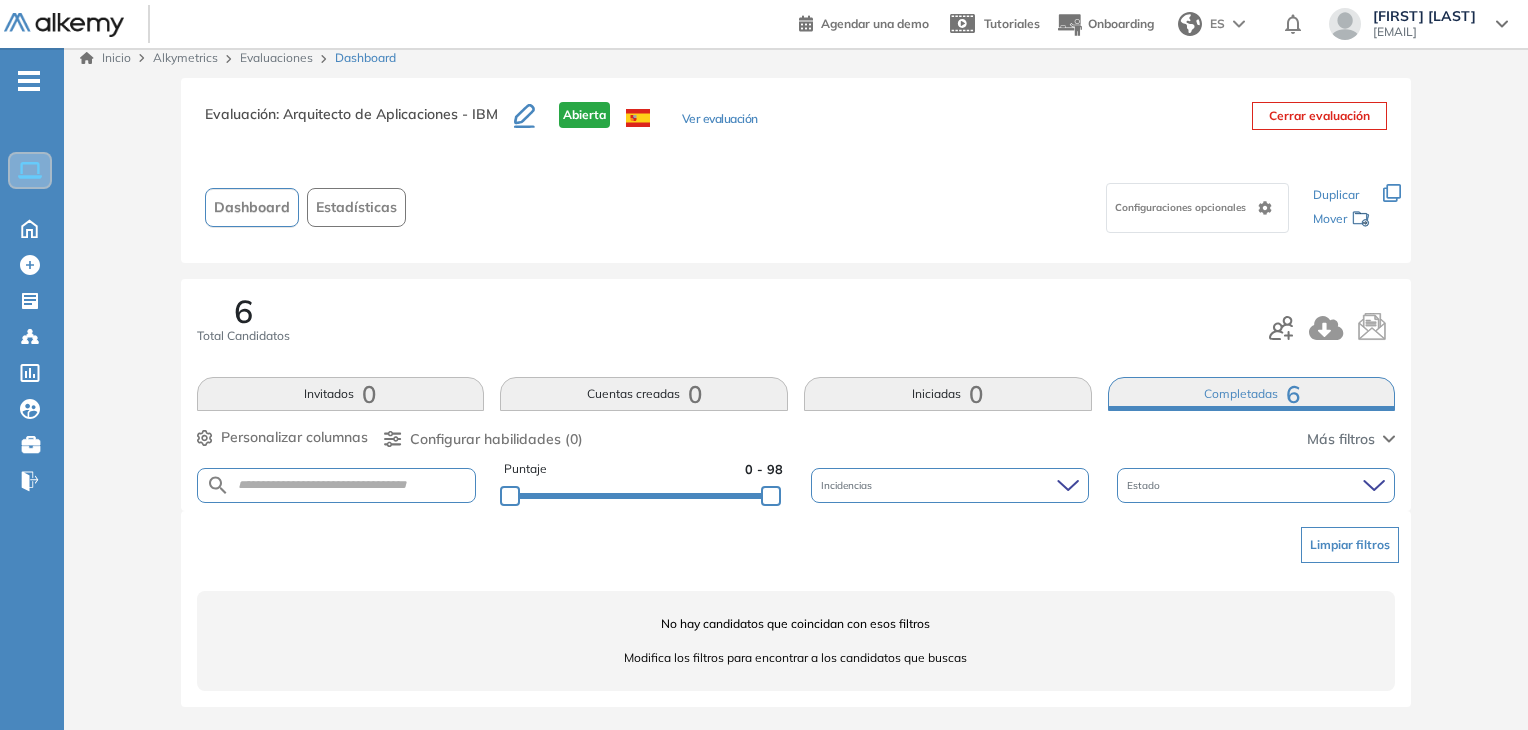 click on "Incidencias" at bounding box center (950, 485) 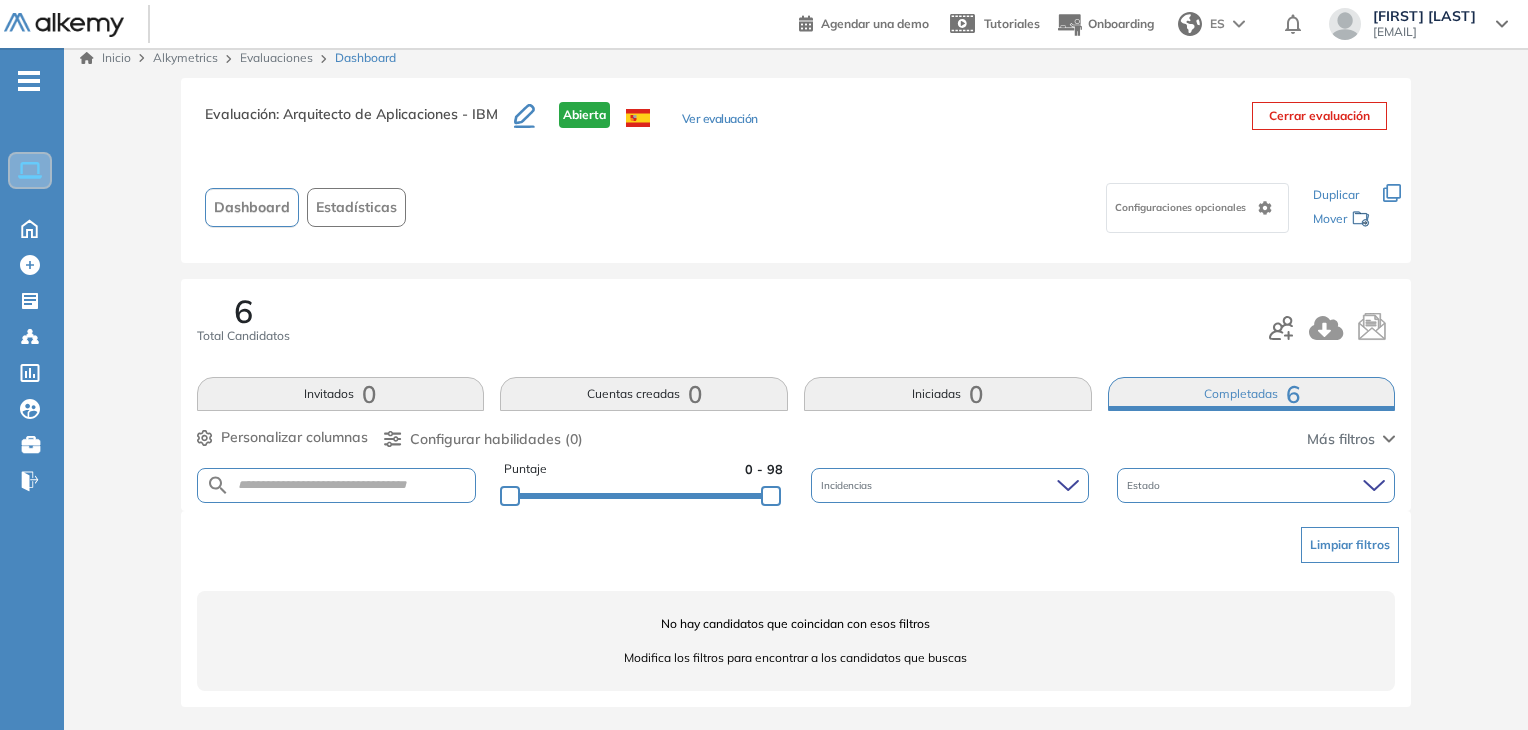 click on "Evaluación : Arquitecto de Aplicaciones - IBM  Abierta Ver evaluación Cerrar evaluación Dashboard Estadísticas Configuraciones opcionales Los siguientes tests ya no están disponibles o tienen una nueva versión Revisa en el catálogo otras opciones o su detalle. Entendido Duplicar Mover 6 Total Candidatos Invitados 0 Cuentas creadas 0 Iniciadas 0 Completadas 6   Personalizar columnas Personalizar columnas Candidato Fijar columna Puntaje Fijar columna Proctoring Fijar columna País Fijar columna Provincia Fijar columna Estado Fijar columna Completado Fijar columna Evaluación Fijar columna Fecha límite Fijar columna Arquitectura de Software Personalidad - MBTI Cancelar Aplicar Configurar habilidades (0) Más filtros Puntaje 0 - 98 Incidencias Estado Limpiar filtros No hay candidatos que coincidan con esos filtros Modifica los filtros para encontrar a los candidatos que buscas" at bounding box center [796, 404] 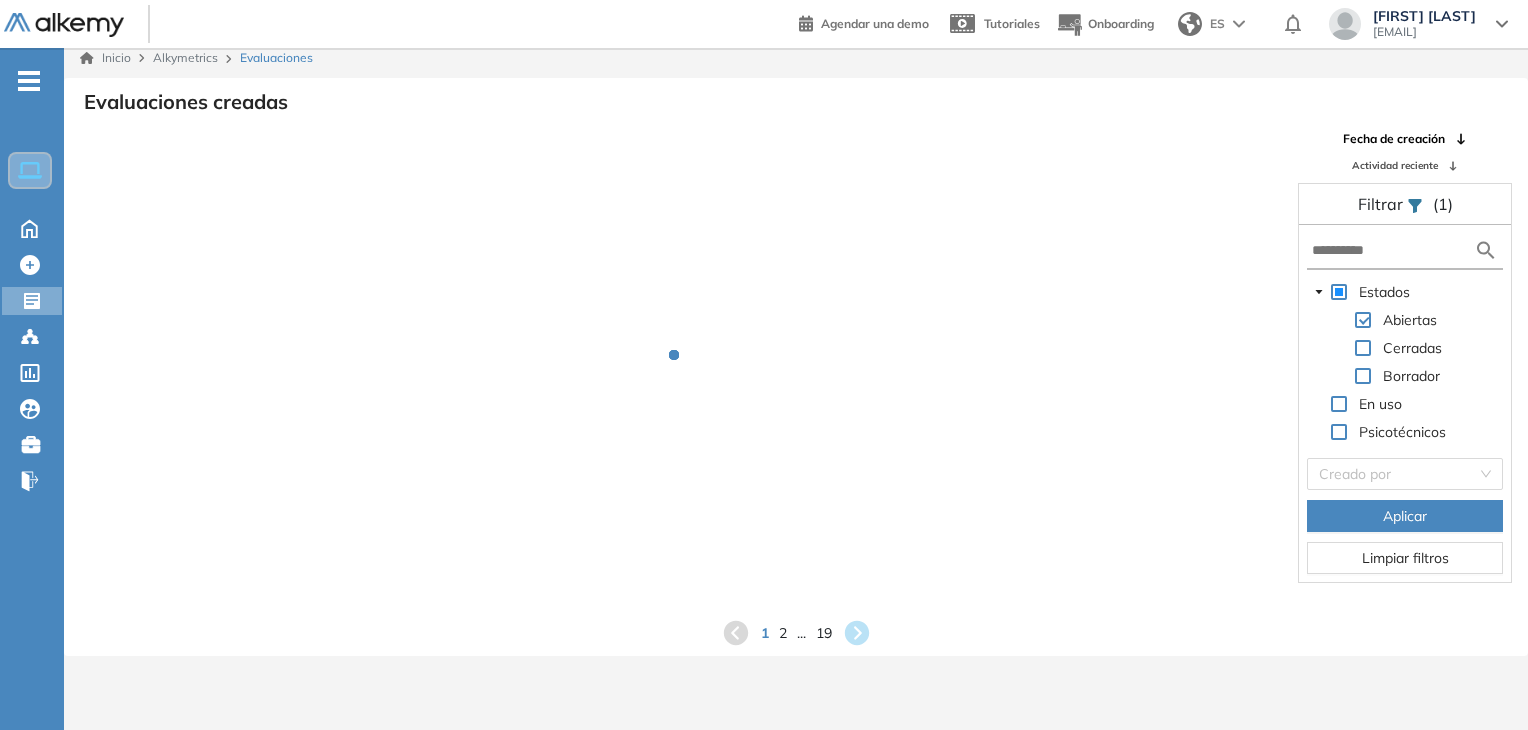 scroll, scrollTop: 0, scrollLeft: 0, axis: both 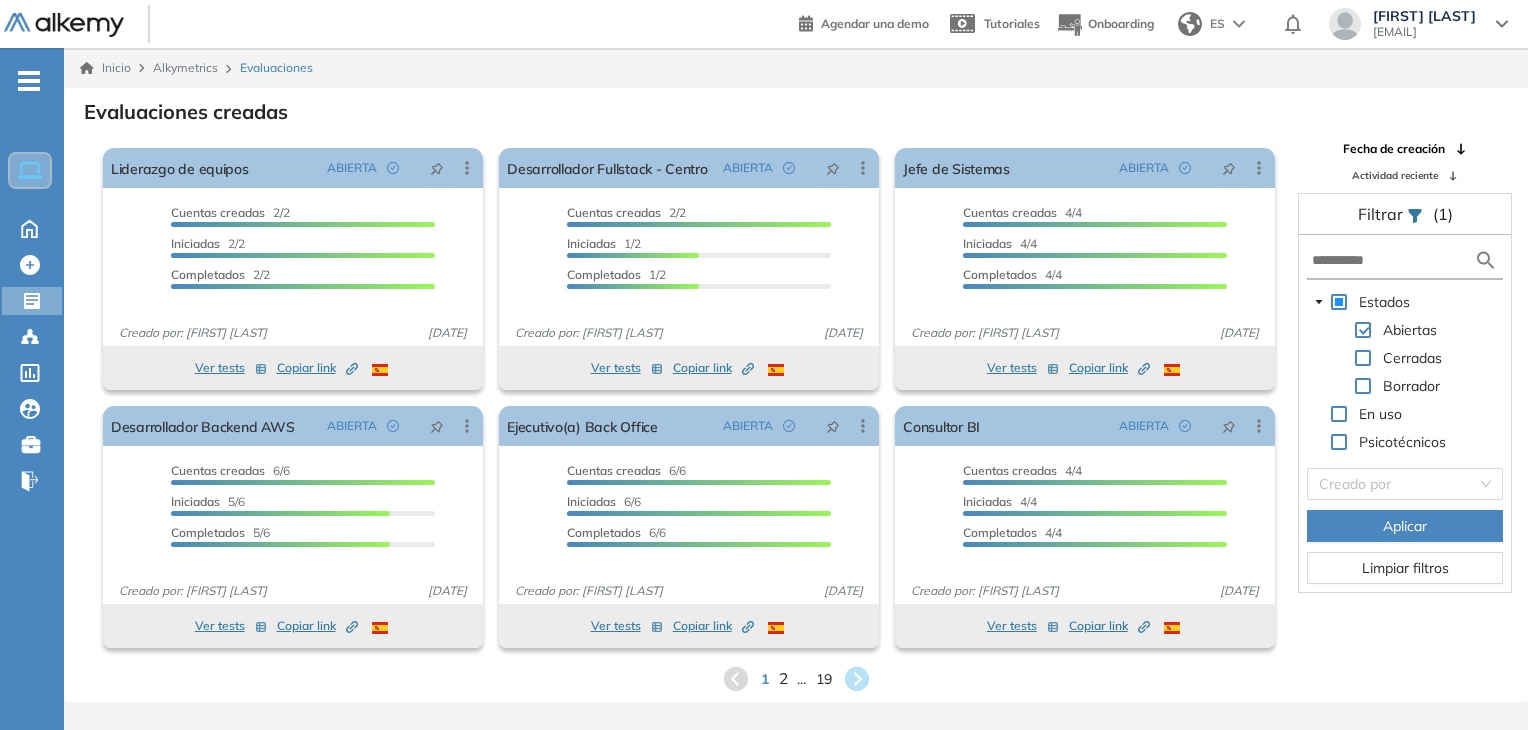 click on "2" at bounding box center [782, 678] 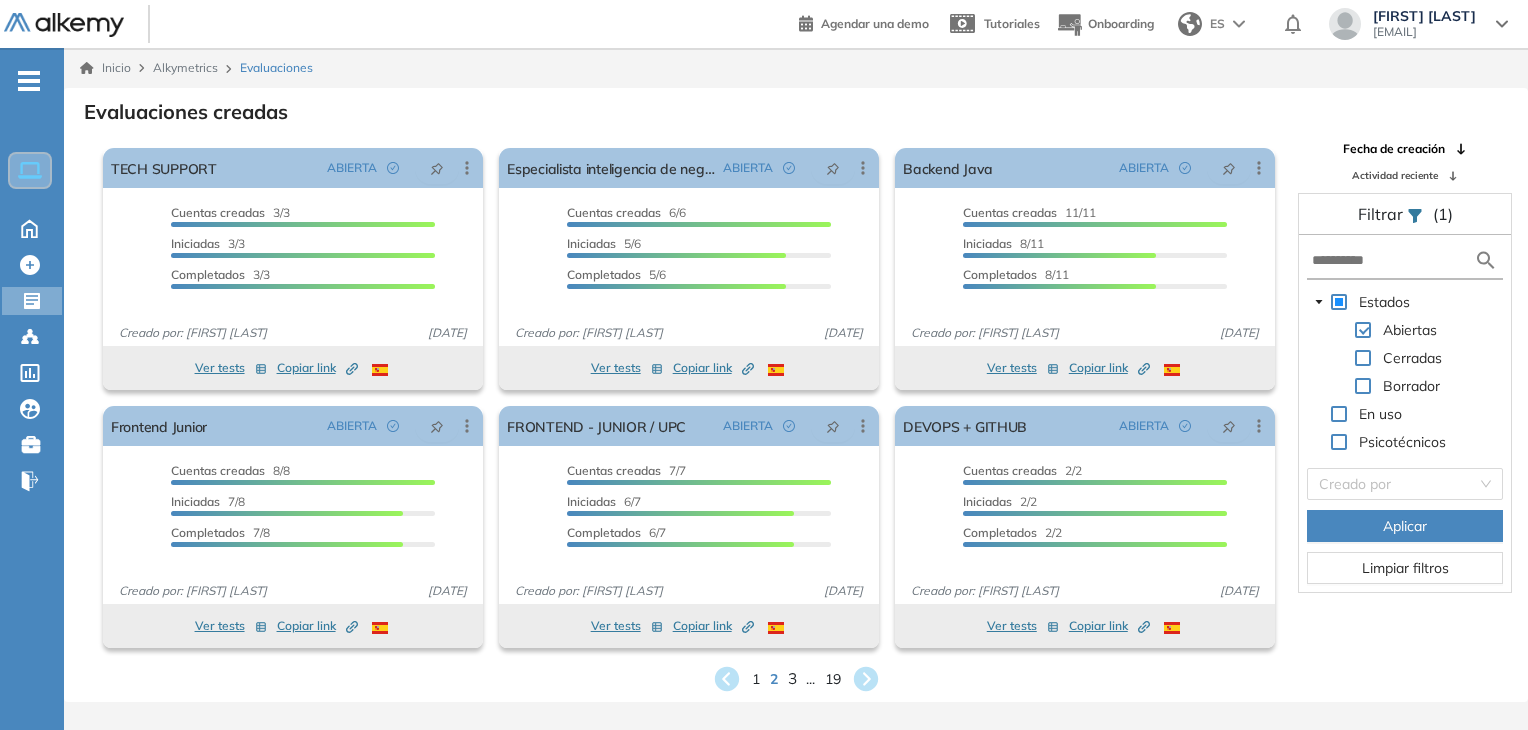 click on "3" at bounding box center (791, 678) 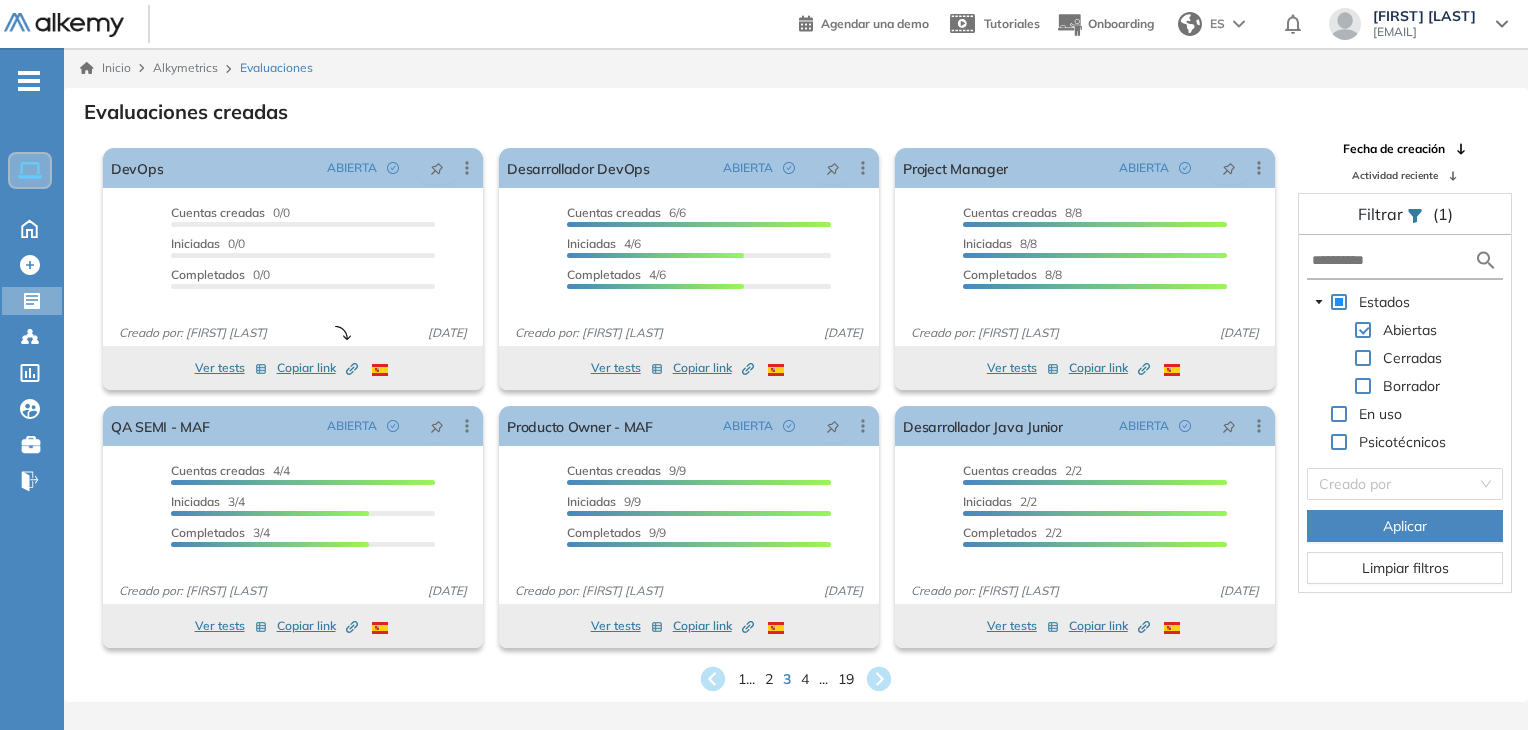 click on "4" at bounding box center (805, 679) 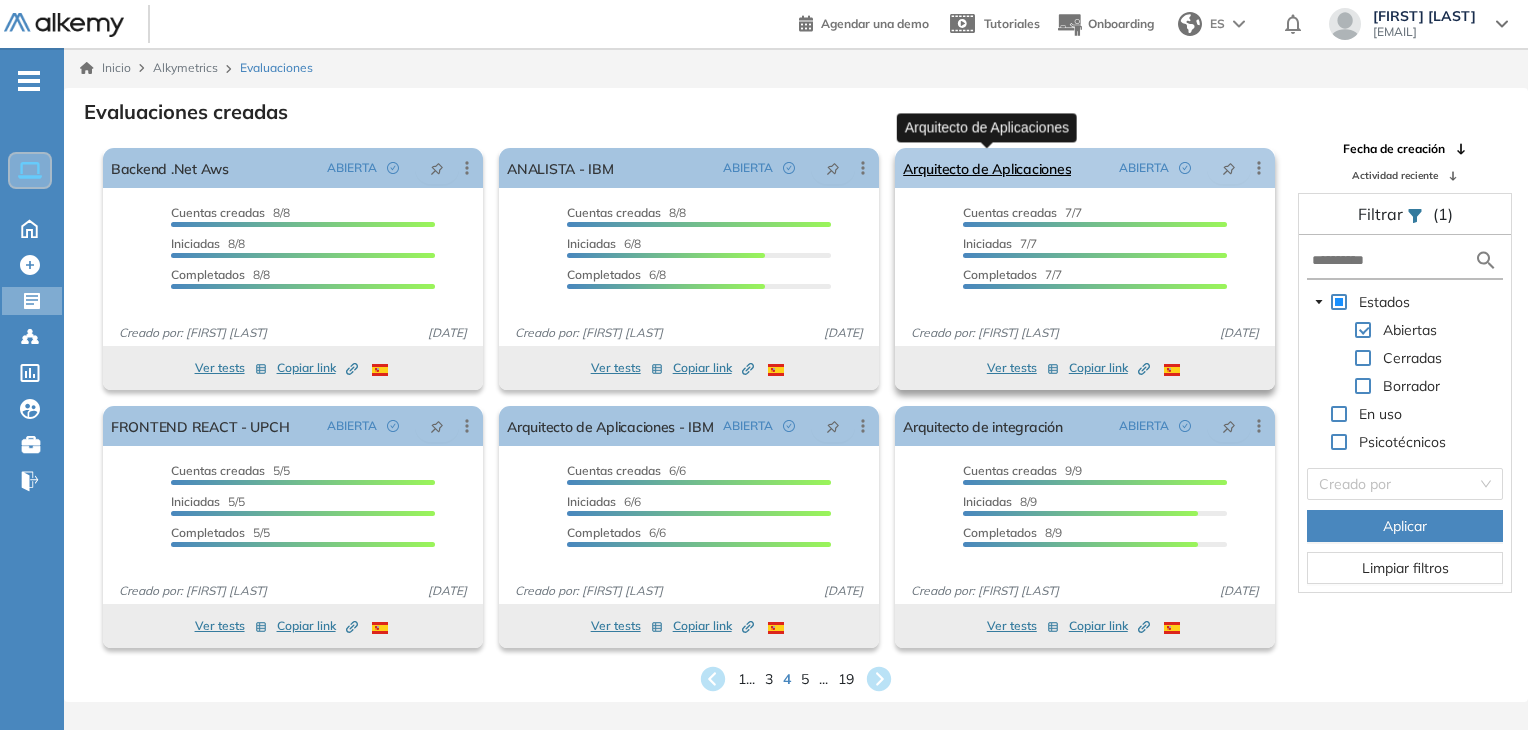 click on "Arquitecto de Aplicaciones" at bounding box center [987, 168] 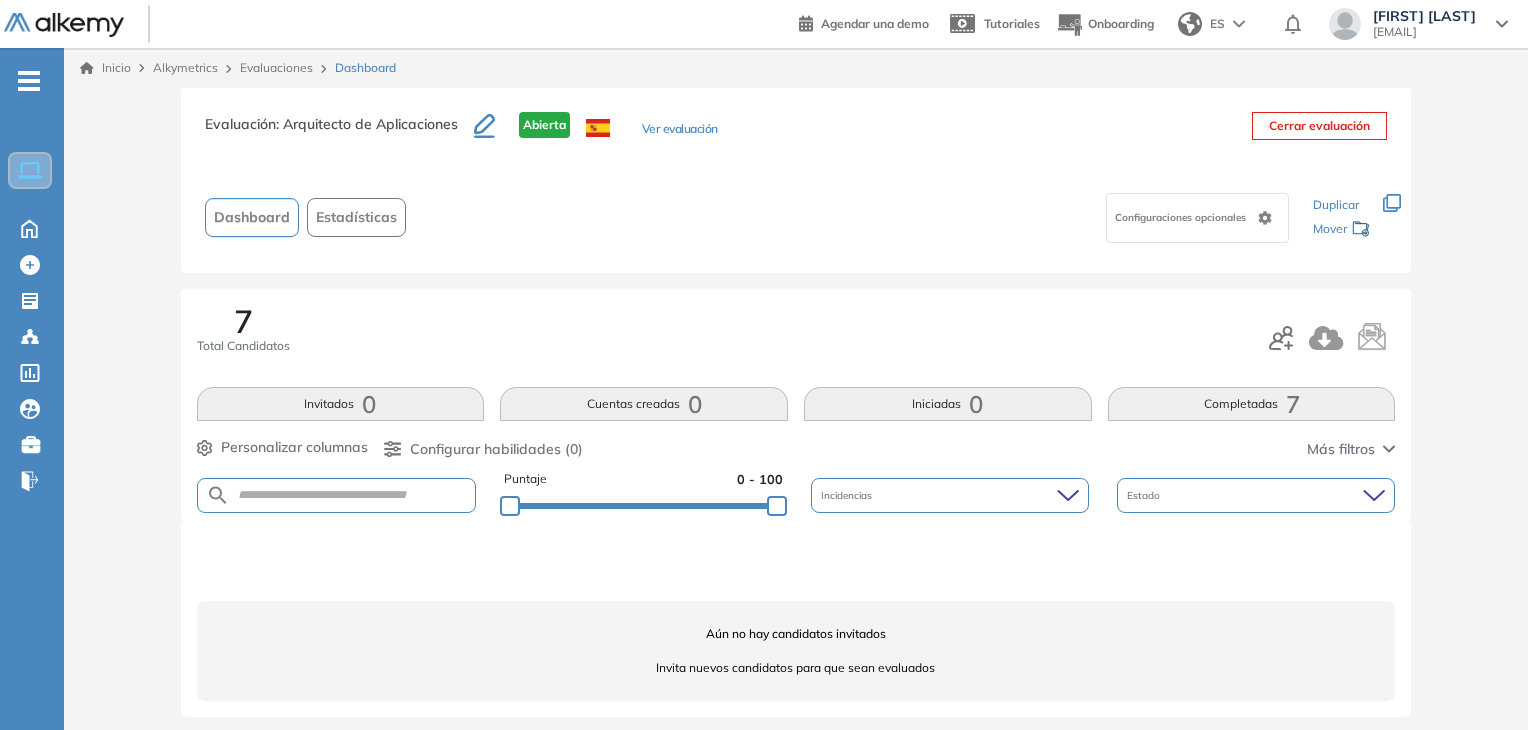 scroll, scrollTop: 10, scrollLeft: 0, axis: vertical 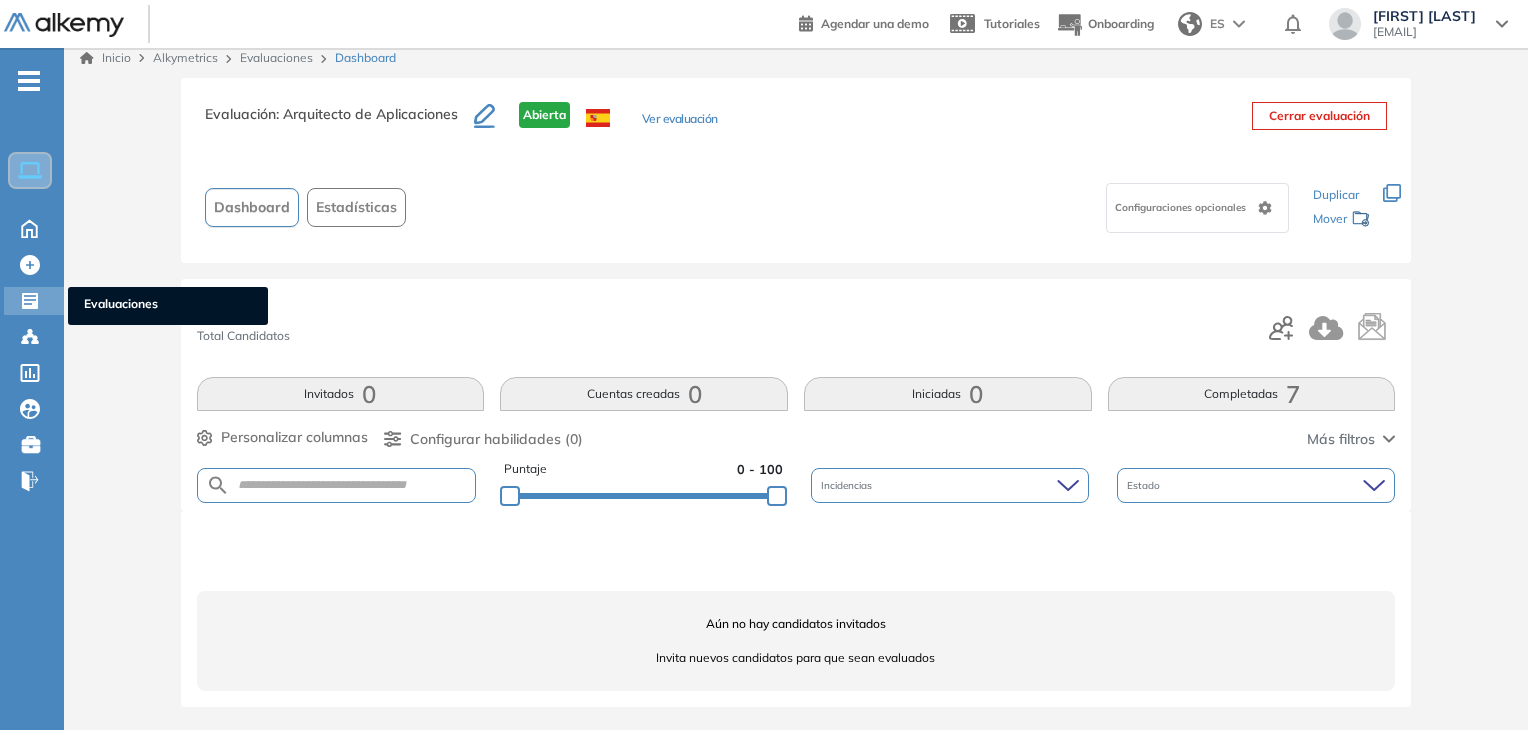 click 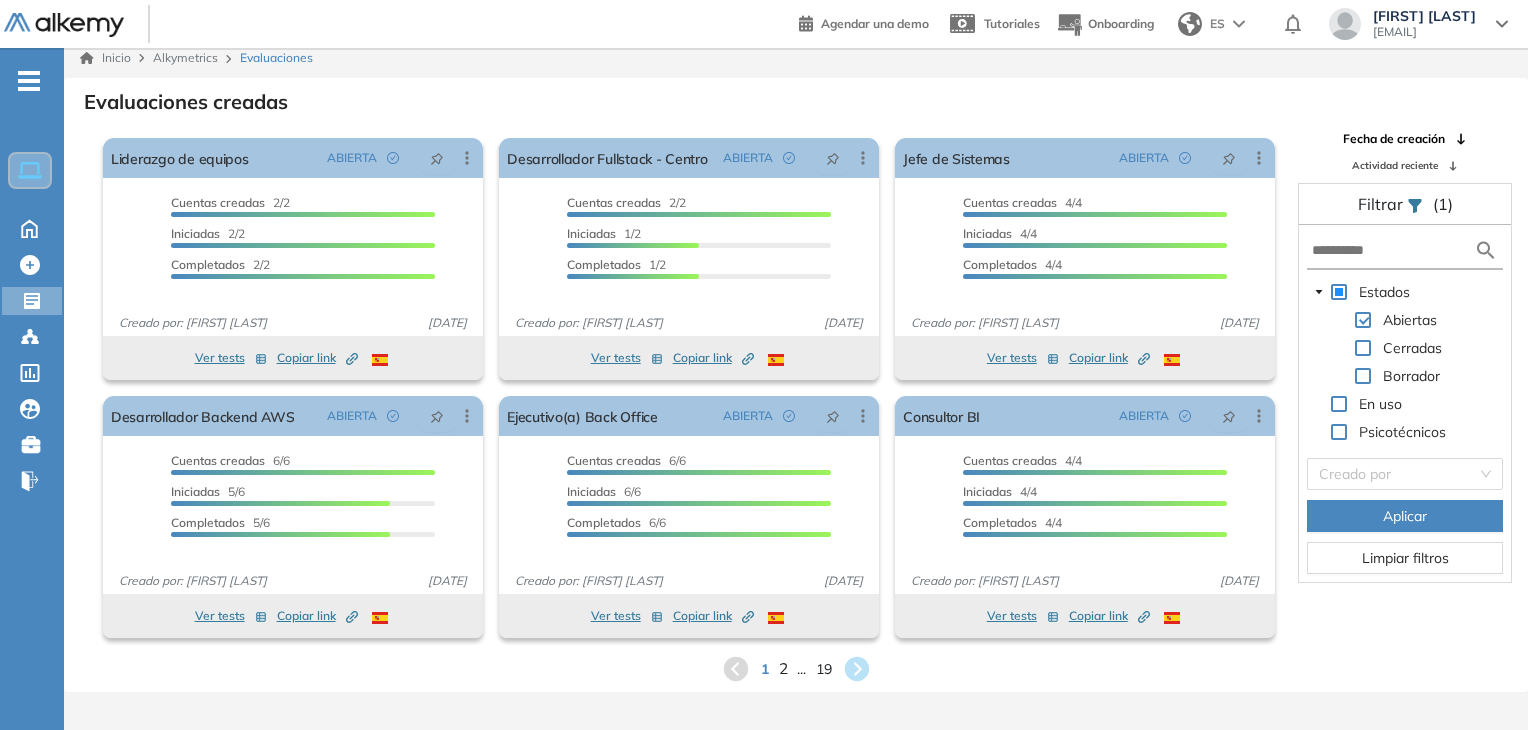 click on "2" at bounding box center [782, 668] 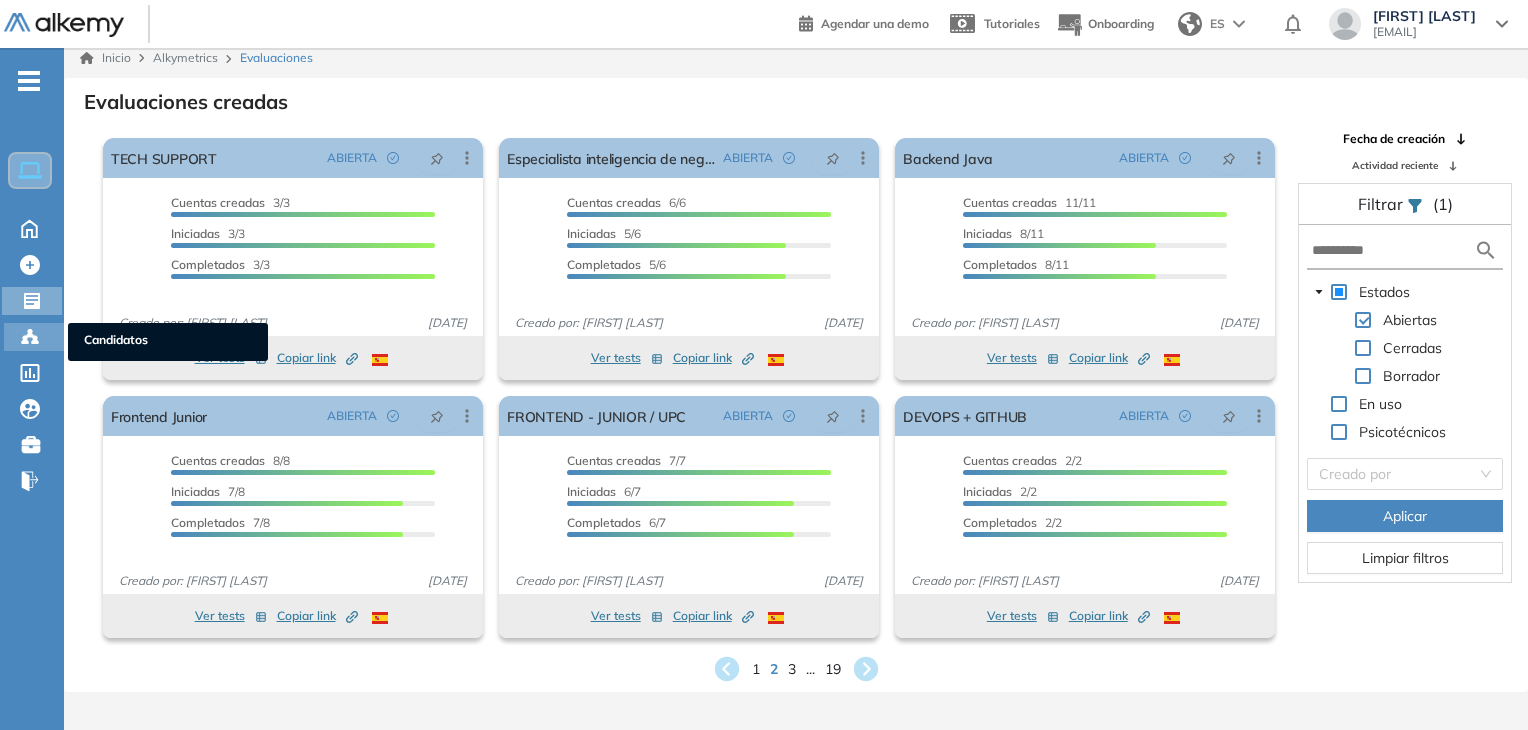 click 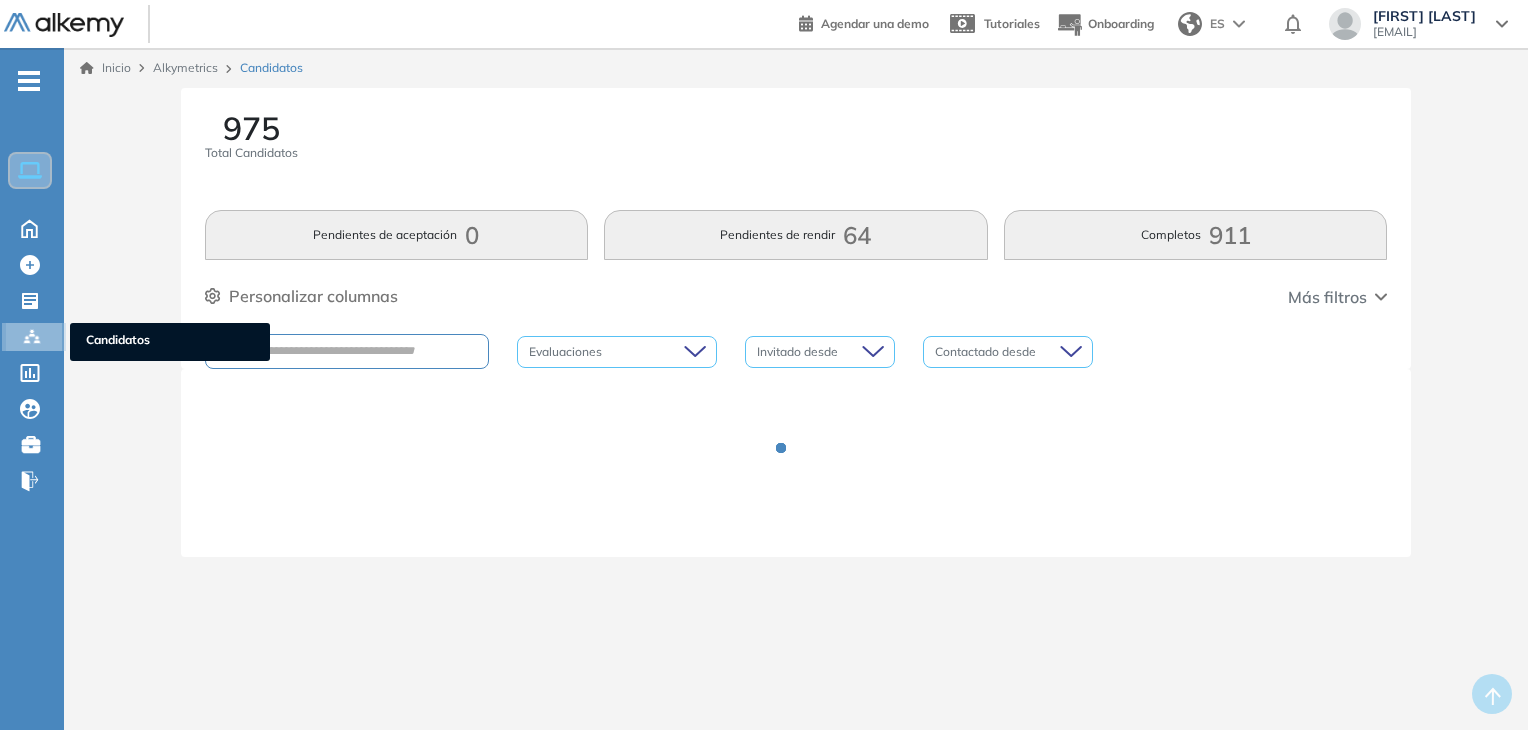 scroll, scrollTop: 0, scrollLeft: 0, axis: both 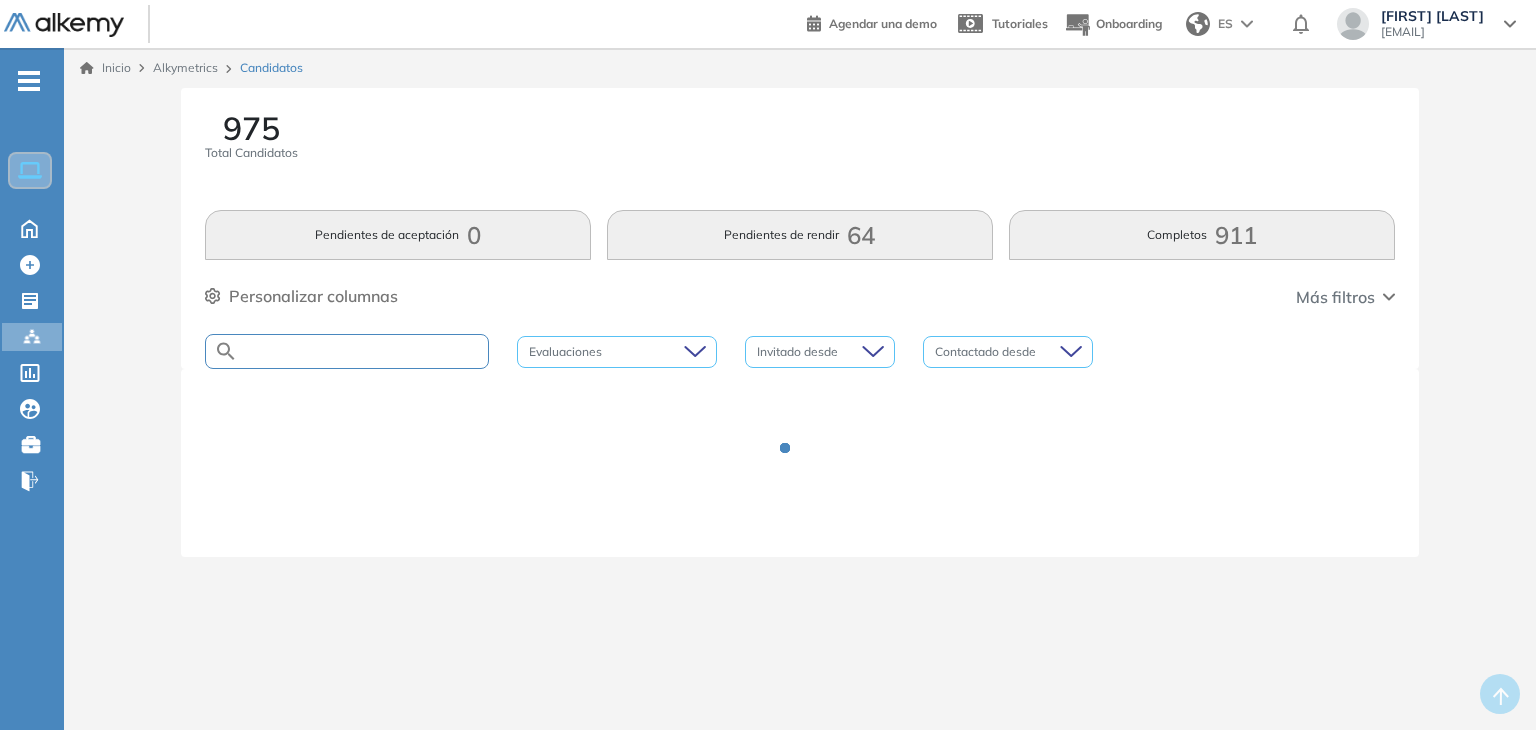 click at bounding box center (363, 351) 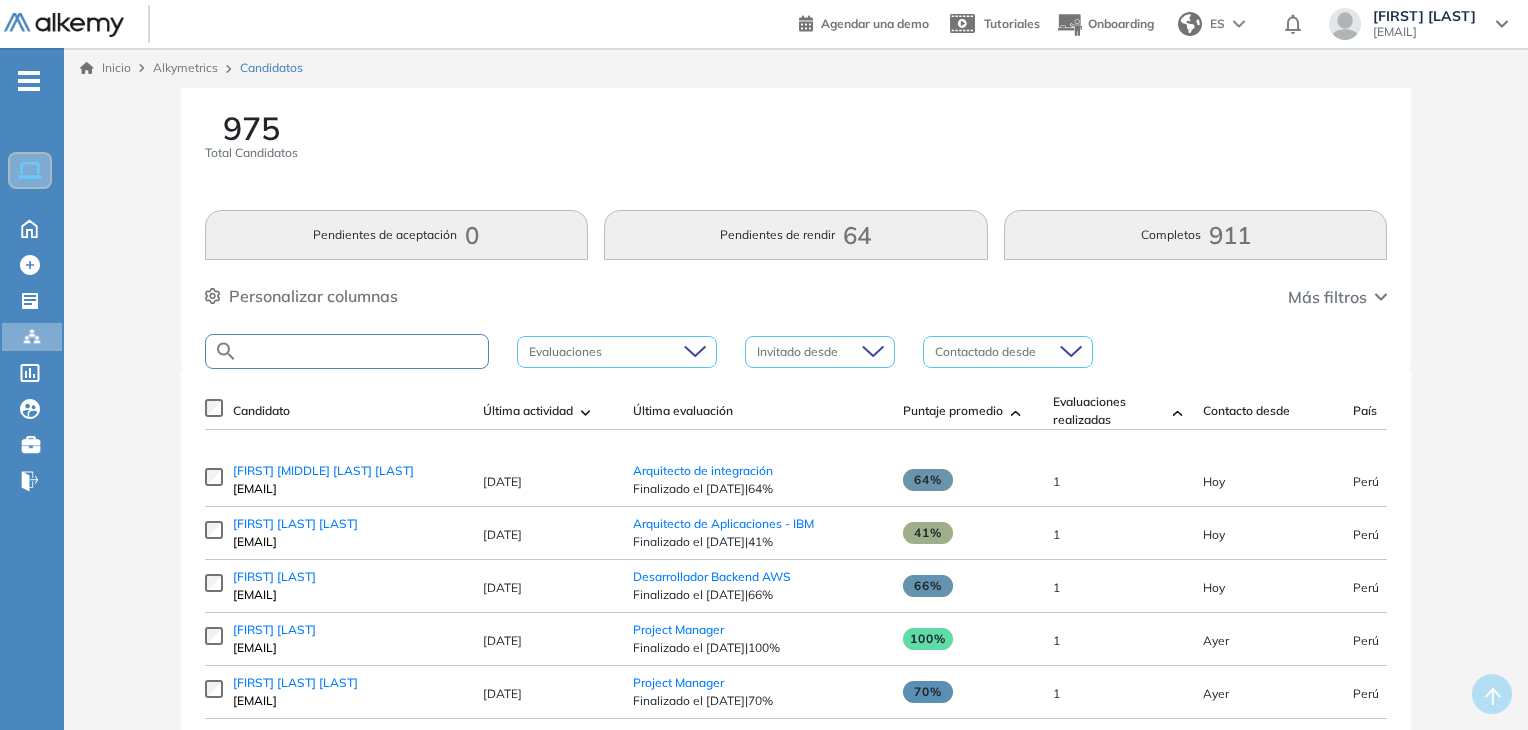 click at bounding box center (363, 351) 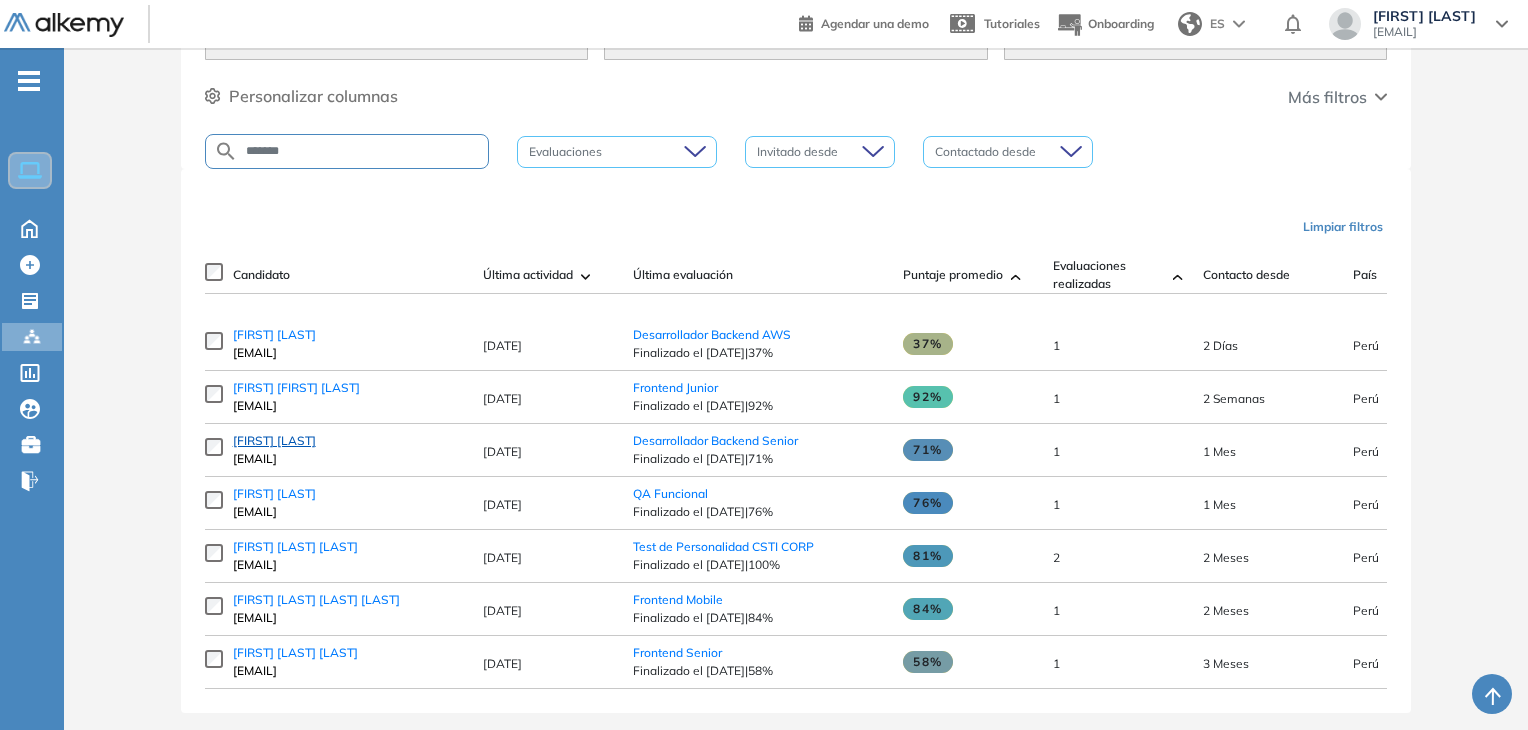 scroll, scrollTop: 237, scrollLeft: 0, axis: vertical 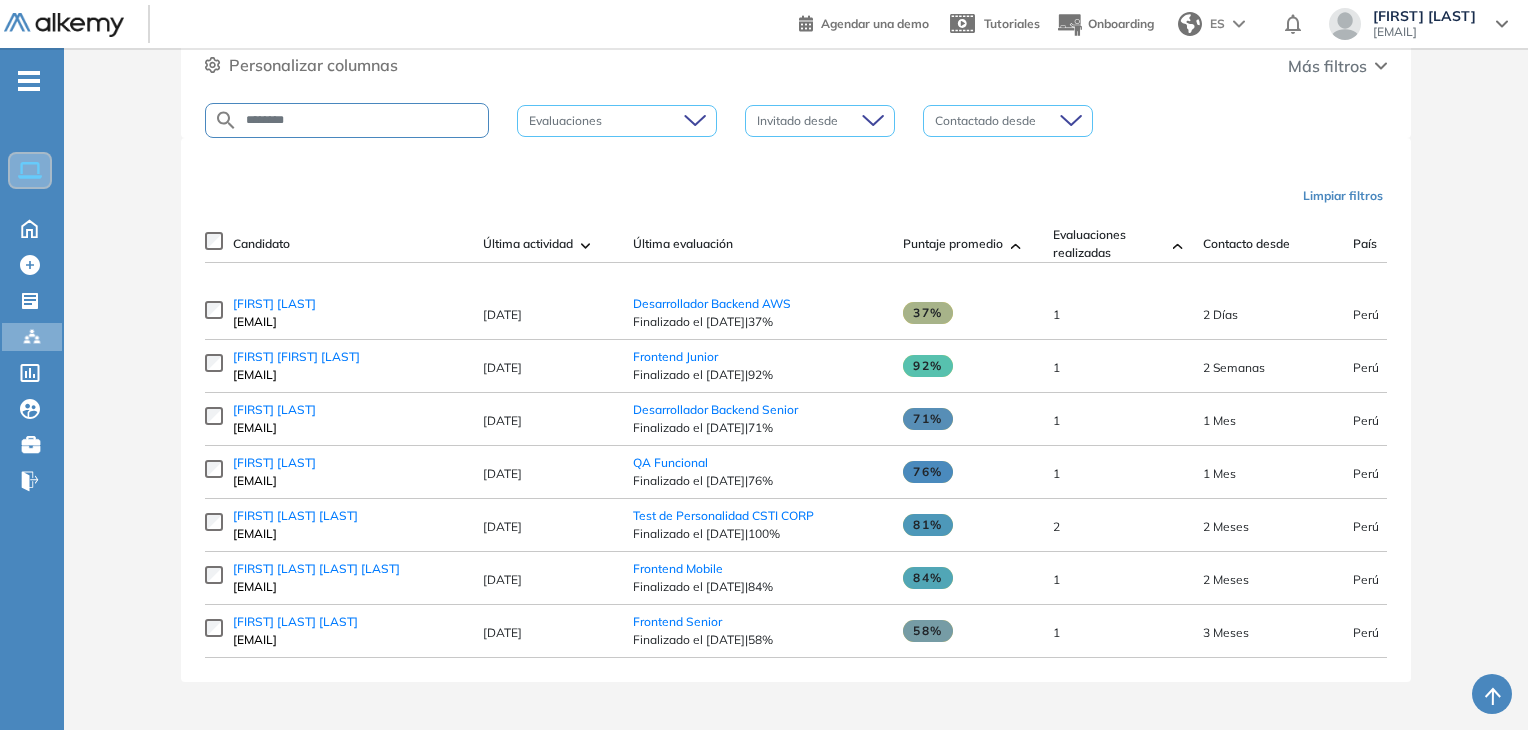 type on "*******" 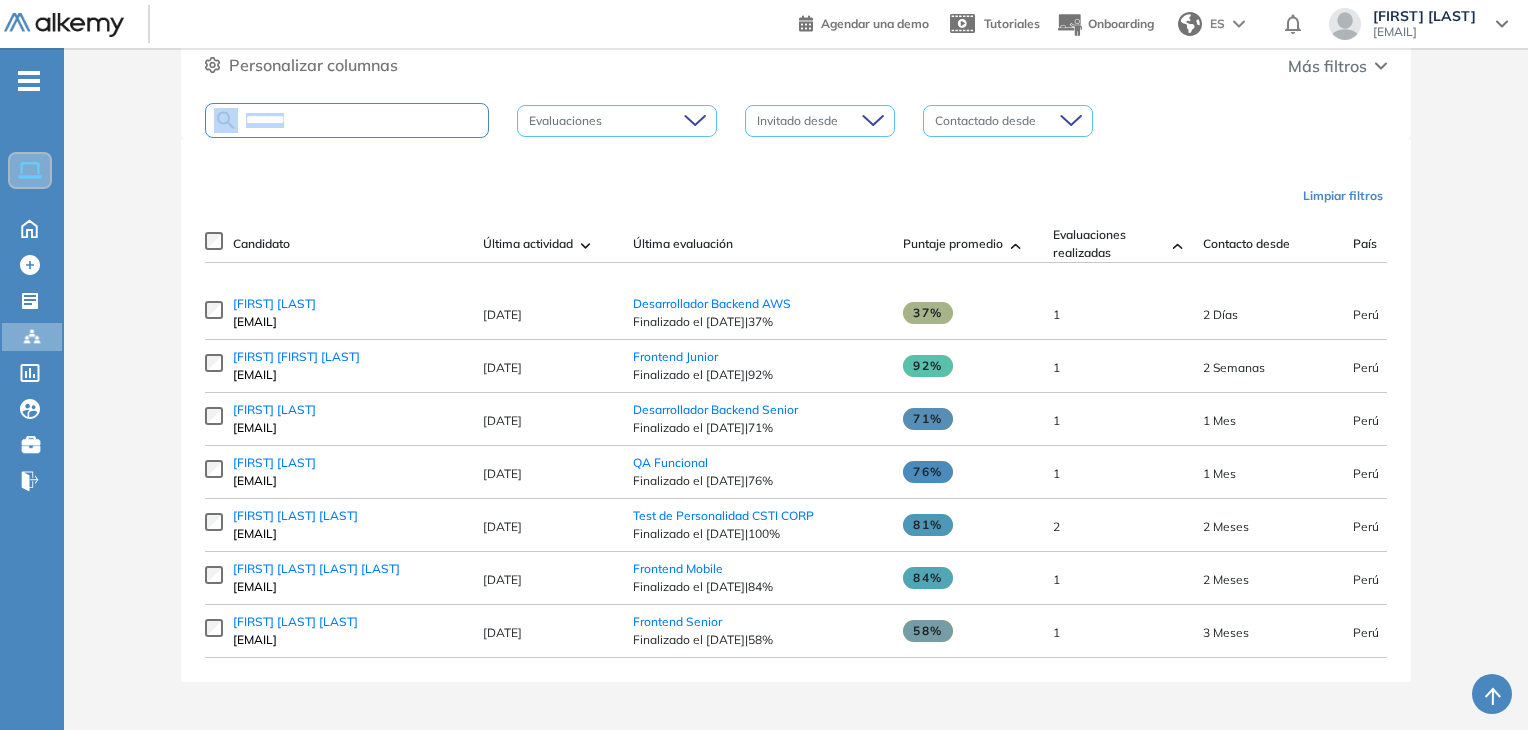 click on "*******" at bounding box center (347, 120) 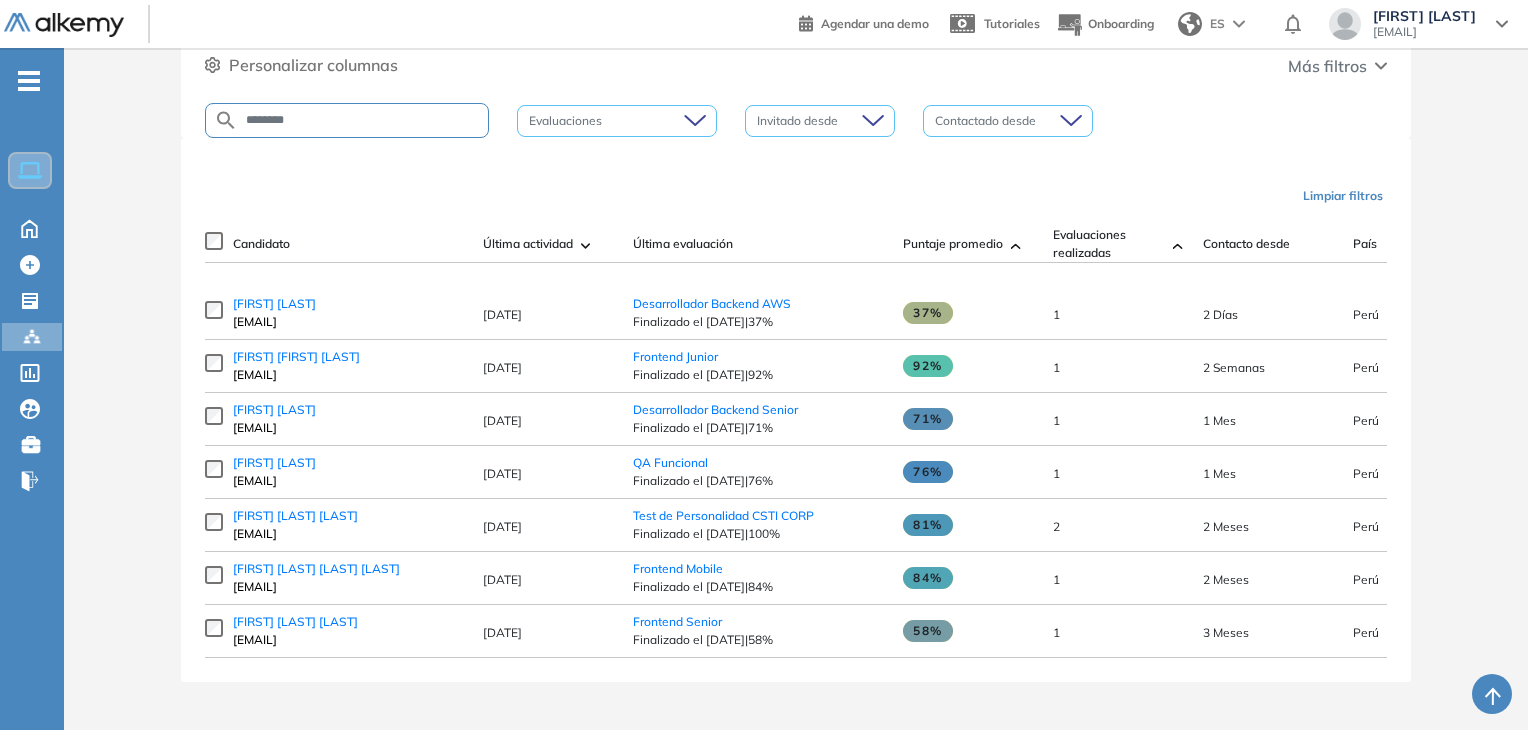 click on "*******" at bounding box center [363, 120] 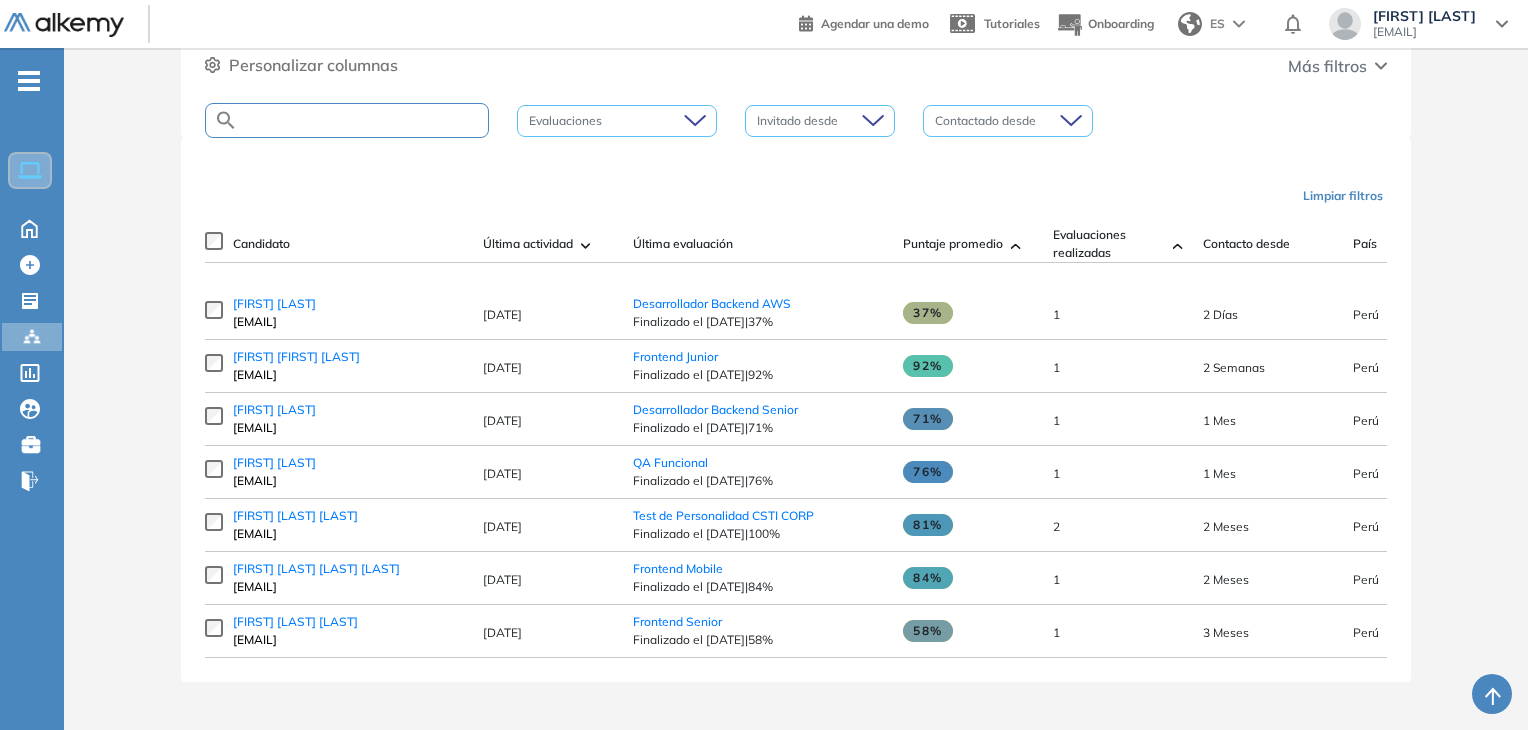type 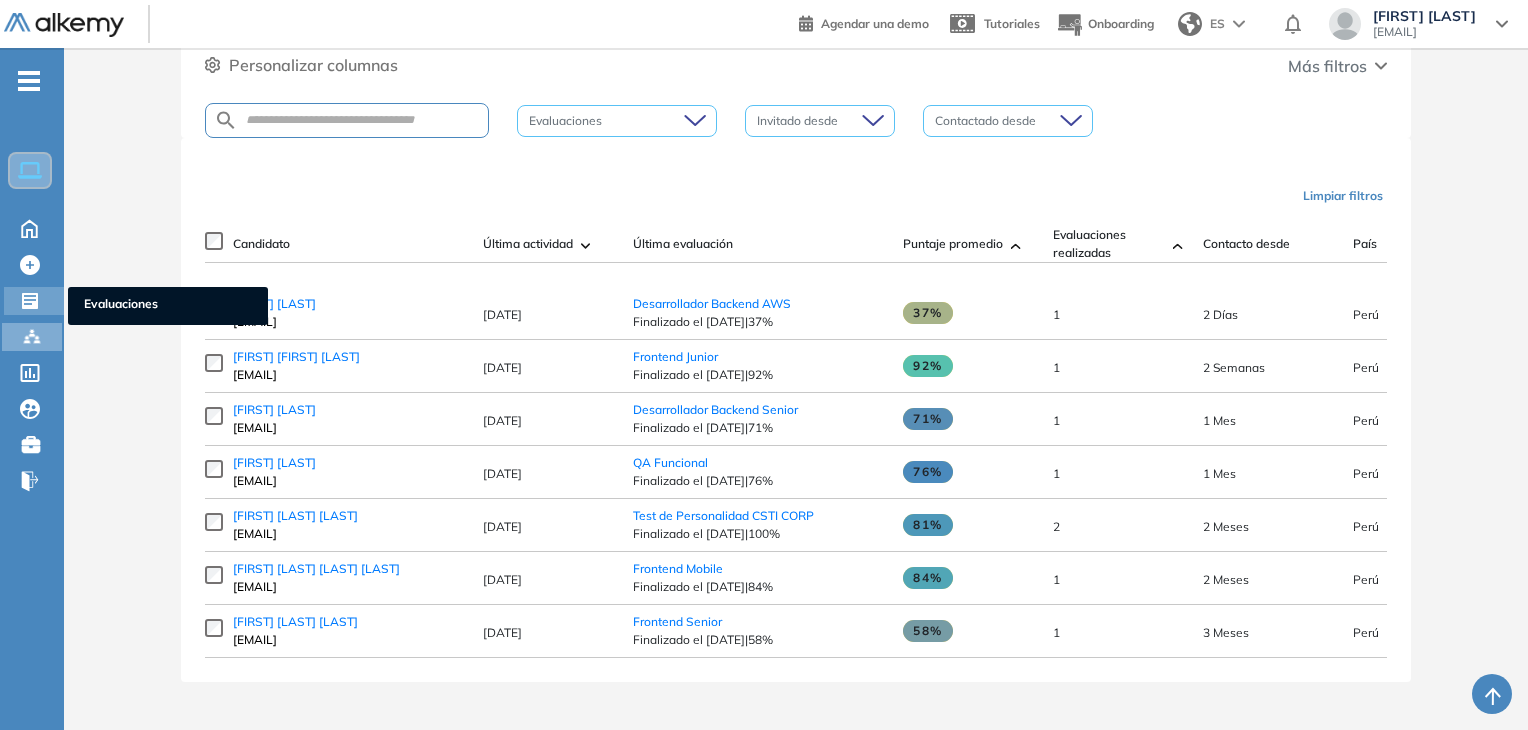 click 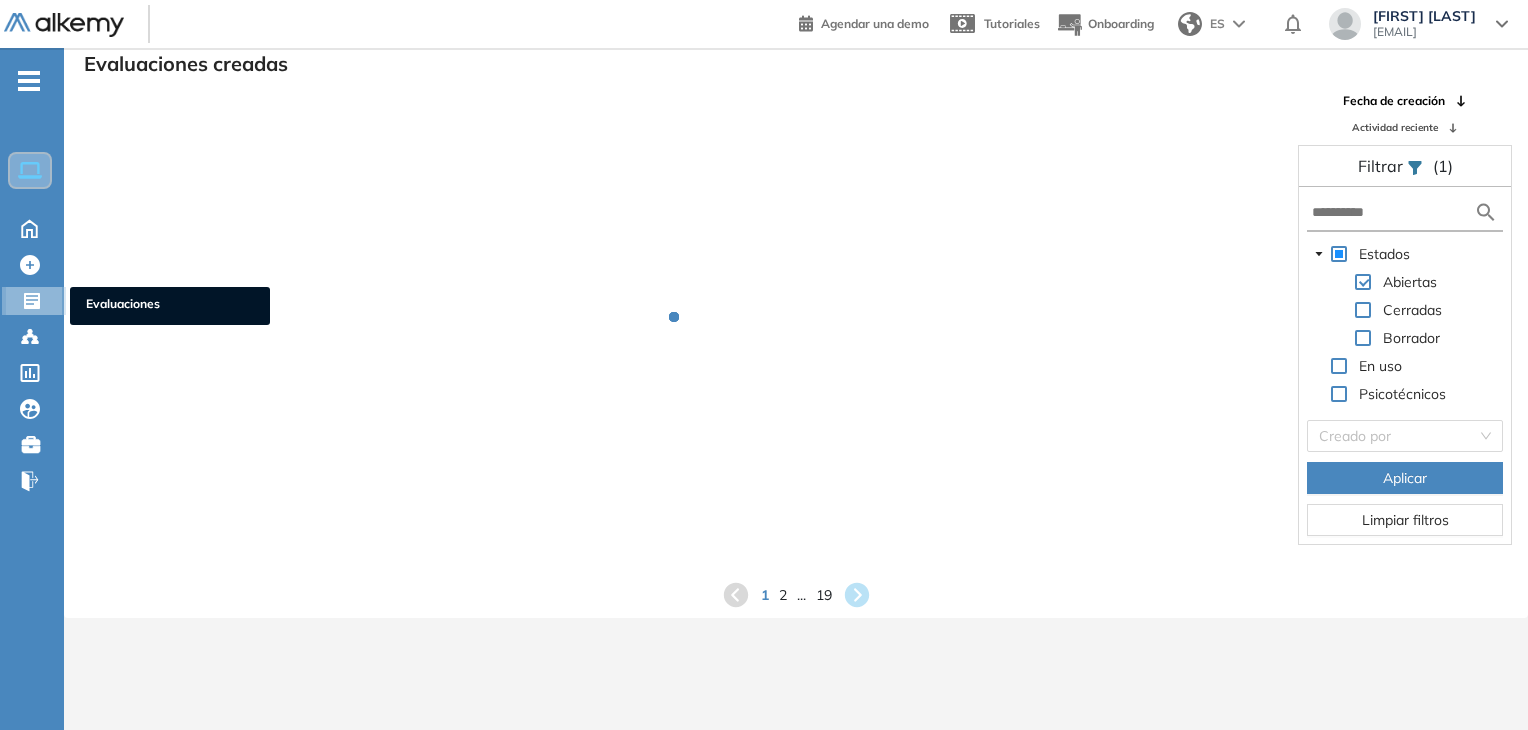 scroll, scrollTop: 48, scrollLeft: 0, axis: vertical 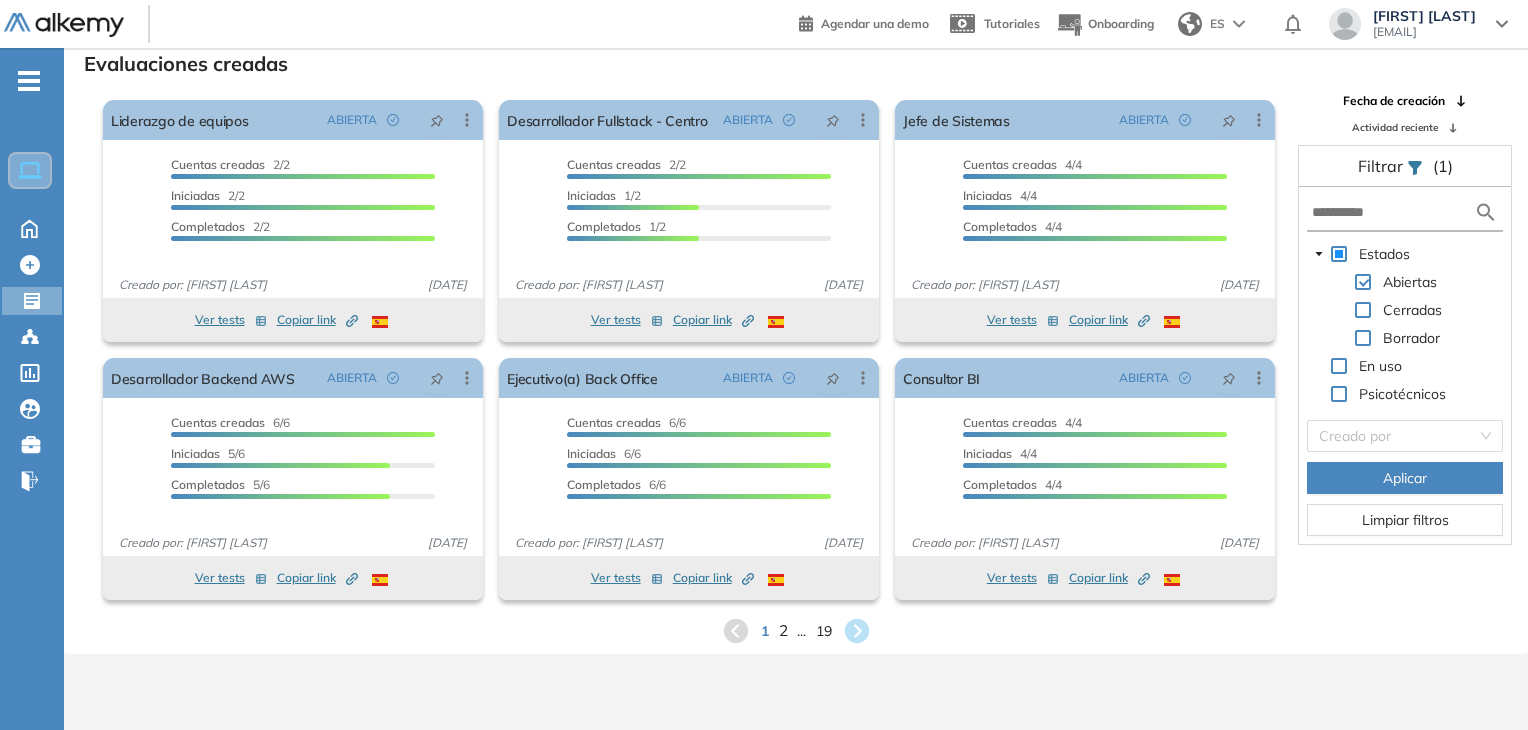 click on "2" at bounding box center (782, 630) 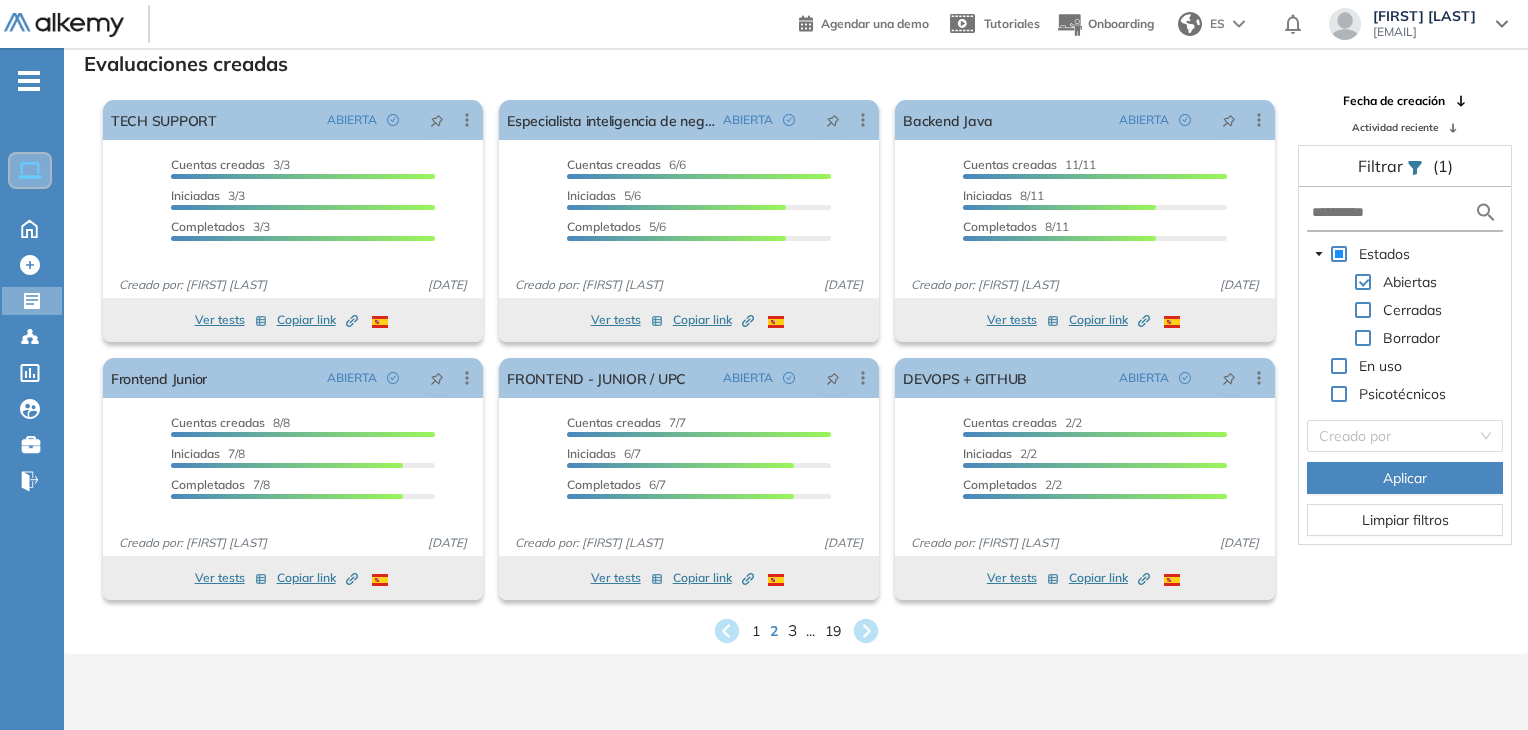 click on "3" at bounding box center (791, 630) 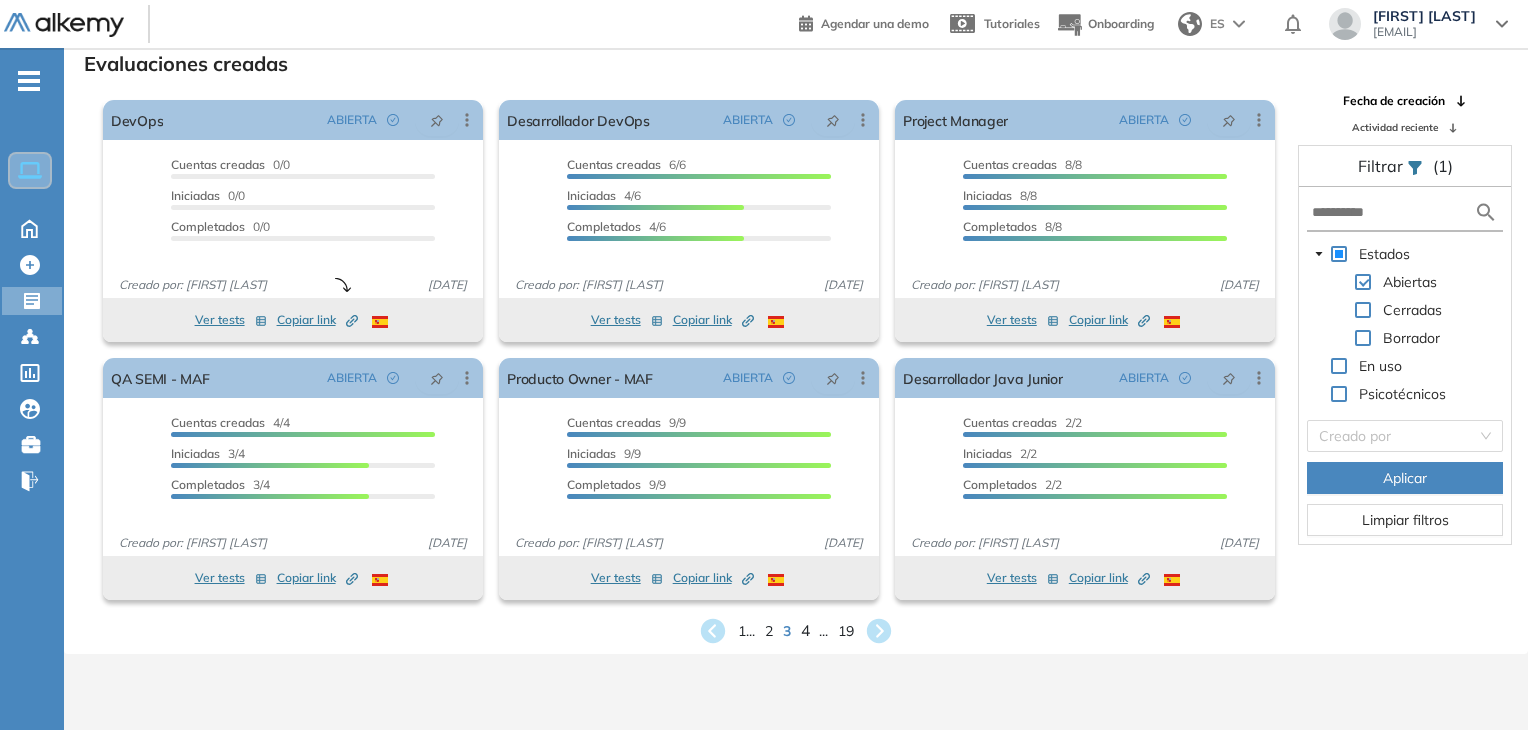 click on "4" at bounding box center (805, 630) 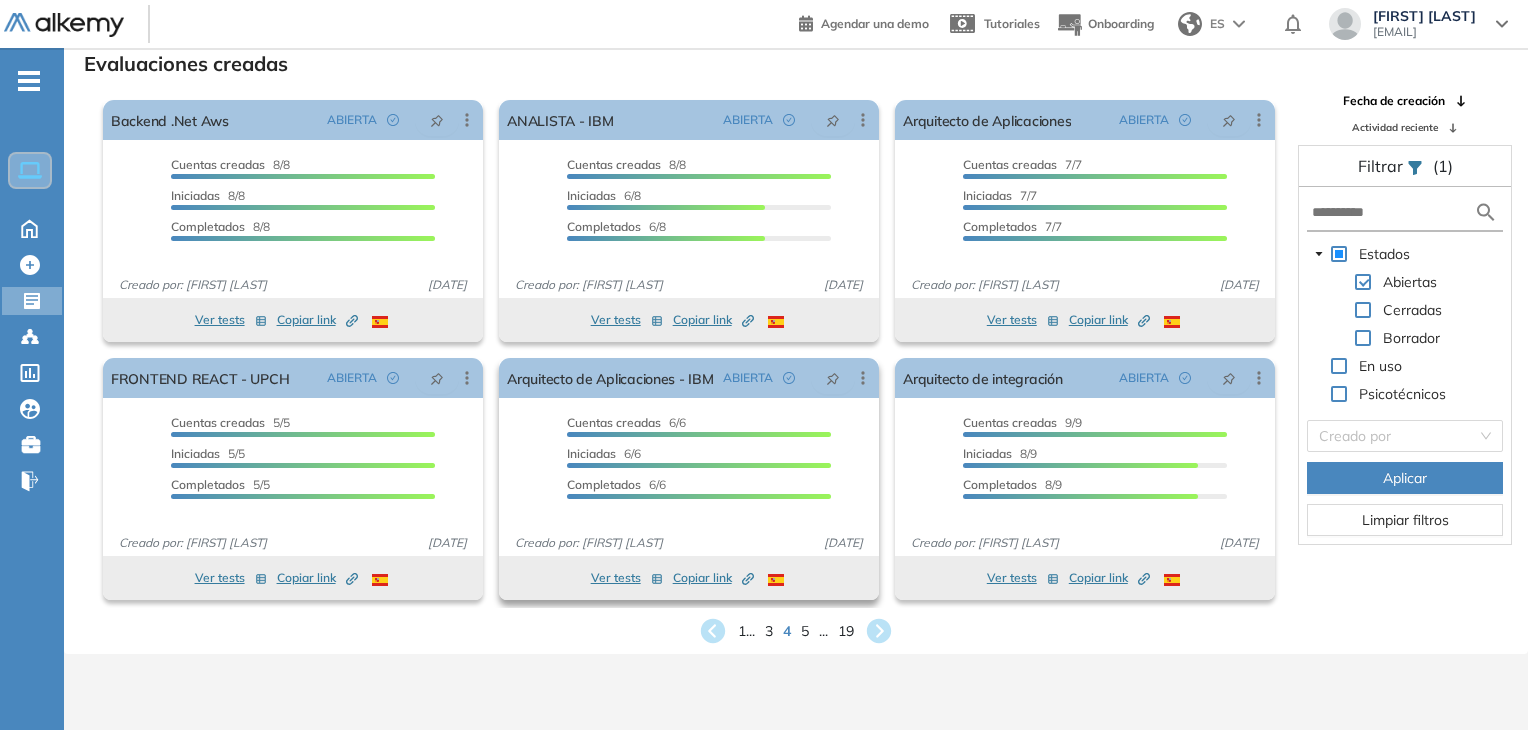 click on "Copiar link Created by potrace 1.16, written by Peter Selinger 2001-2019" at bounding box center [713, 578] 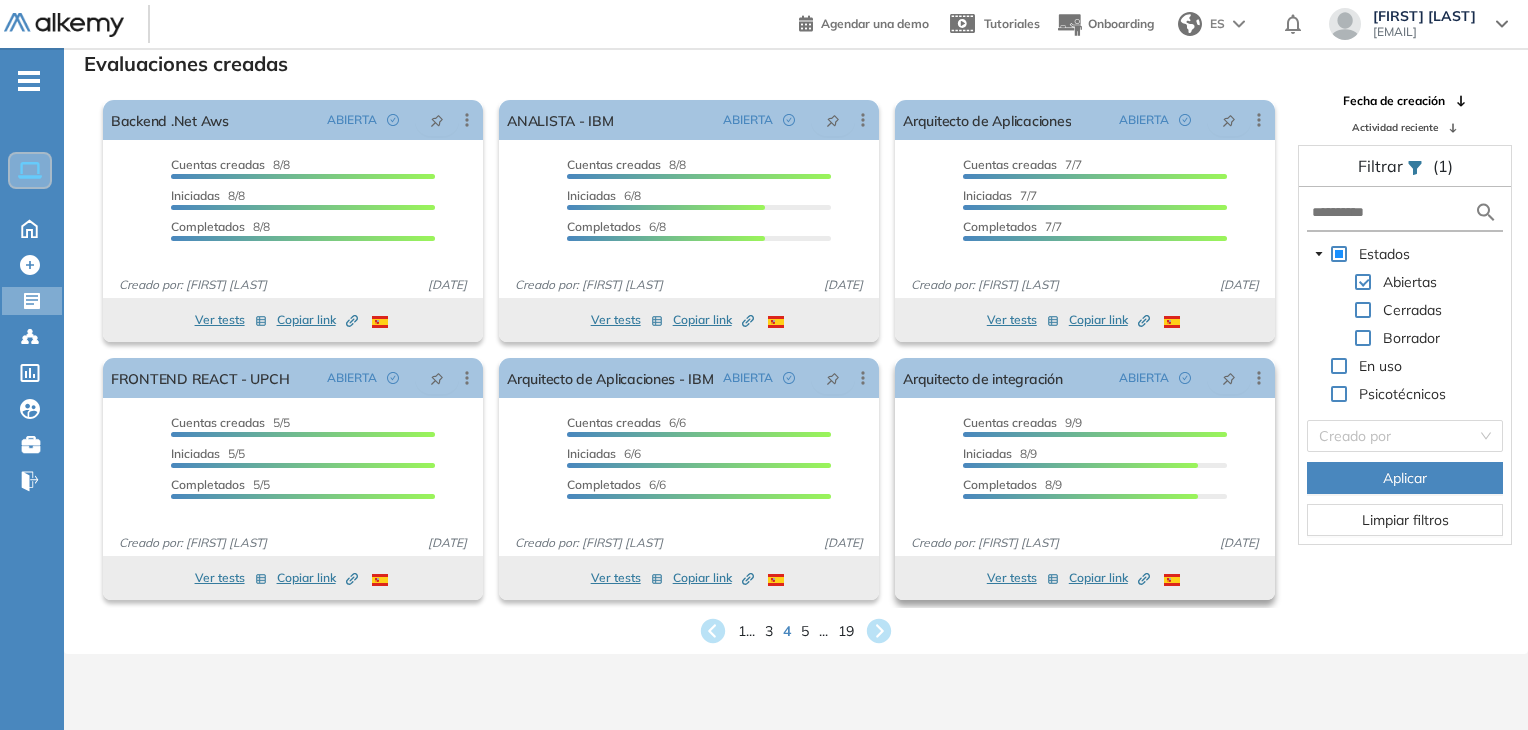 click on "Copiar link Created by potrace 1.16, written by Peter Selinger 2001-2019" at bounding box center [1109, 578] 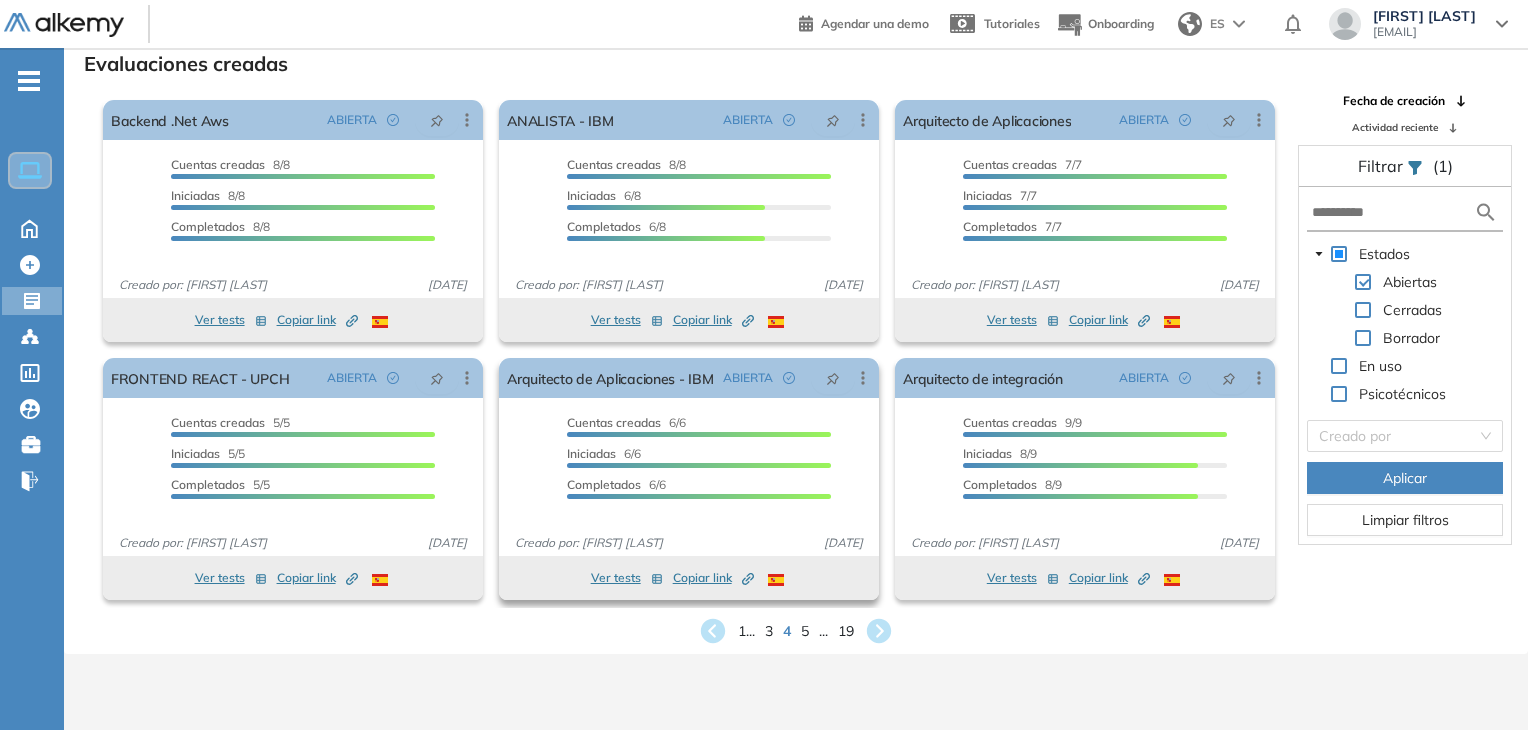 click on "Copiar link Created by potrace 1.16, written by Peter Selinger 2001-2019" at bounding box center [713, 578] 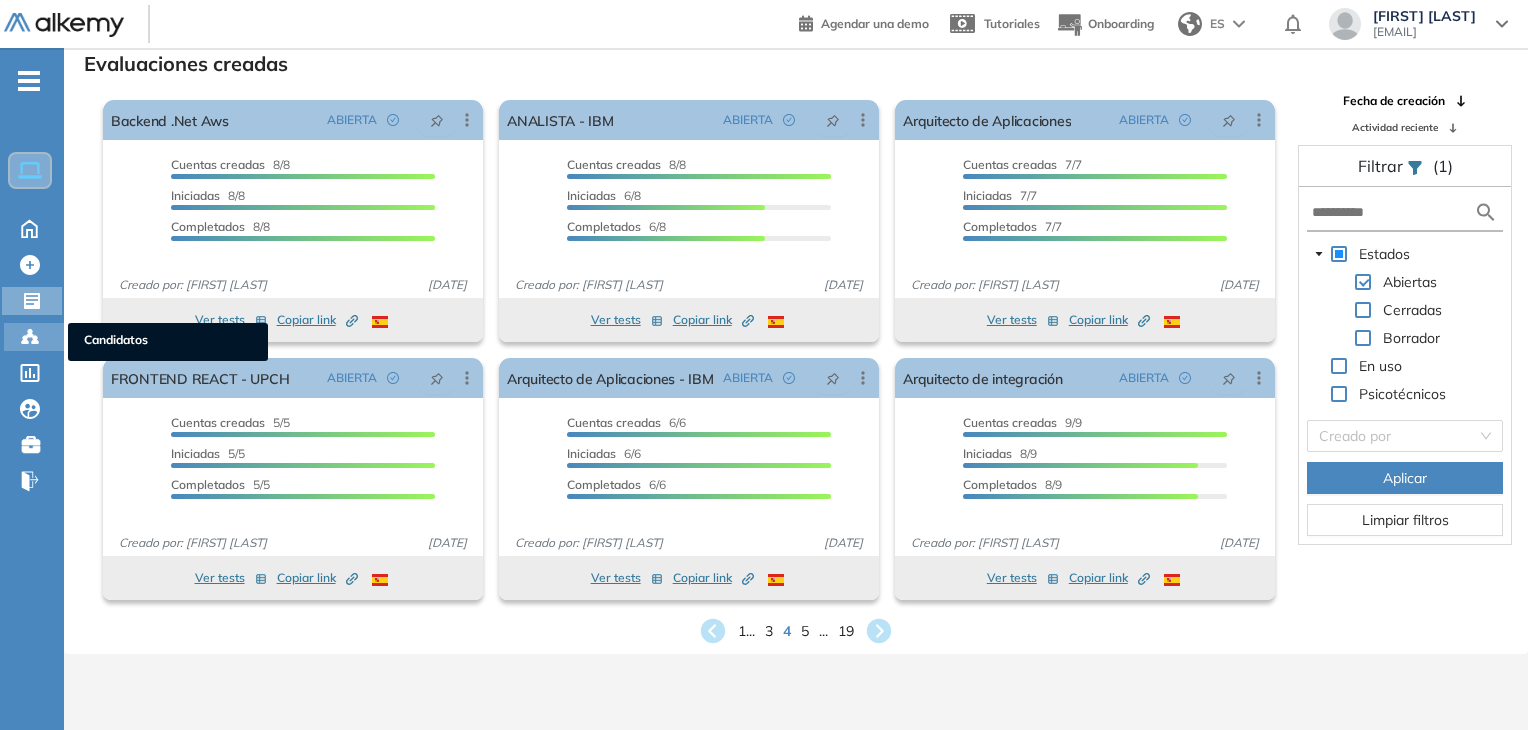click 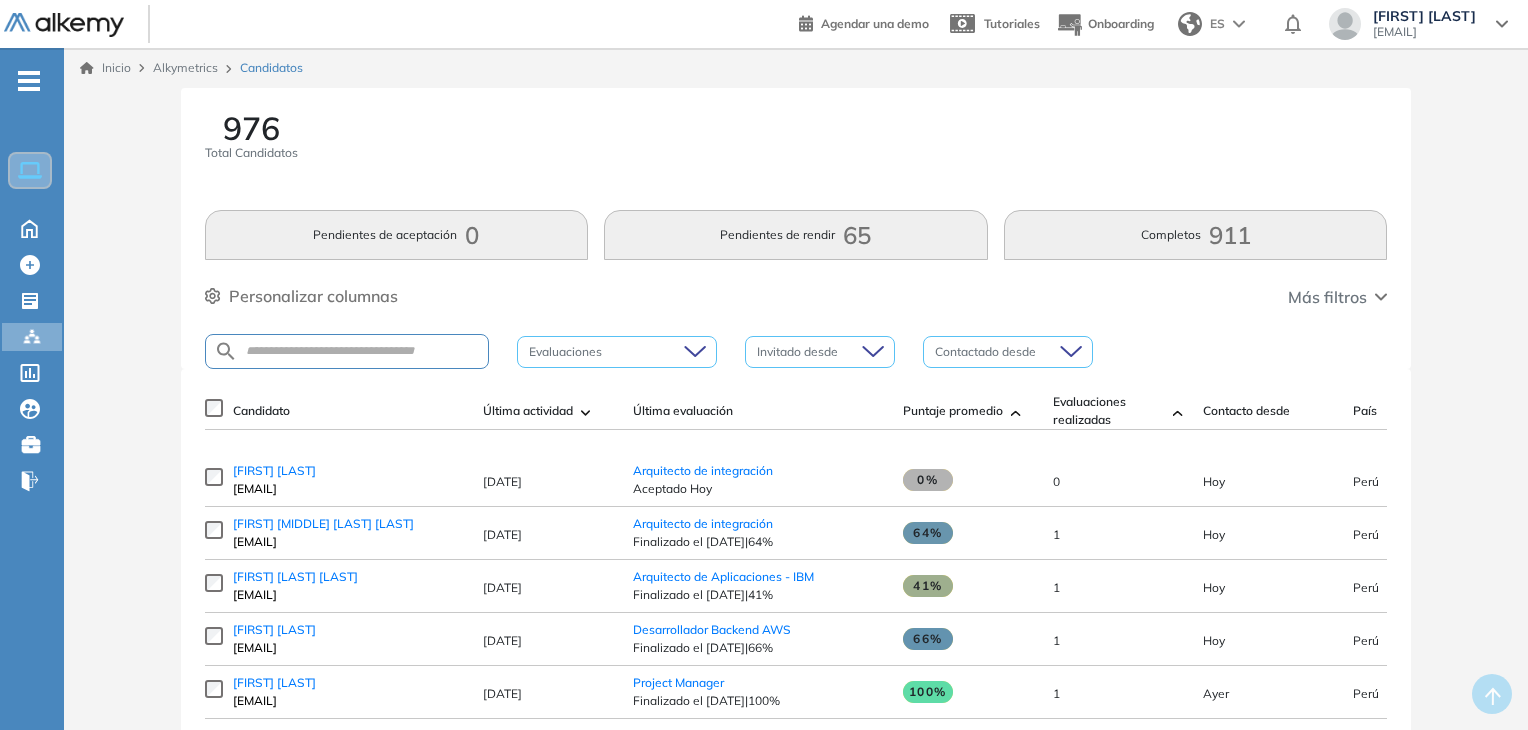 scroll, scrollTop: 100, scrollLeft: 0, axis: vertical 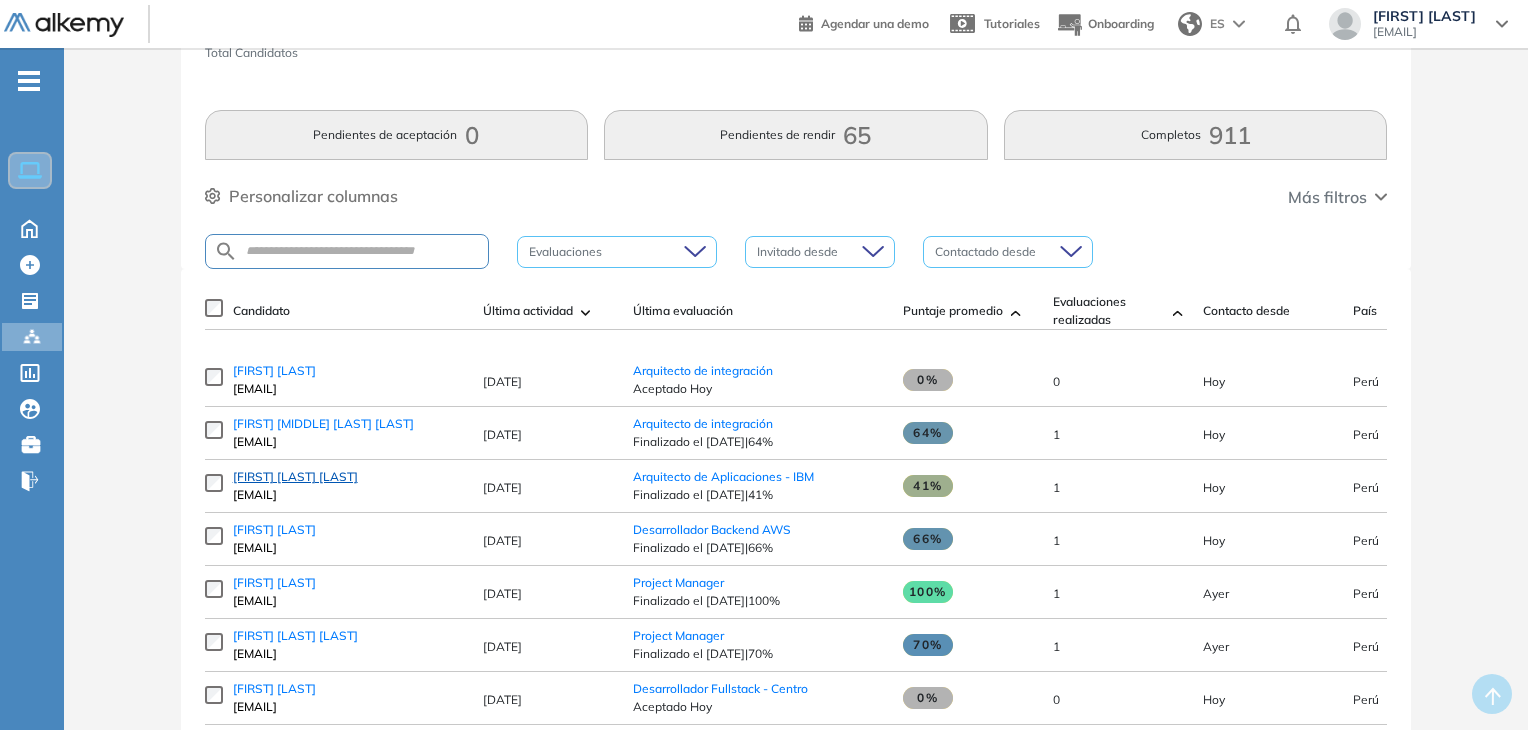 click on "[FIRST] [LAST] [LAST]" at bounding box center [295, 476] 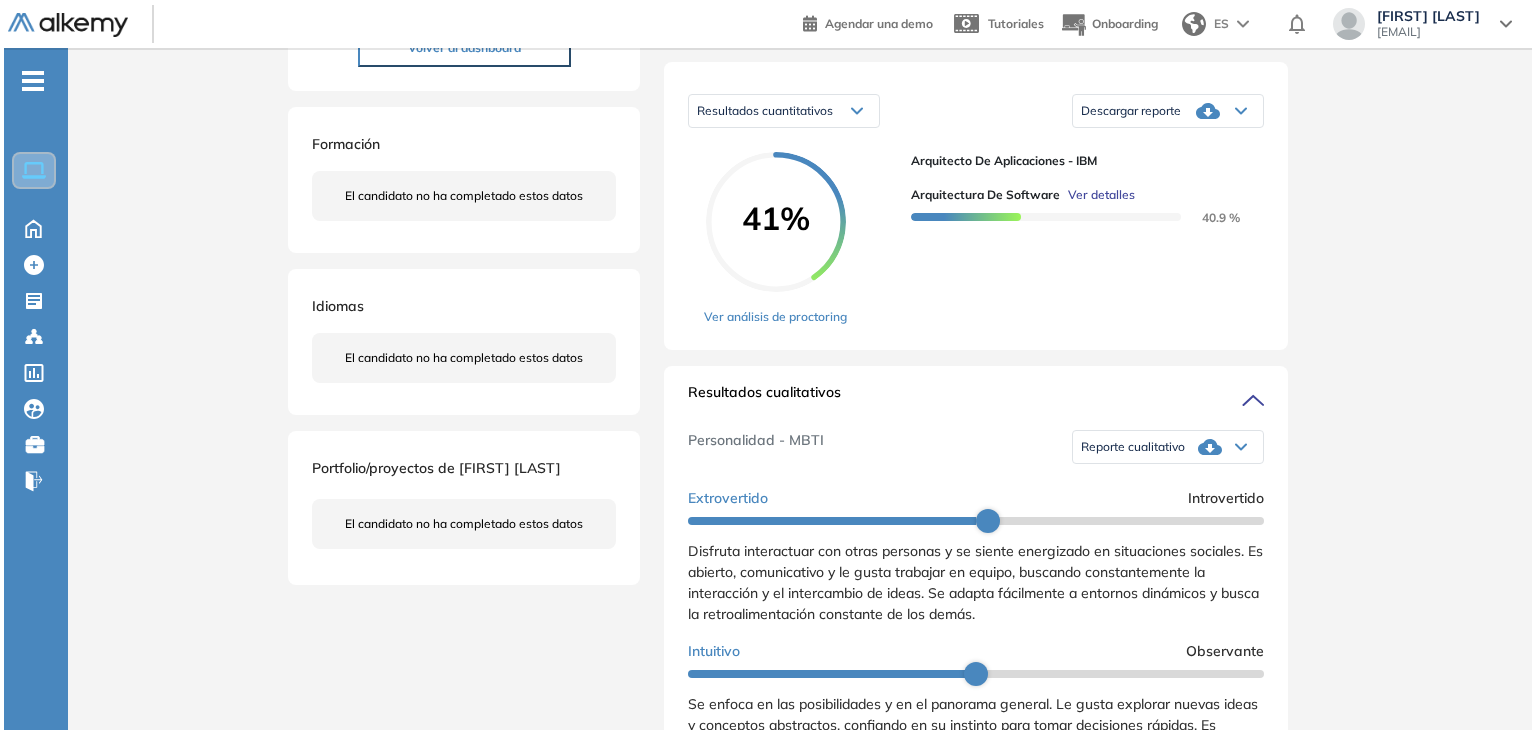 scroll, scrollTop: 300, scrollLeft: 0, axis: vertical 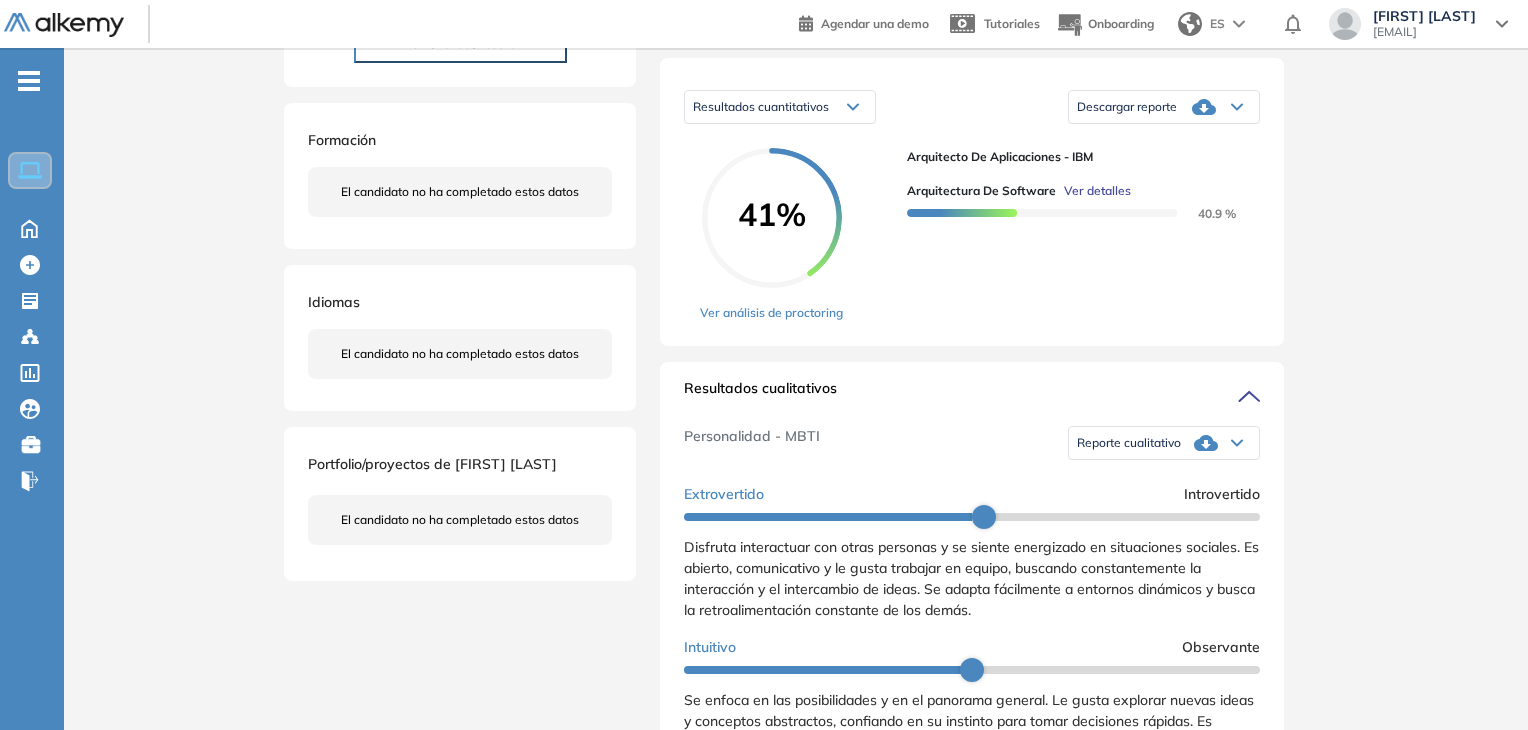 click on "Ver detalles" at bounding box center [1097, 191] 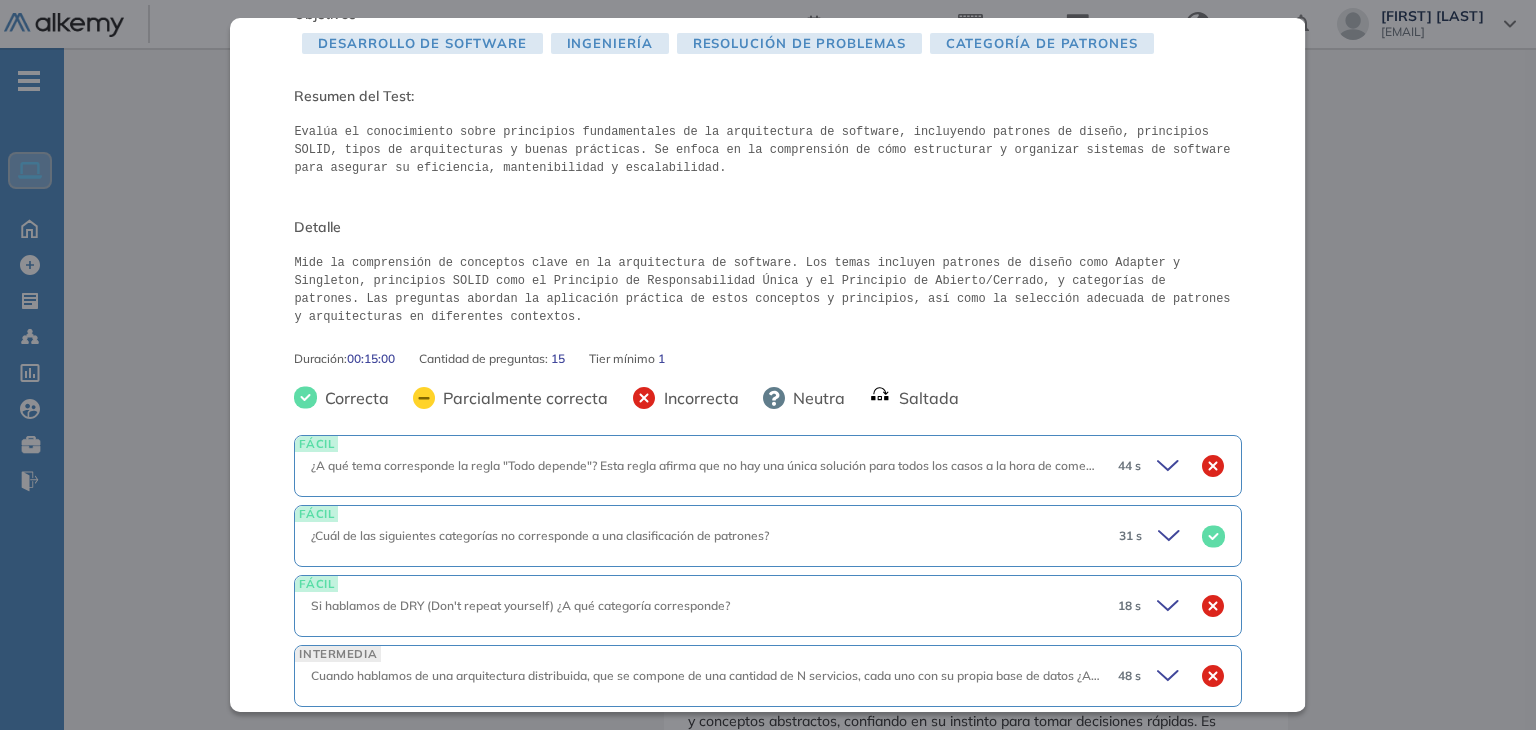 scroll, scrollTop: 400, scrollLeft: 0, axis: vertical 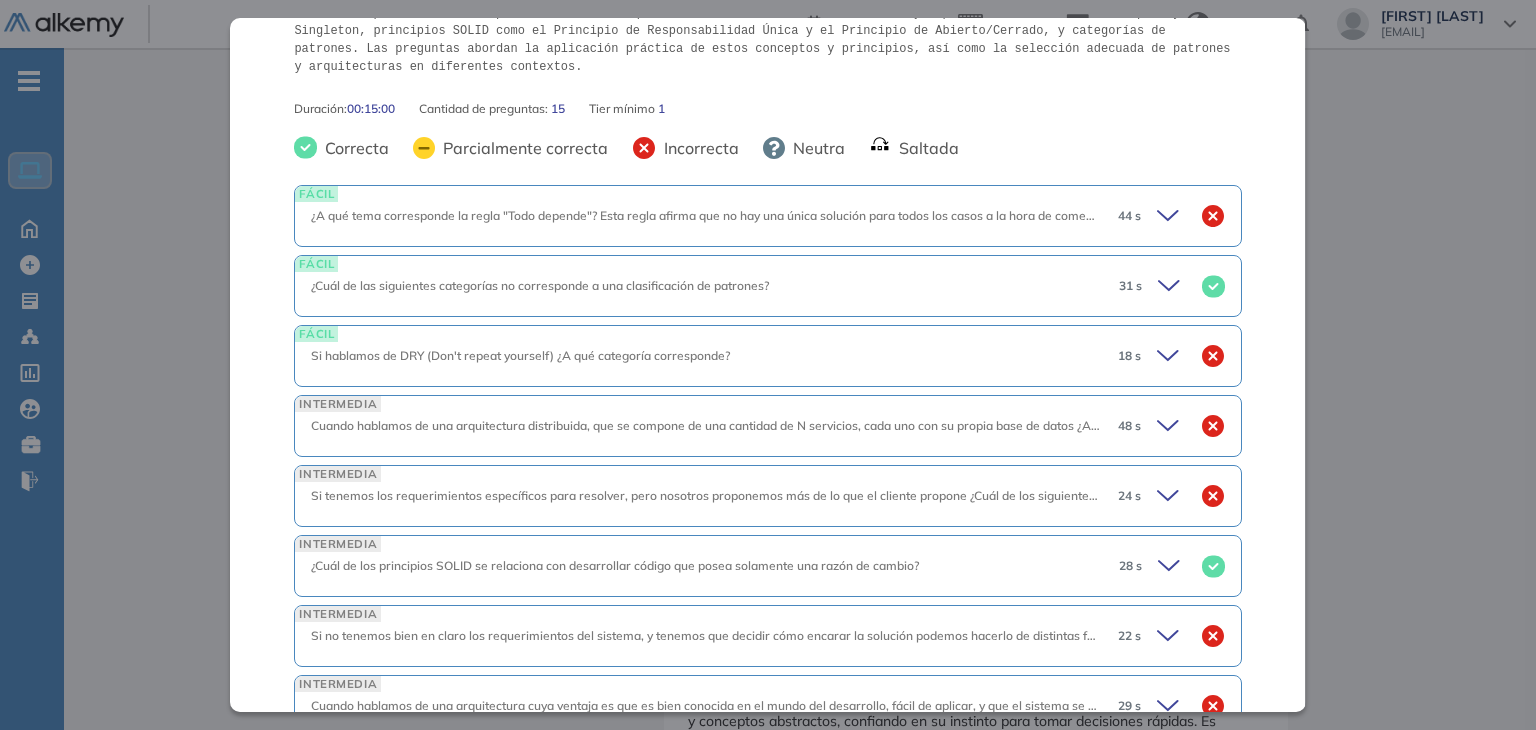 click 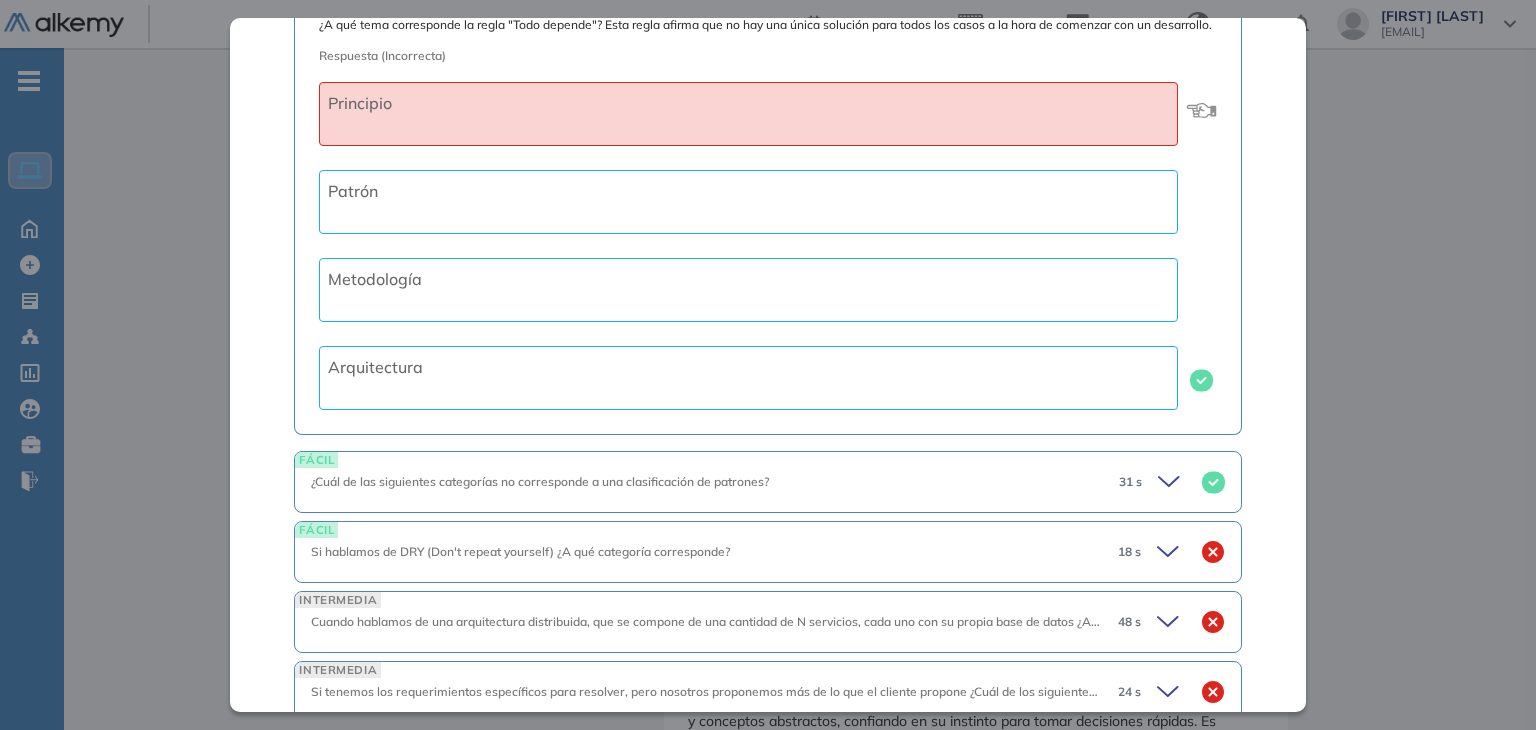 scroll, scrollTop: 1000, scrollLeft: 0, axis: vertical 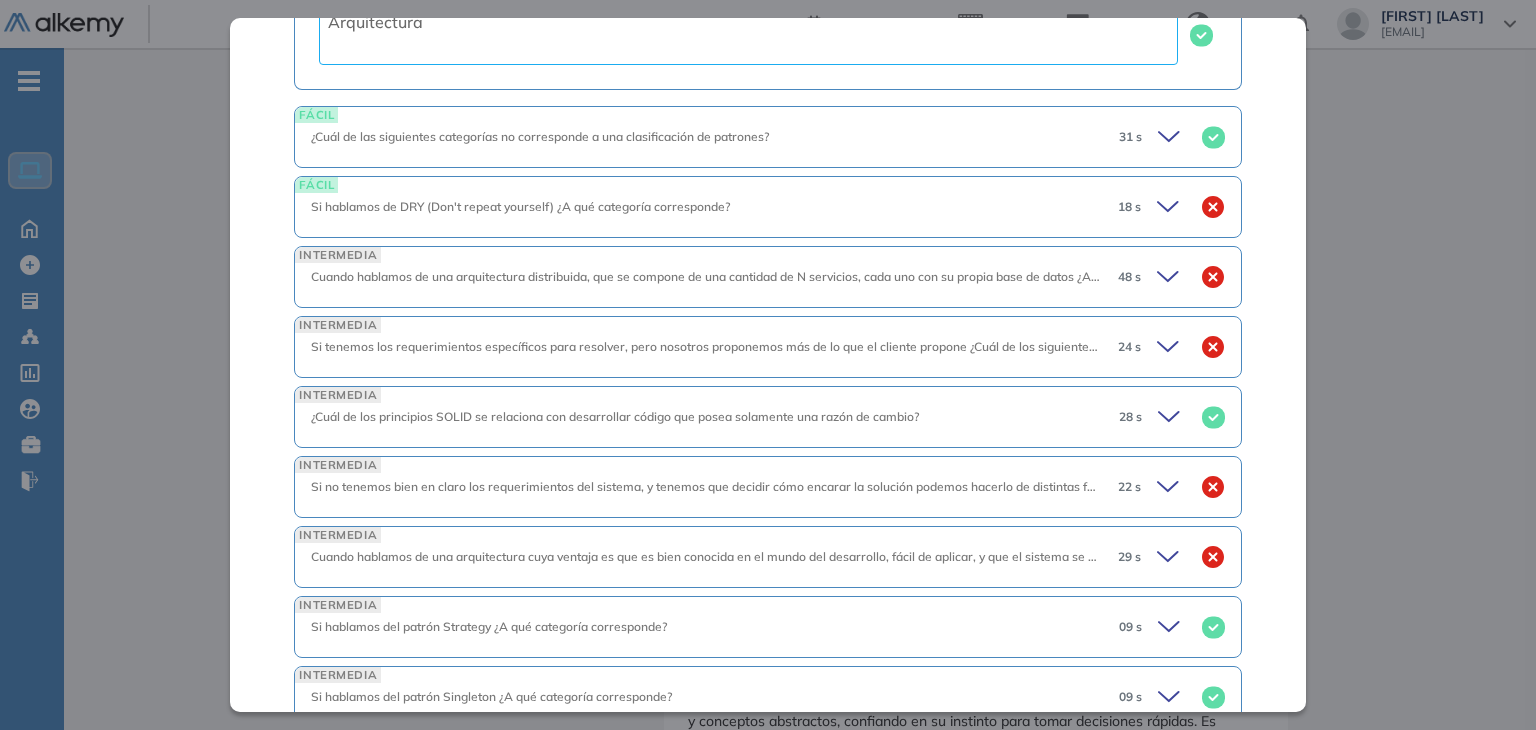 click 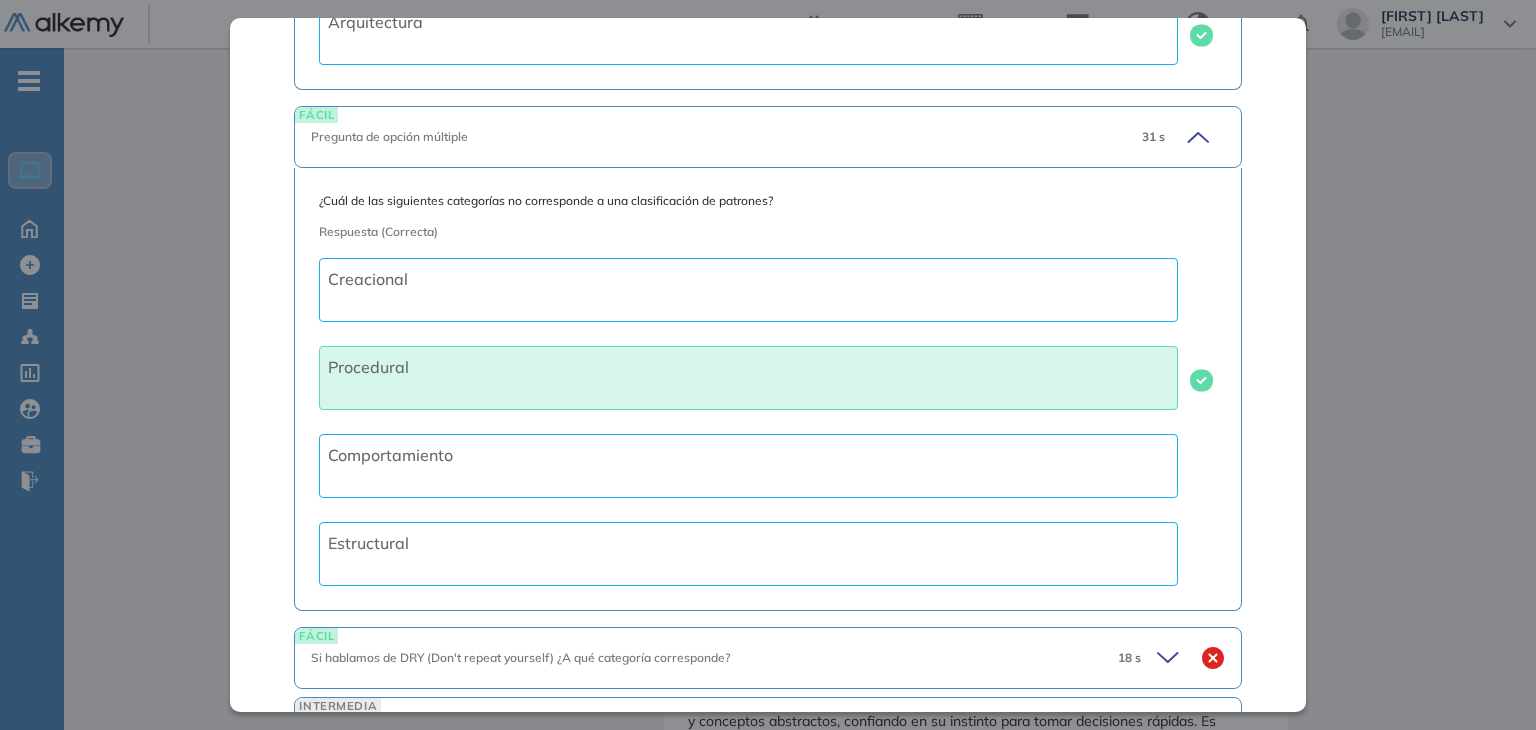 scroll, scrollTop: 1400, scrollLeft: 0, axis: vertical 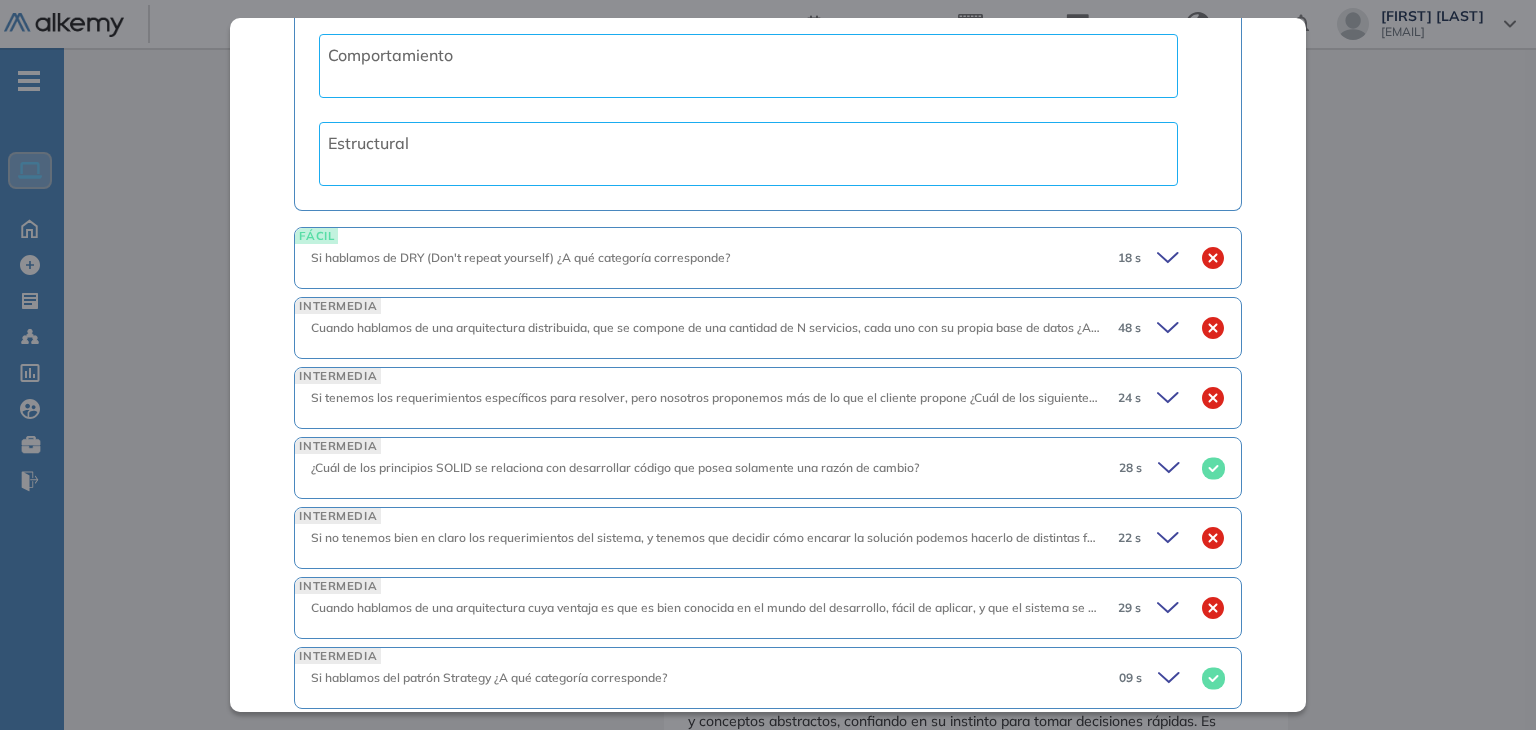click 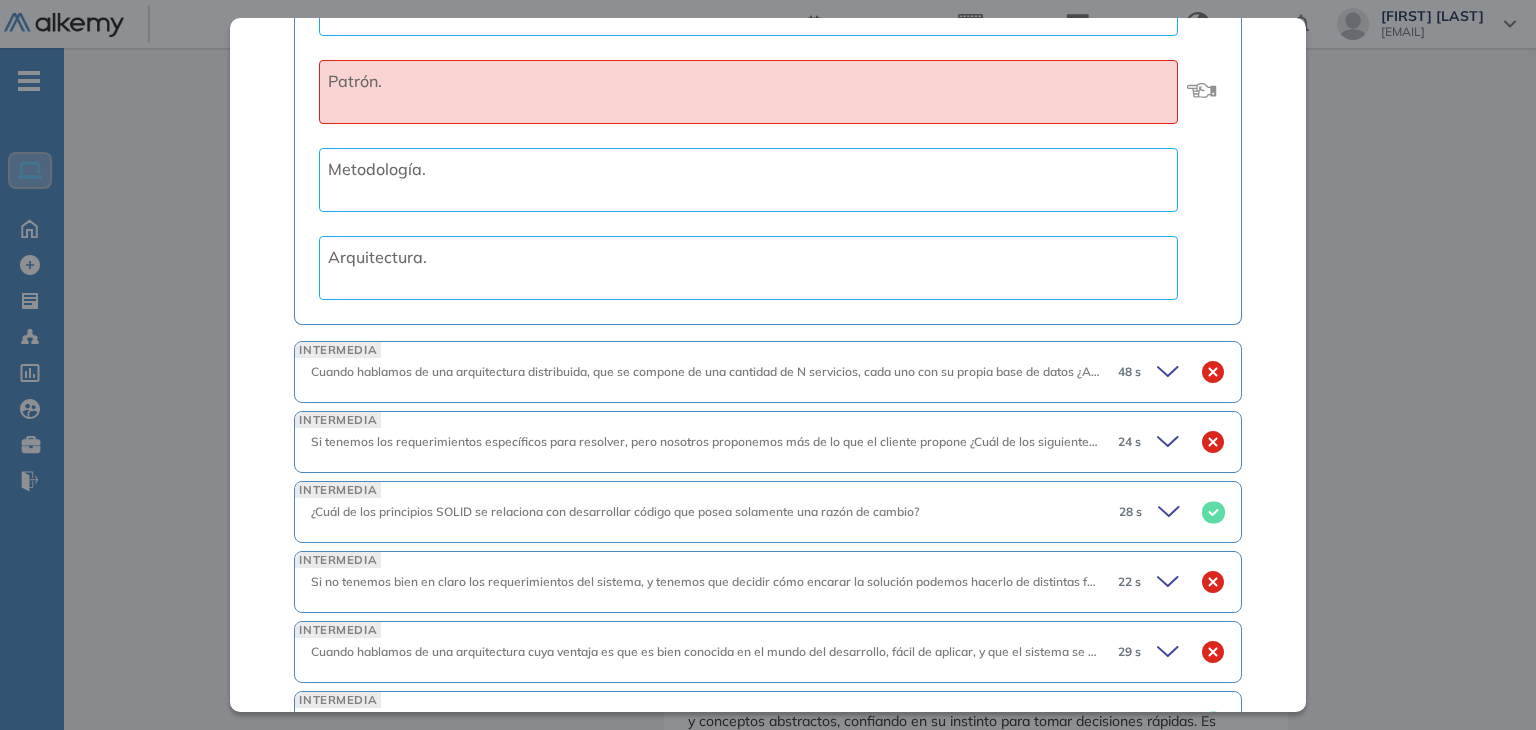scroll, scrollTop: 2000, scrollLeft: 0, axis: vertical 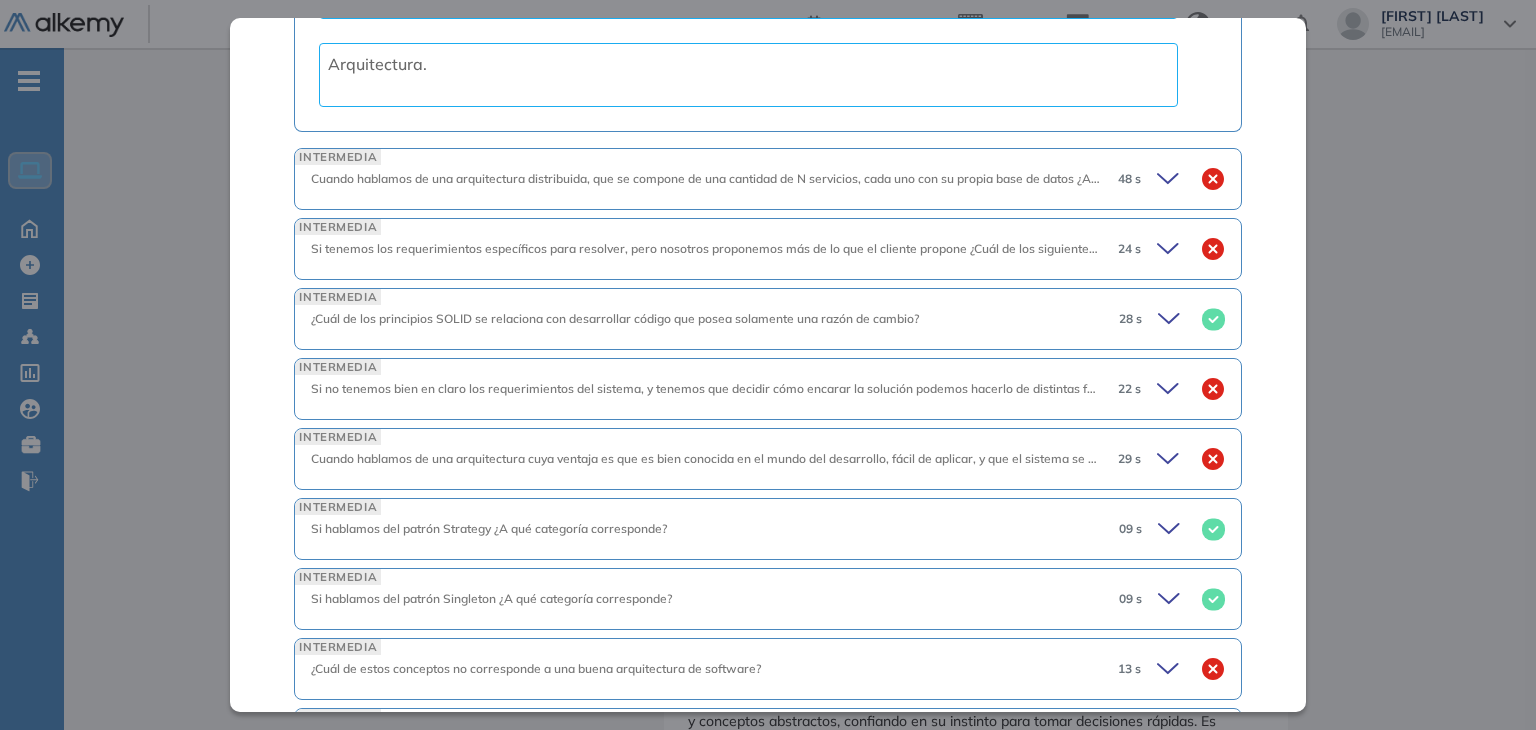 click 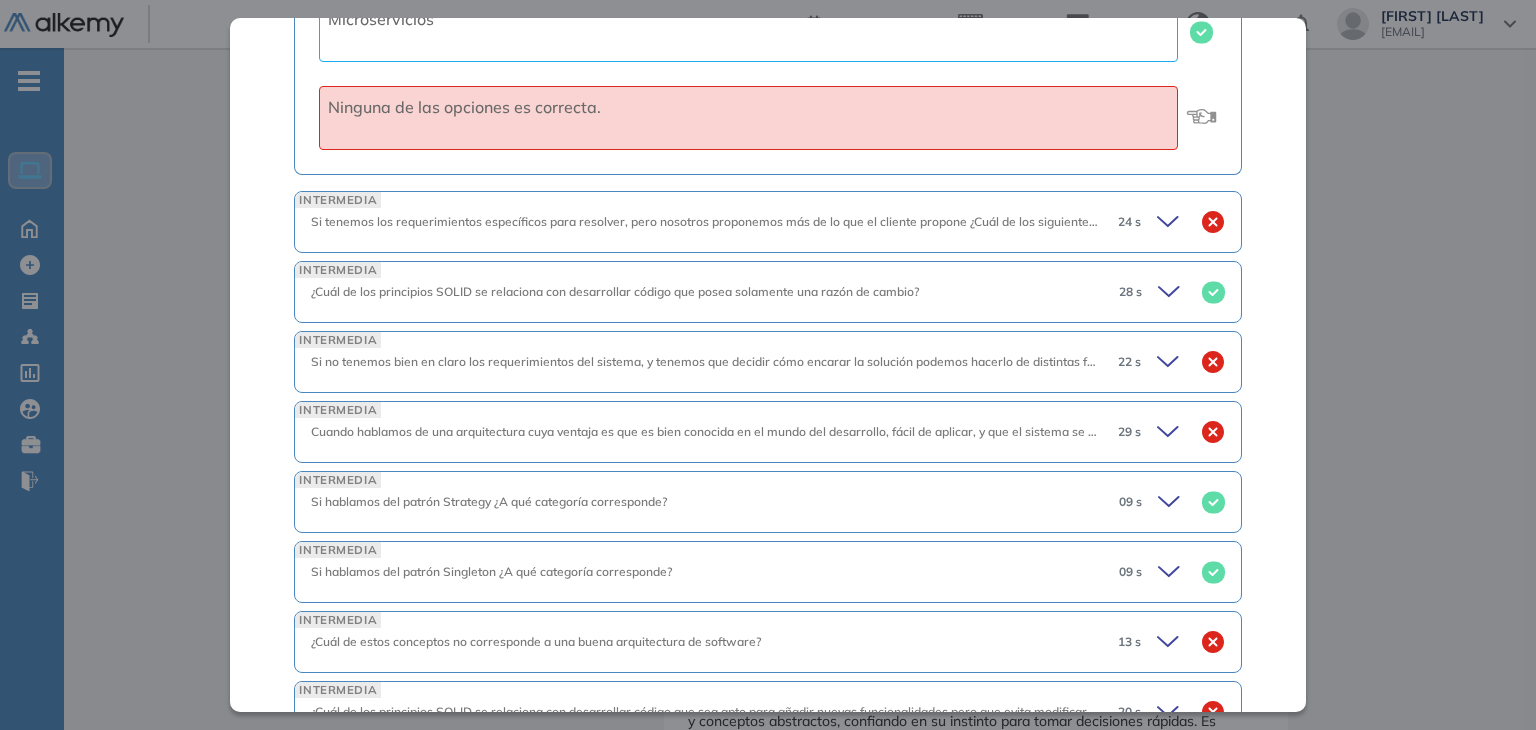scroll, scrollTop: 2500, scrollLeft: 0, axis: vertical 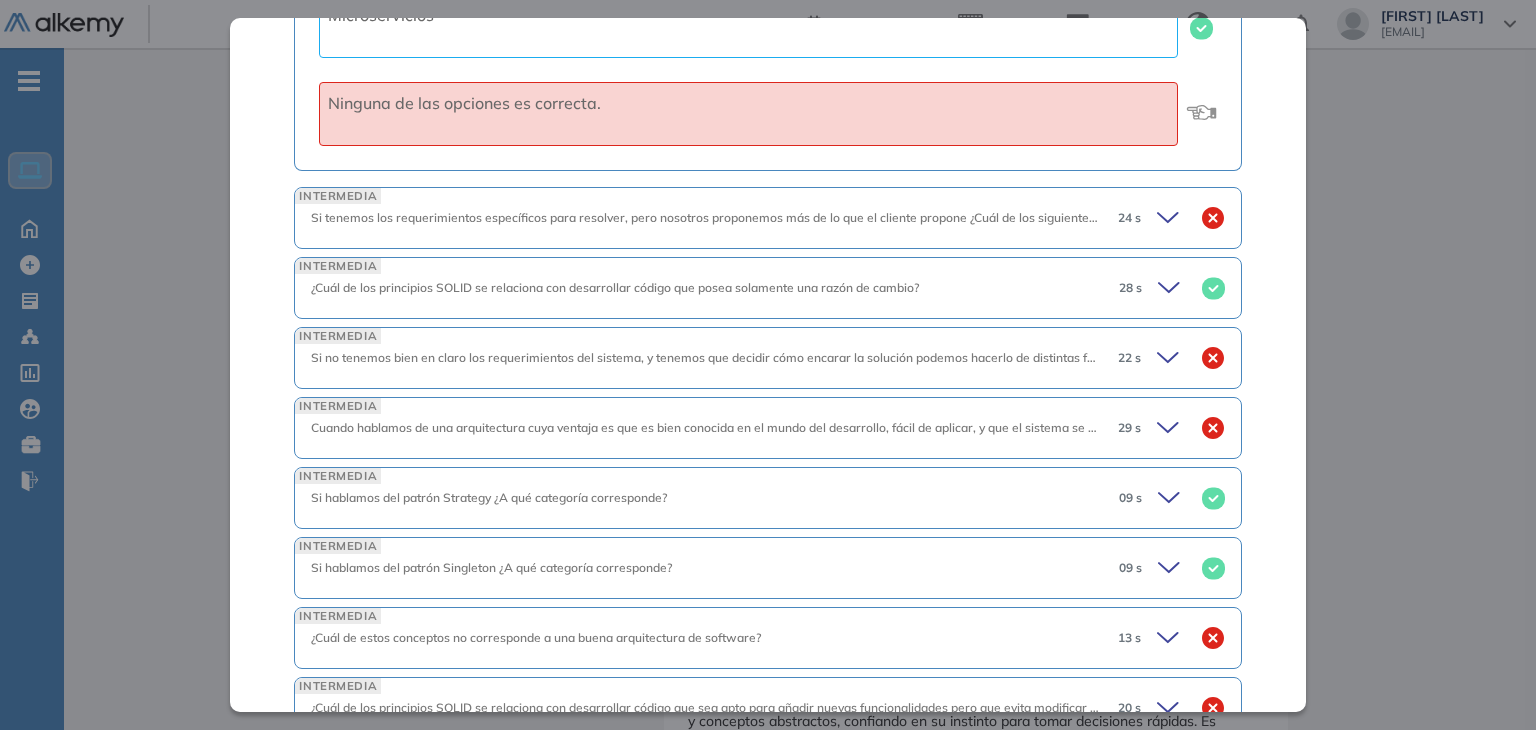 click 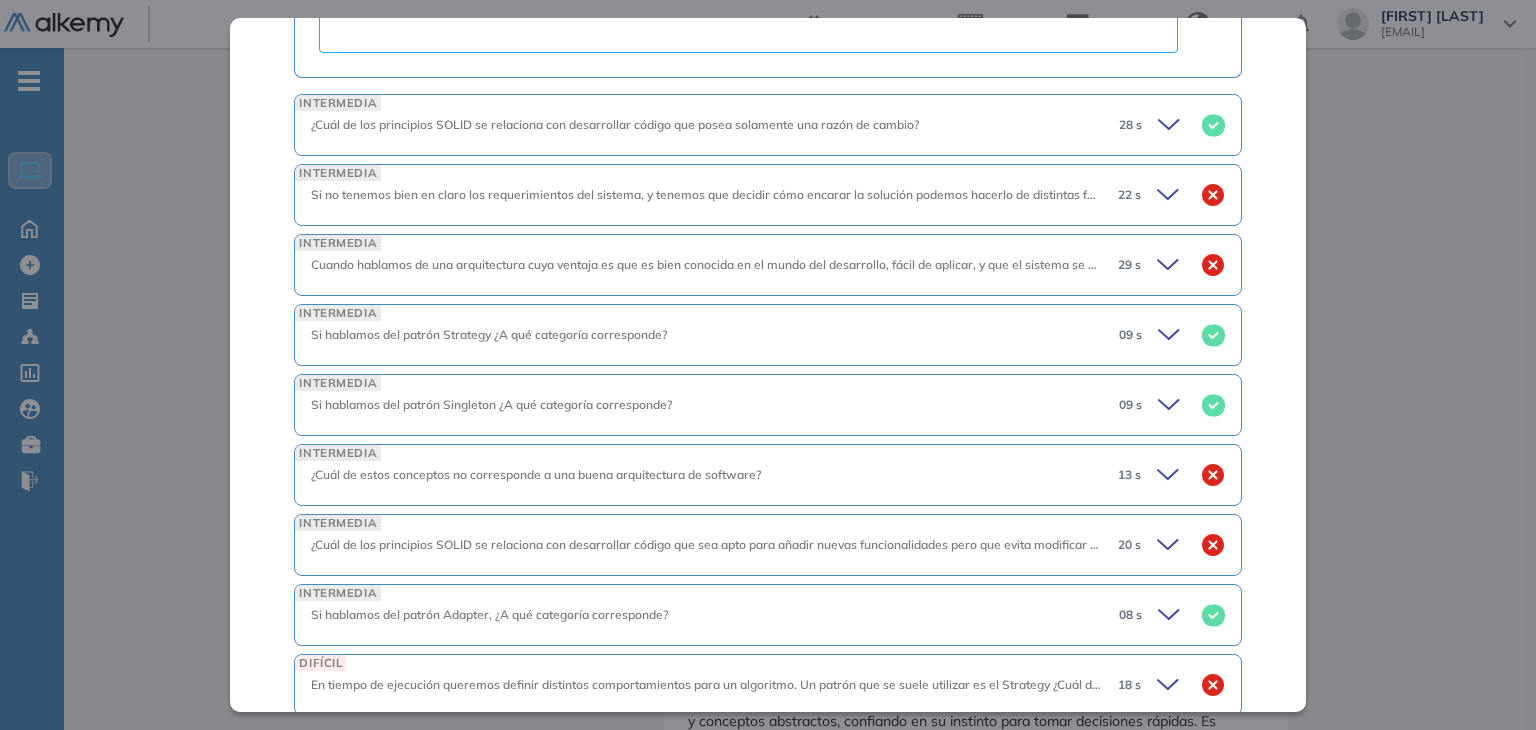 scroll, scrollTop: 3100, scrollLeft: 0, axis: vertical 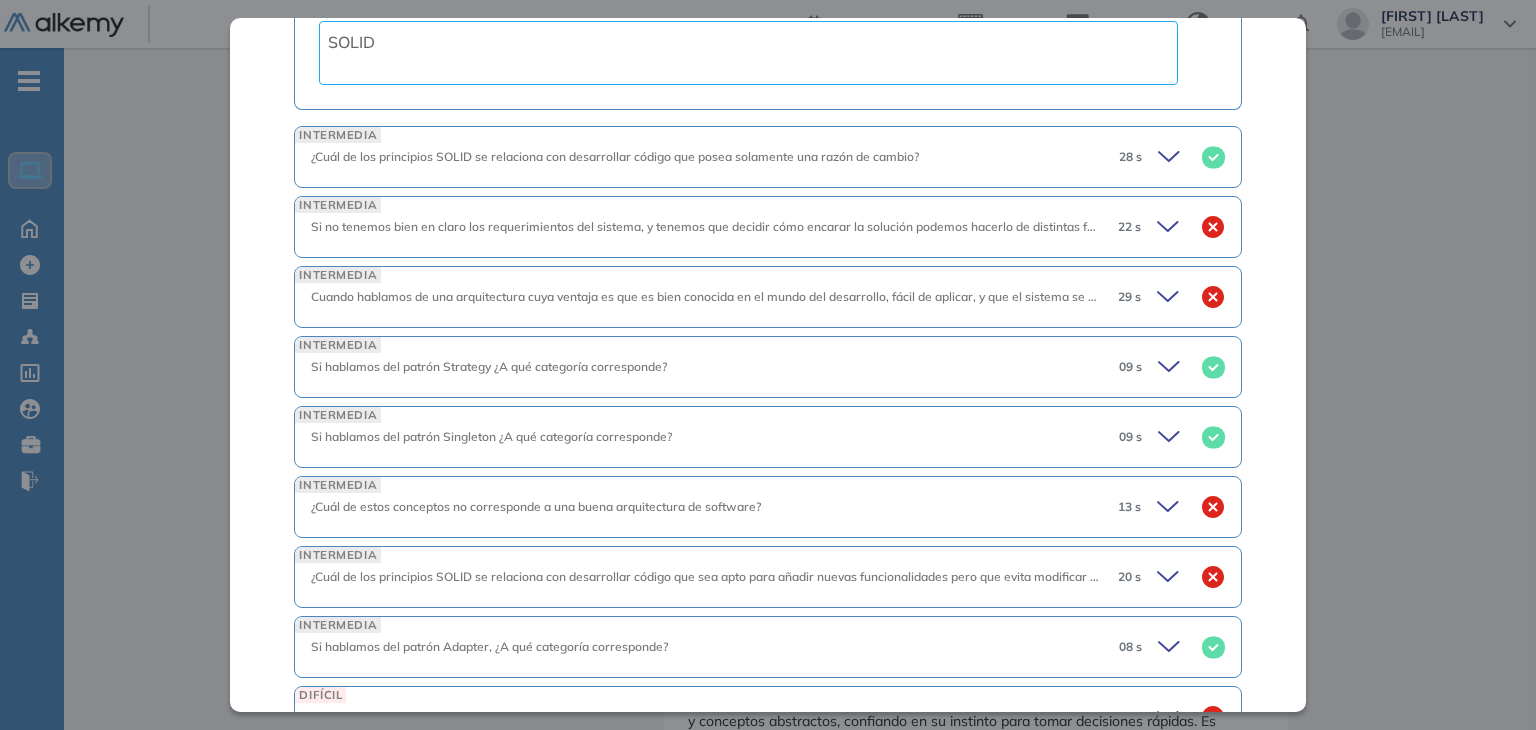 click 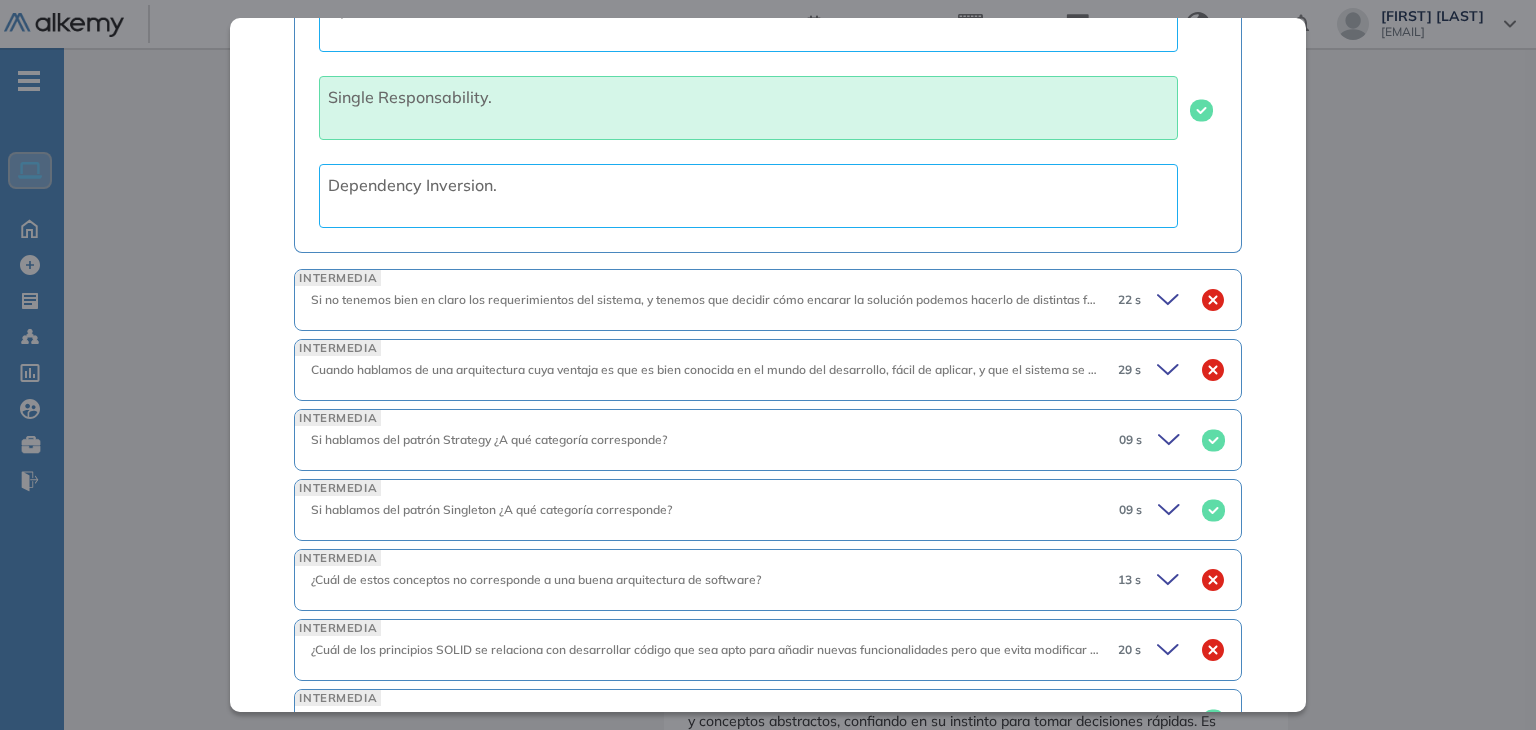 scroll, scrollTop: 3700, scrollLeft: 0, axis: vertical 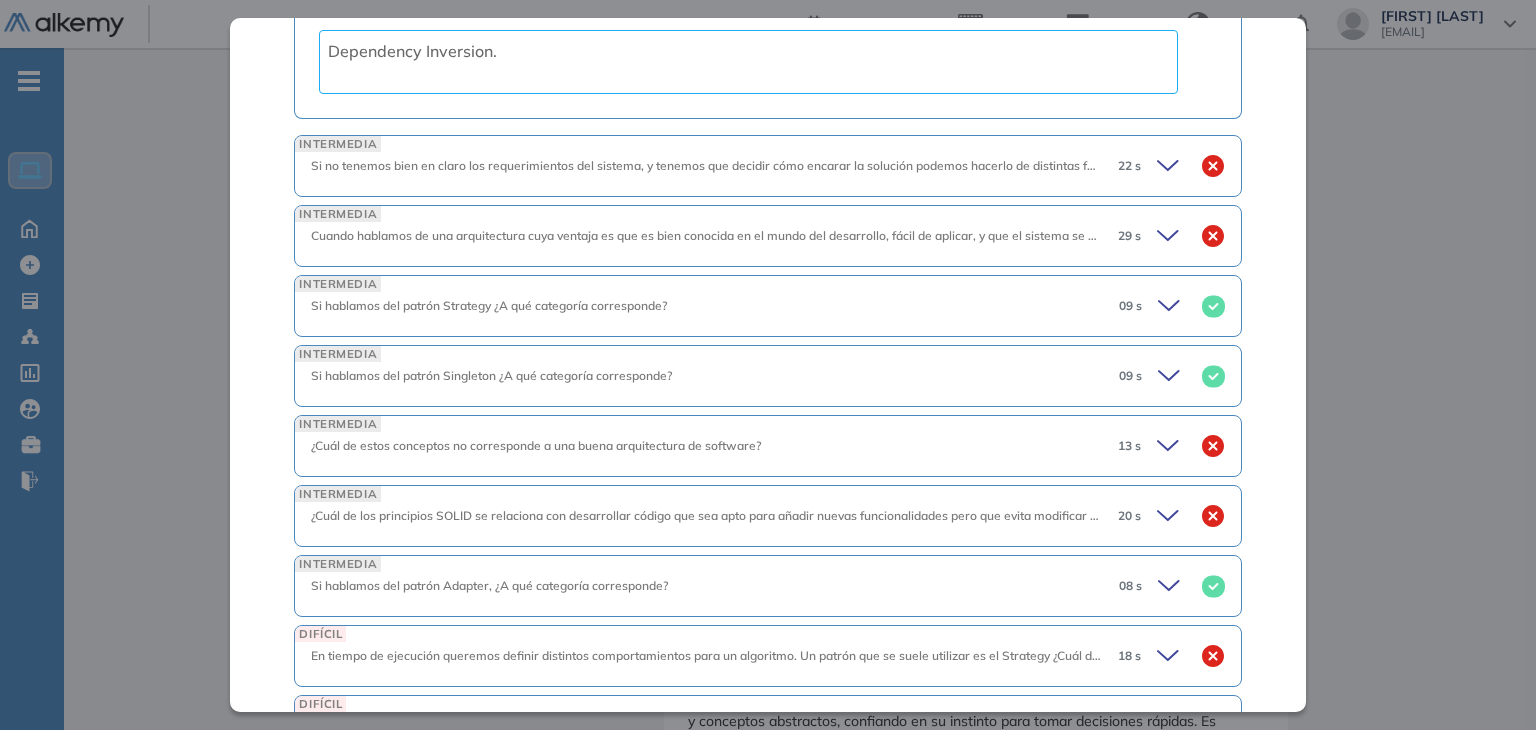 click 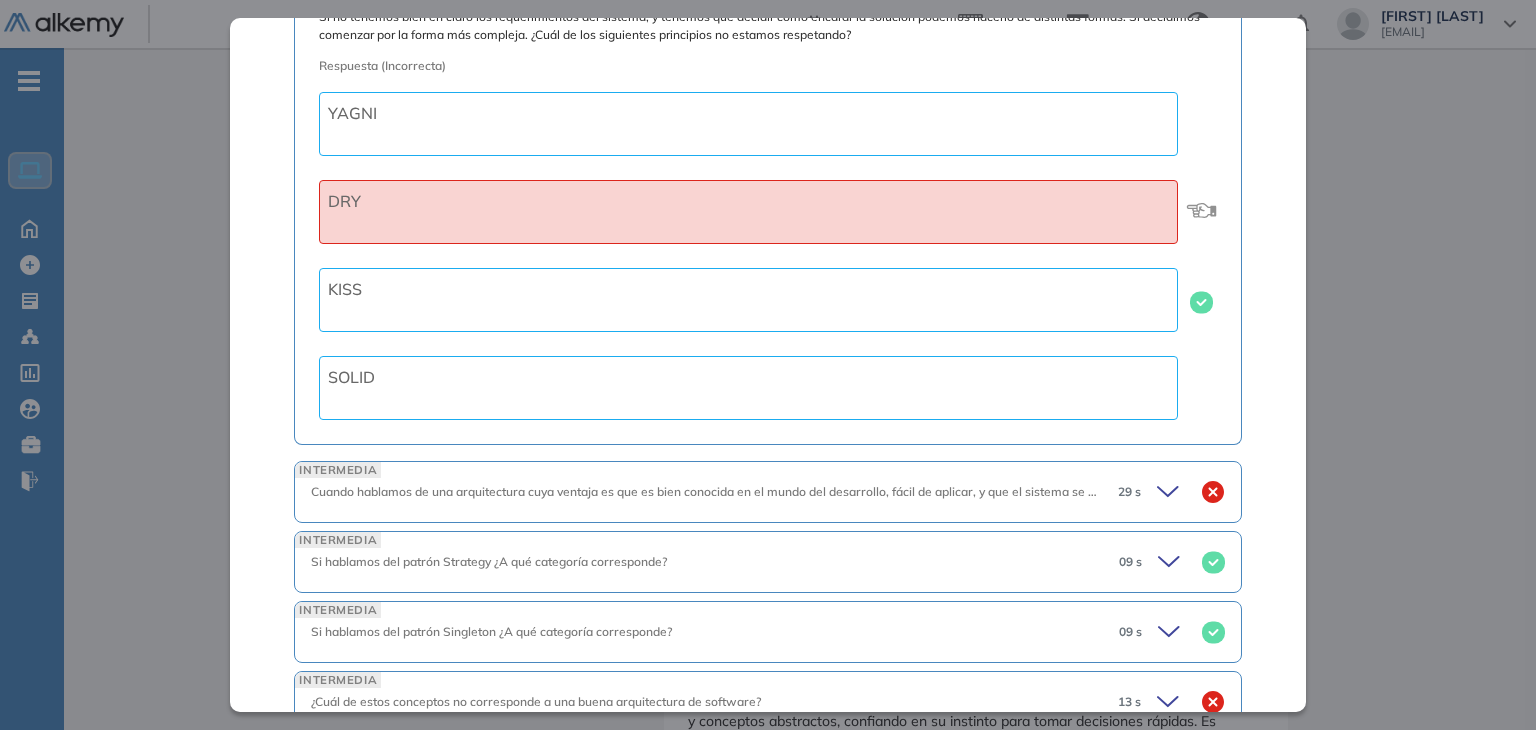 scroll, scrollTop: 4200, scrollLeft: 0, axis: vertical 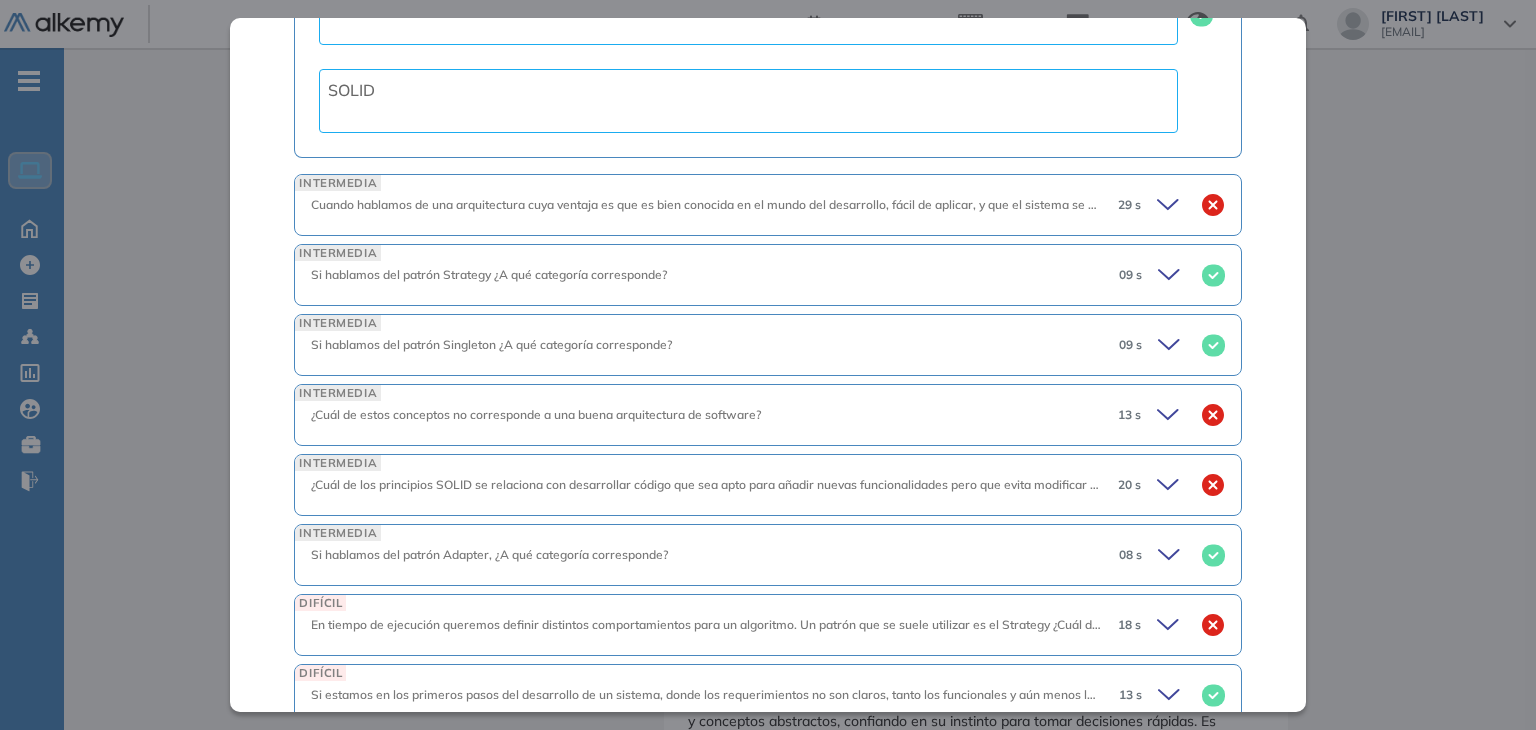 click 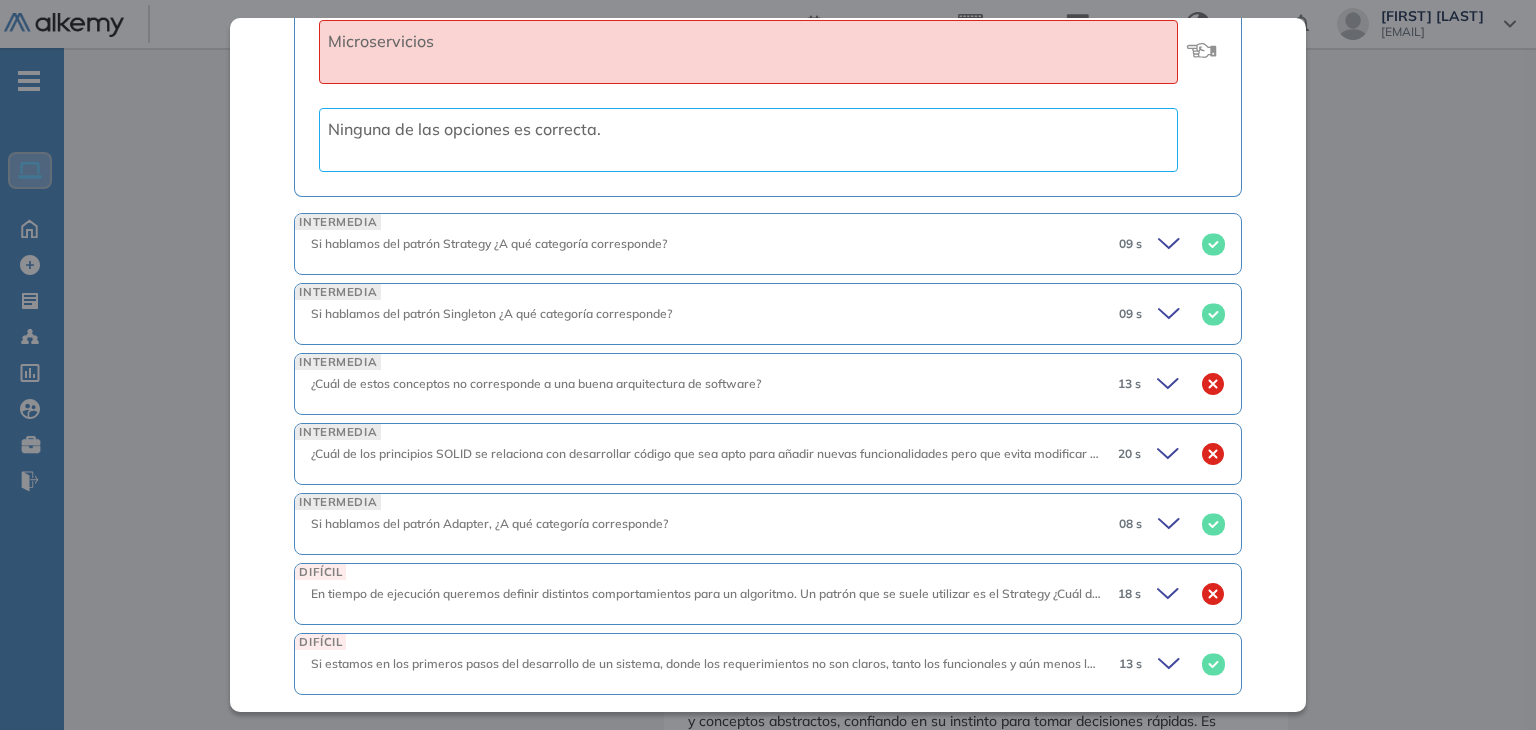 scroll, scrollTop: 4776, scrollLeft: 0, axis: vertical 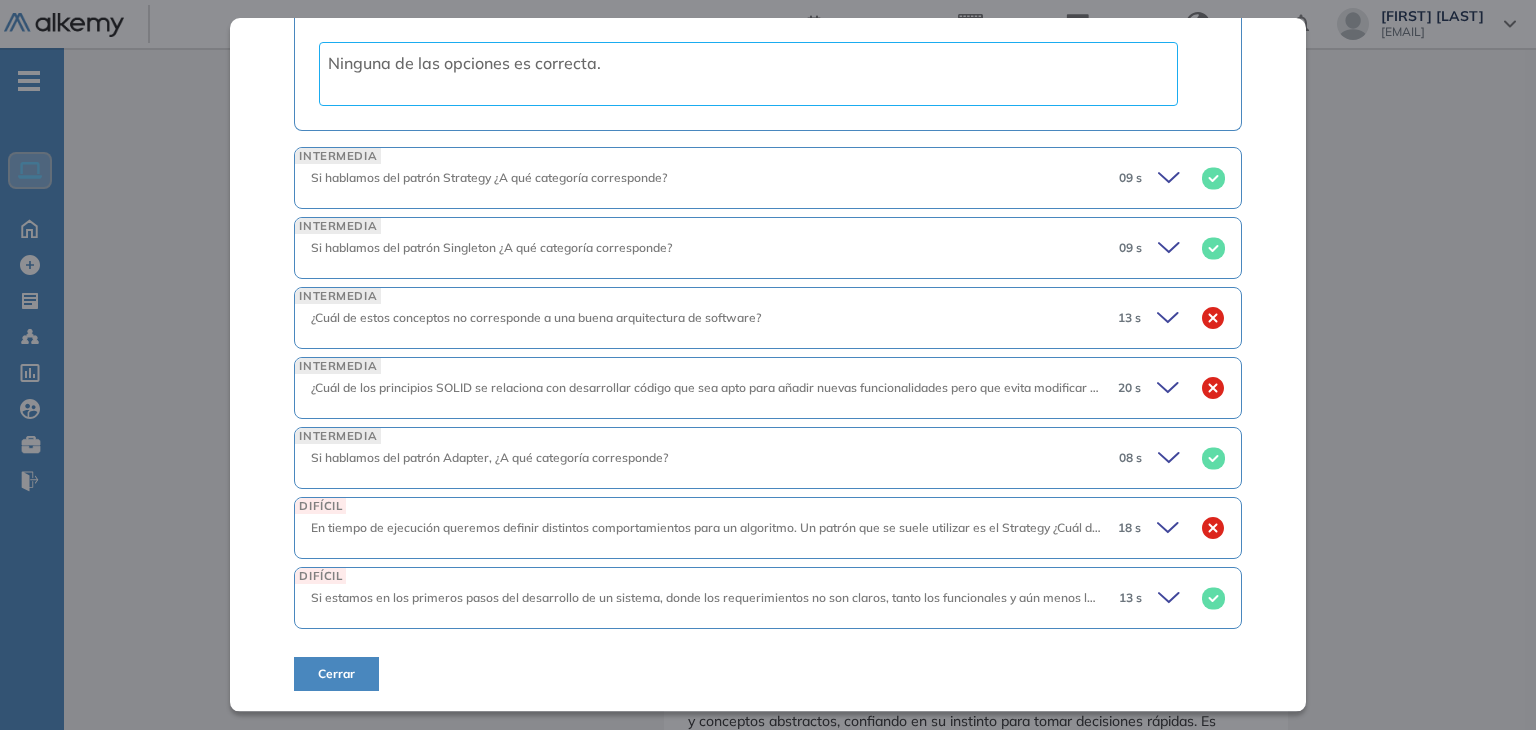 click 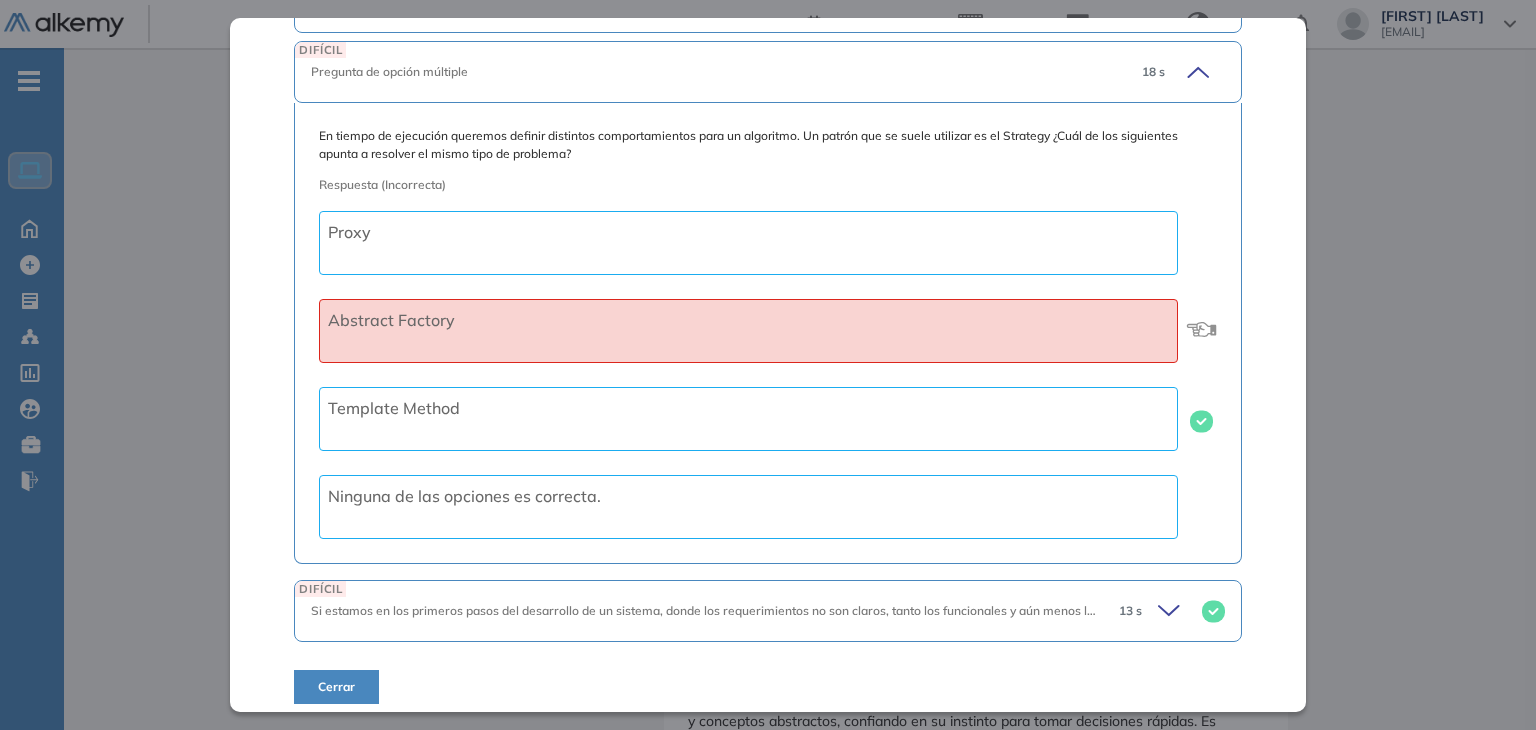 scroll, scrollTop: 5245, scrollLeft: 0, axis: vertical 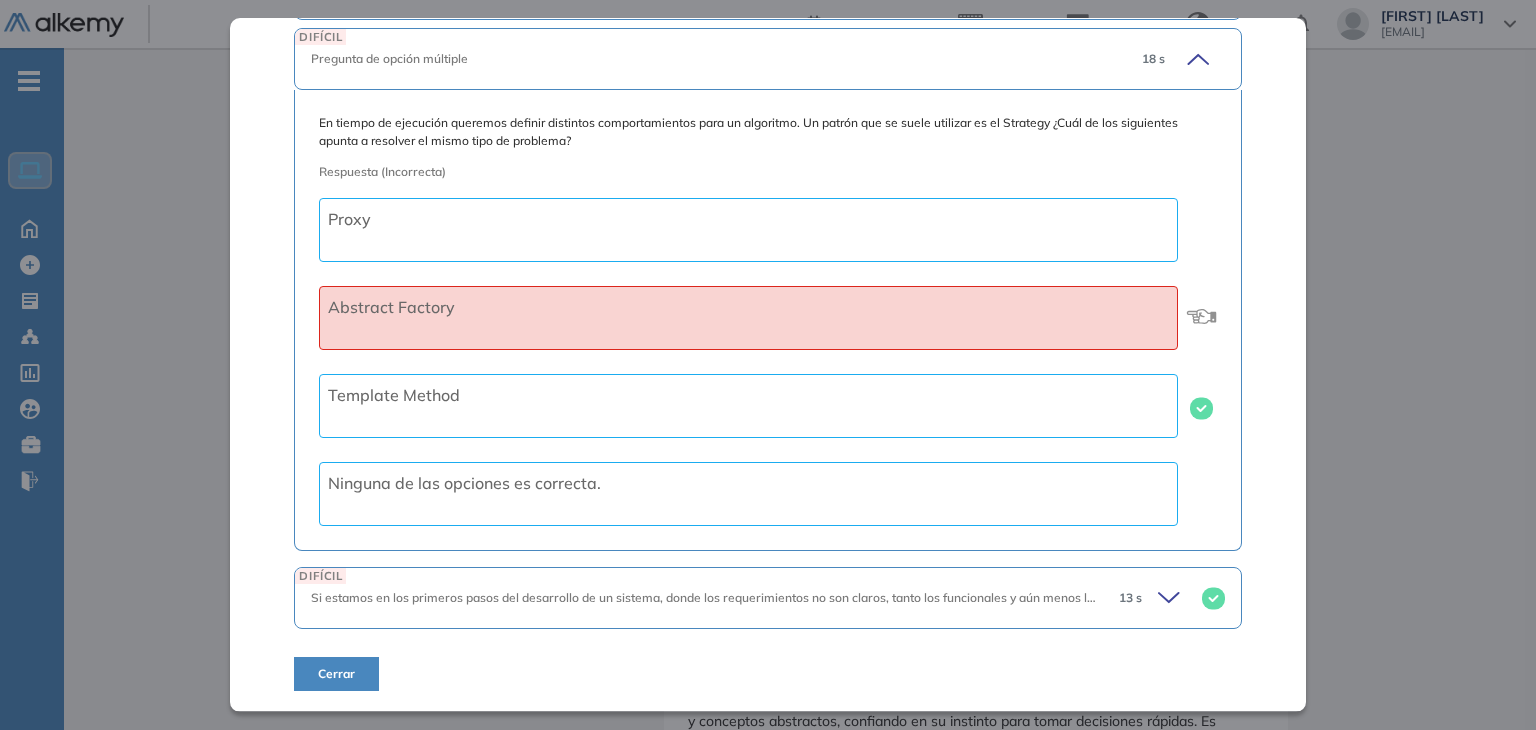 click 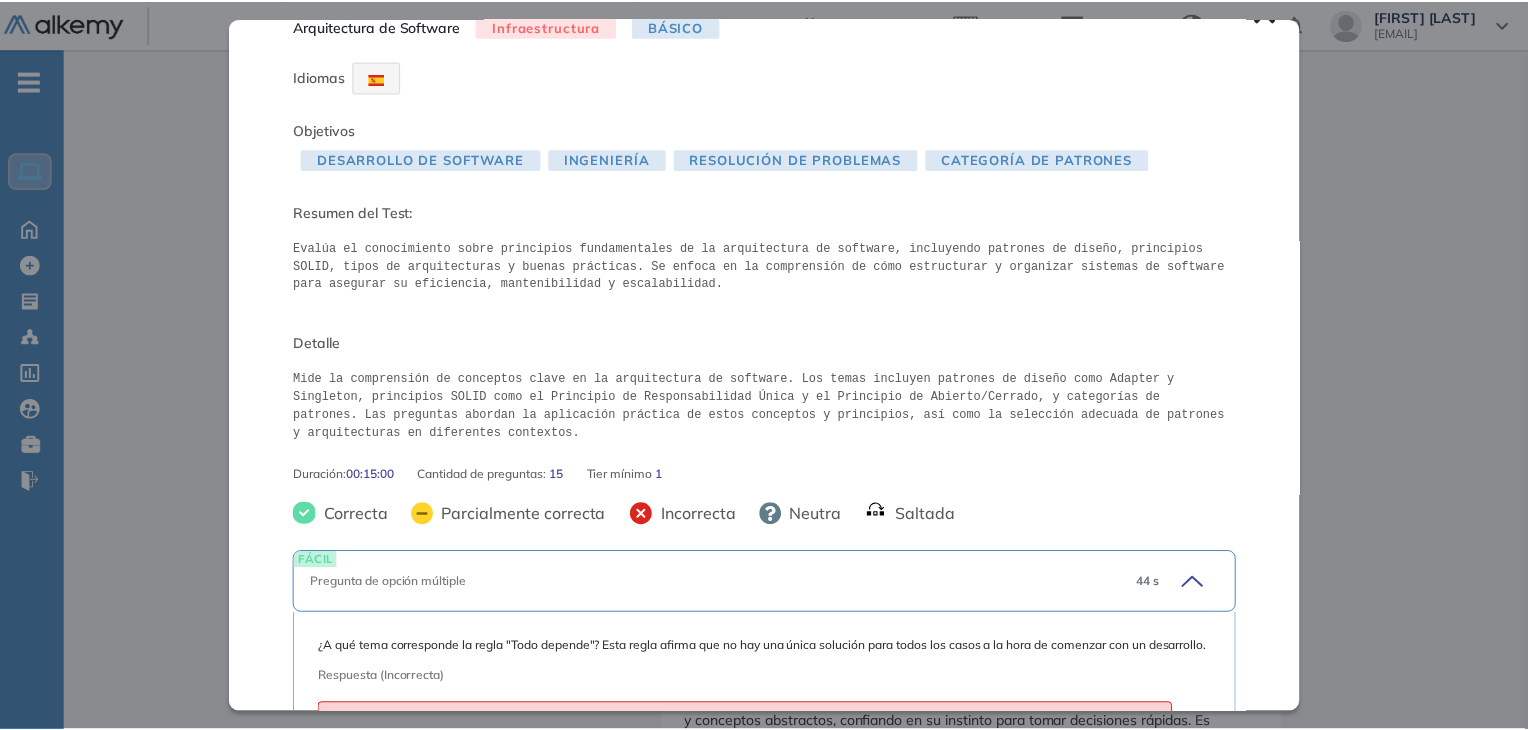 scroll, scrollTop: 0, scrollLeft: 0, axis: both 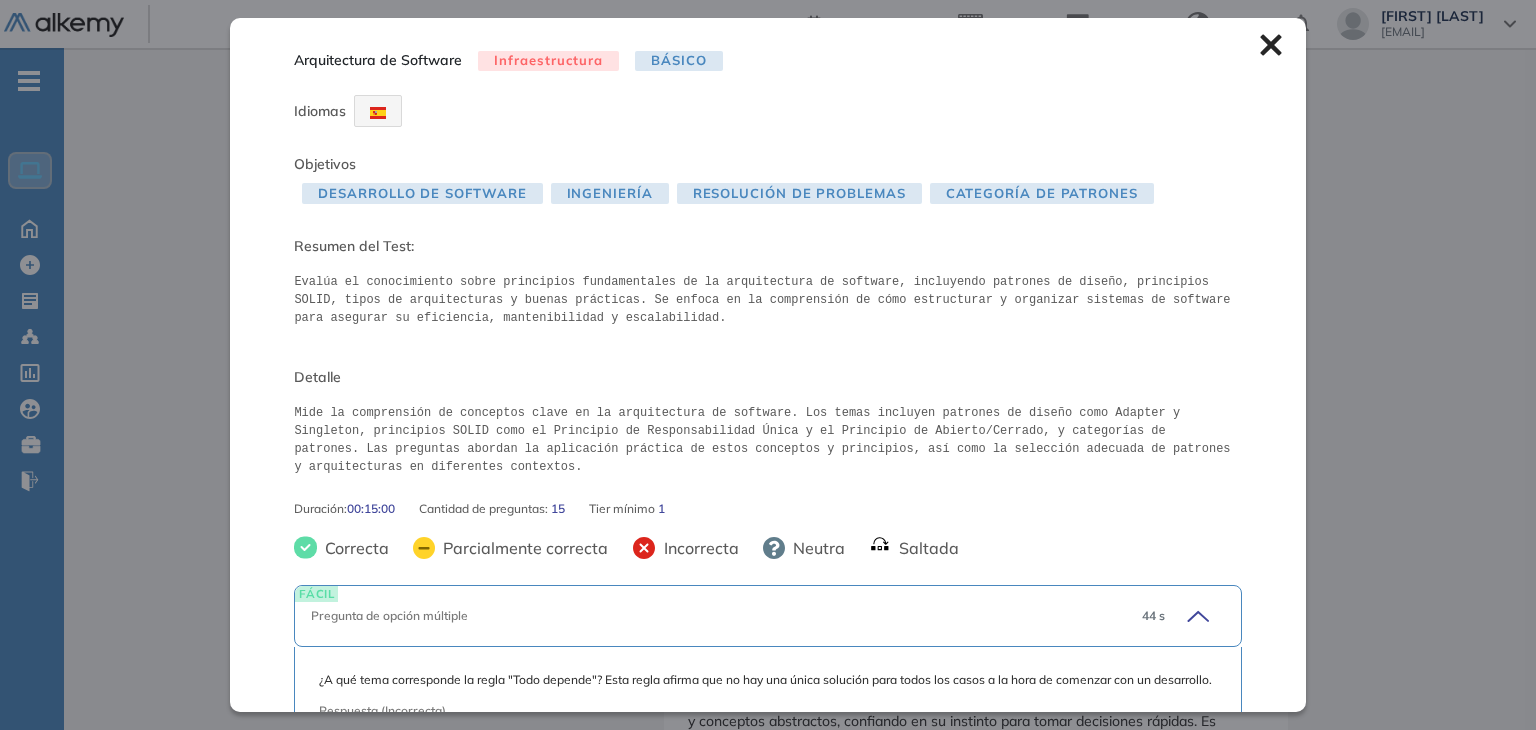 click 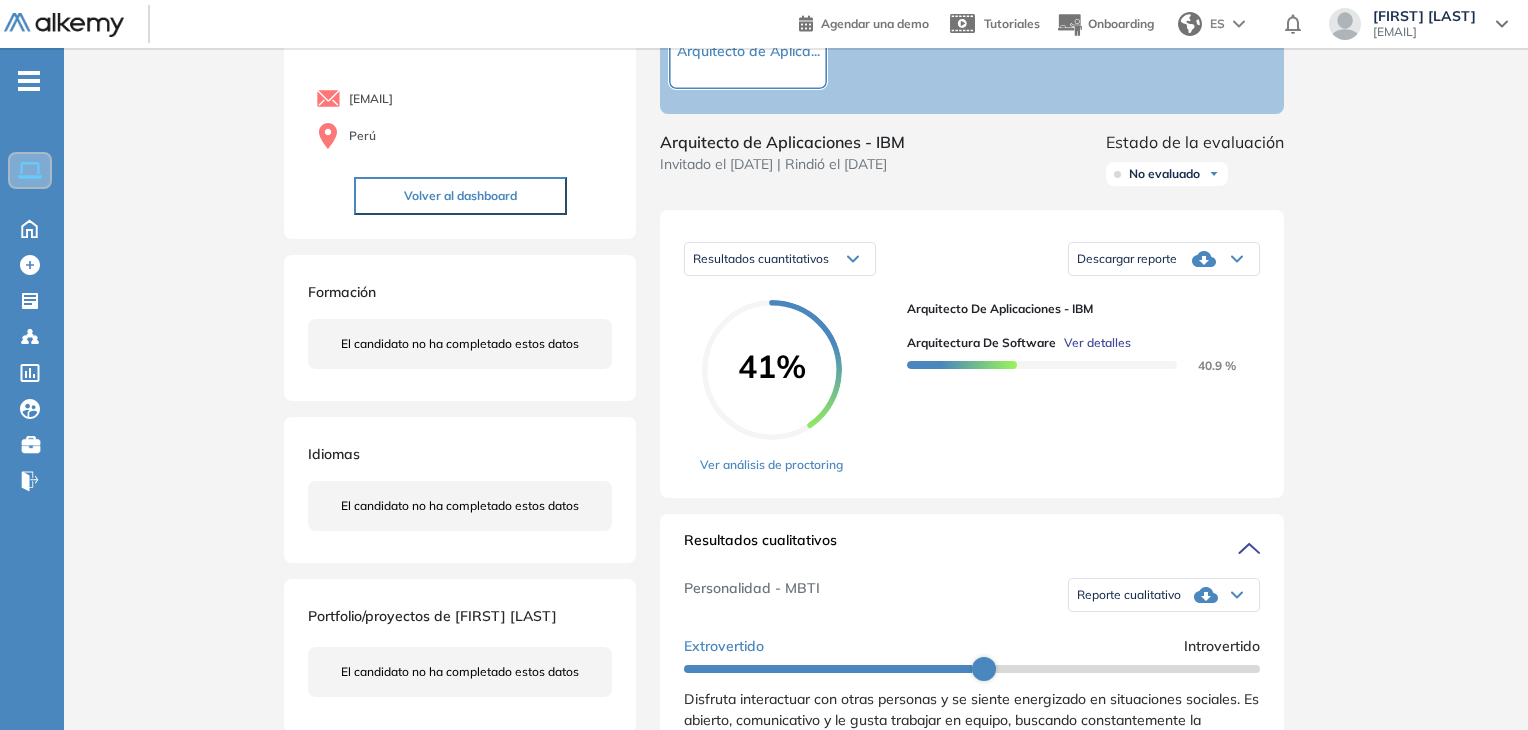 scroll, scrollTop: 0, scrollLeft: 0, axis: both 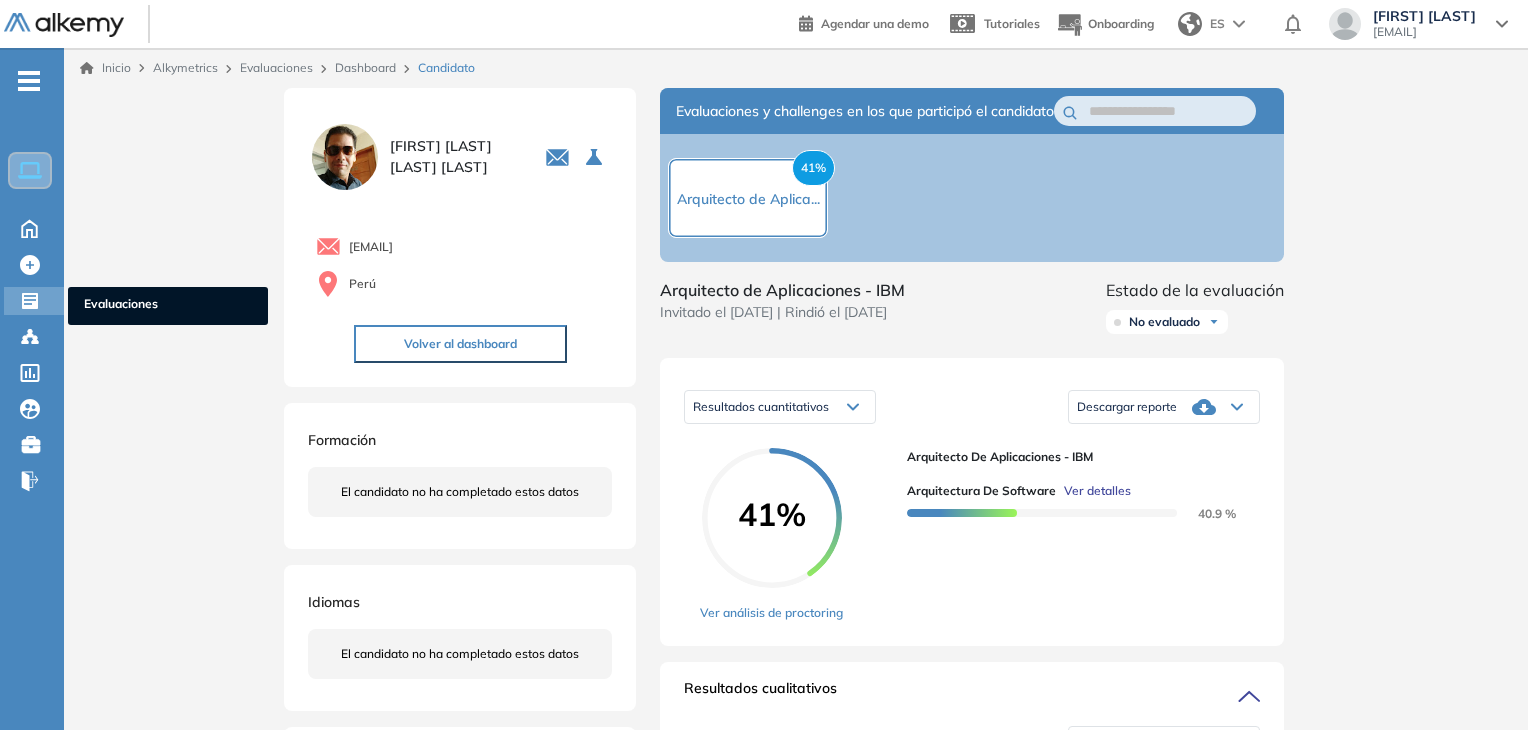 click 